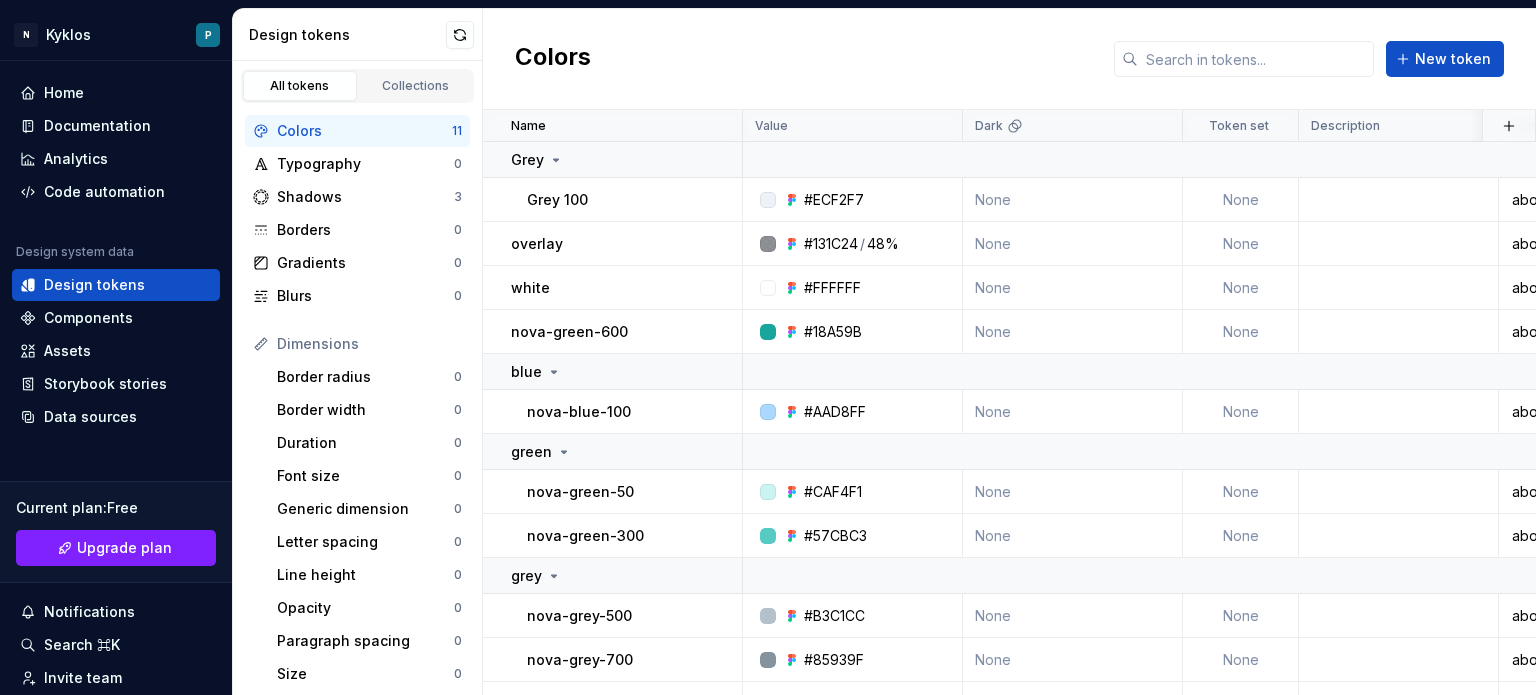scroll, scrollTop: 0, scrollLeft: 0, axis: both 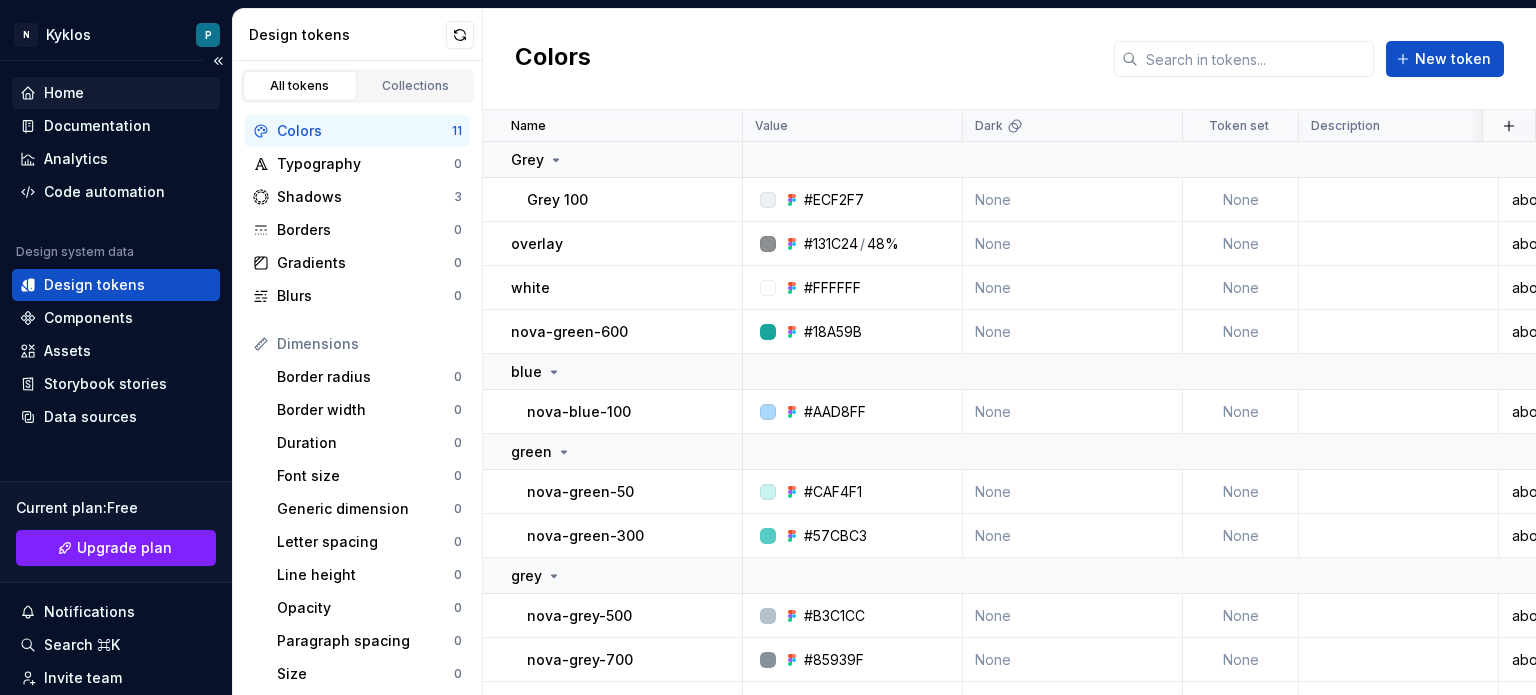 click on "Home" at bounding box center (116, 93) 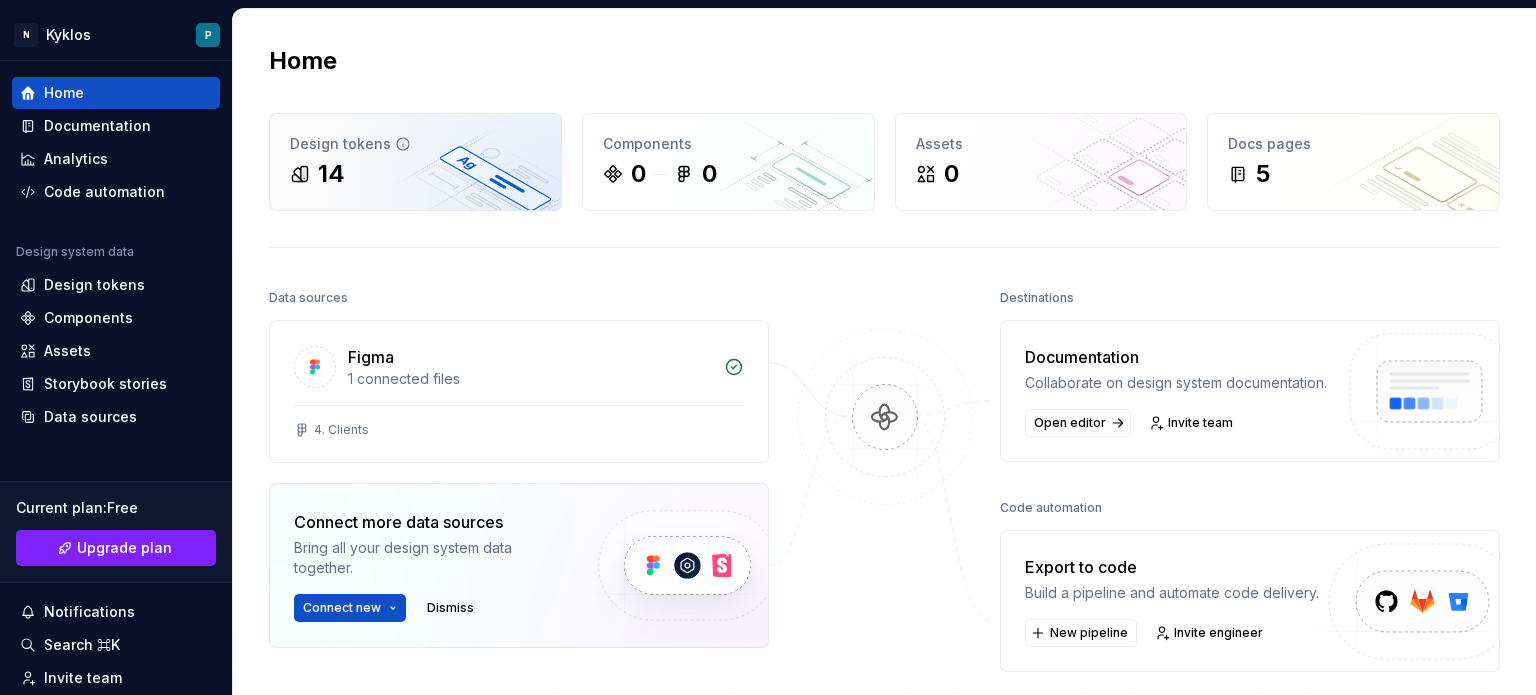 click on "14" at bounding box center [415, 174] 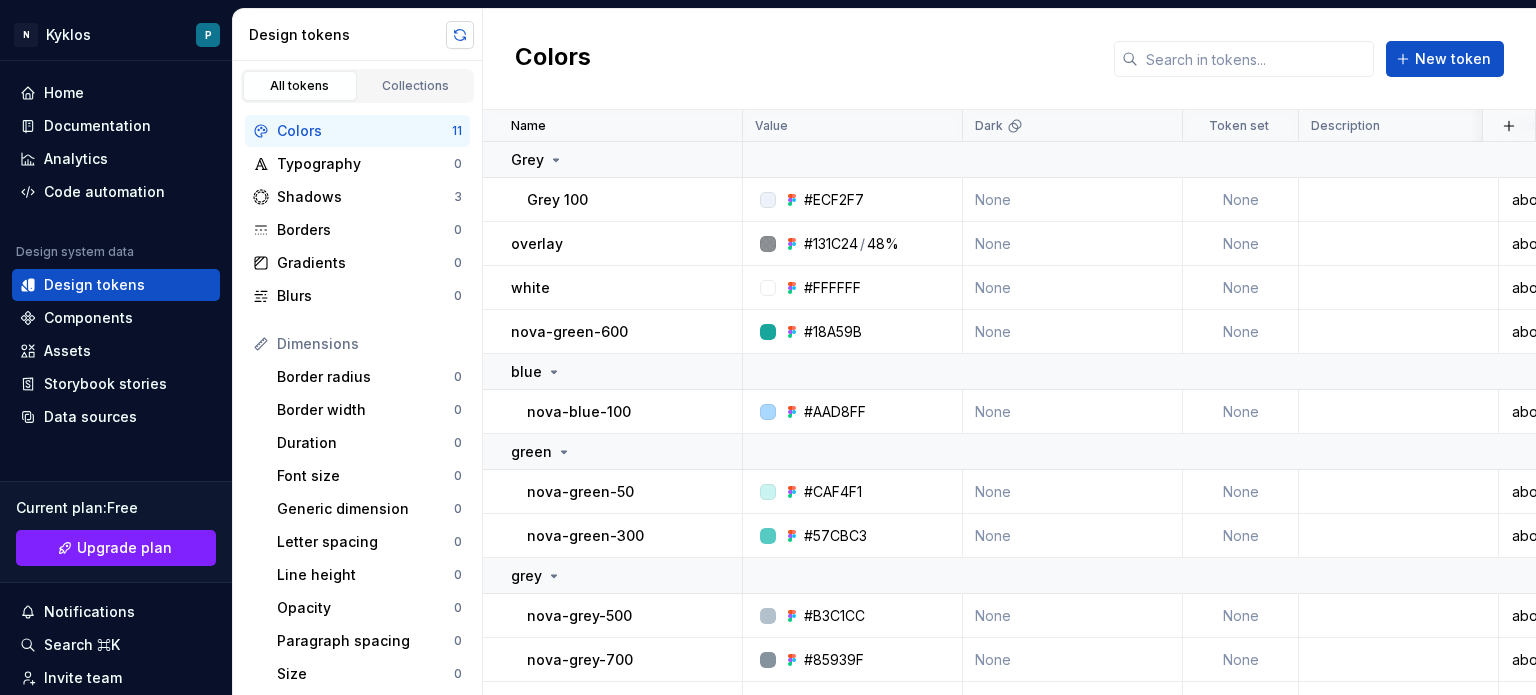 click at bounding box center (460, 35) 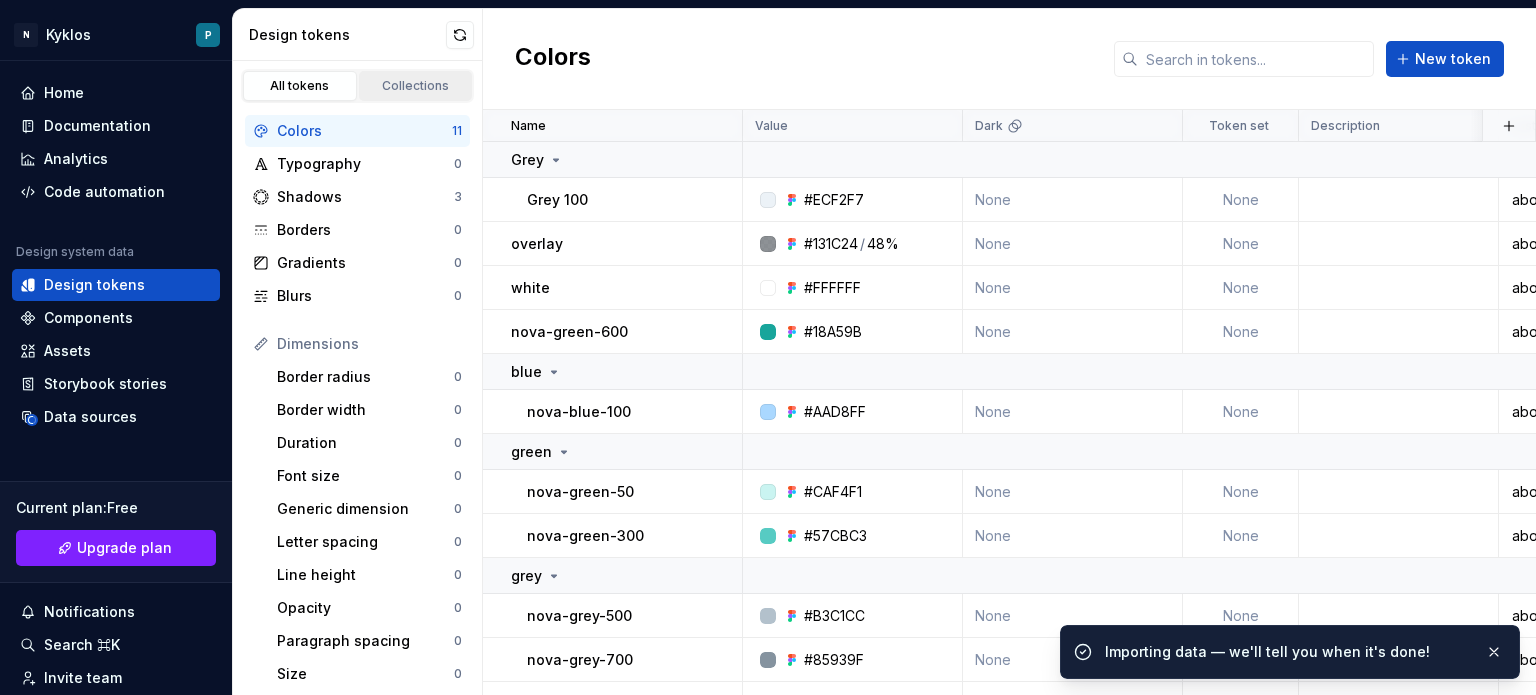click on "Collections" at bounding box center (416, 86) 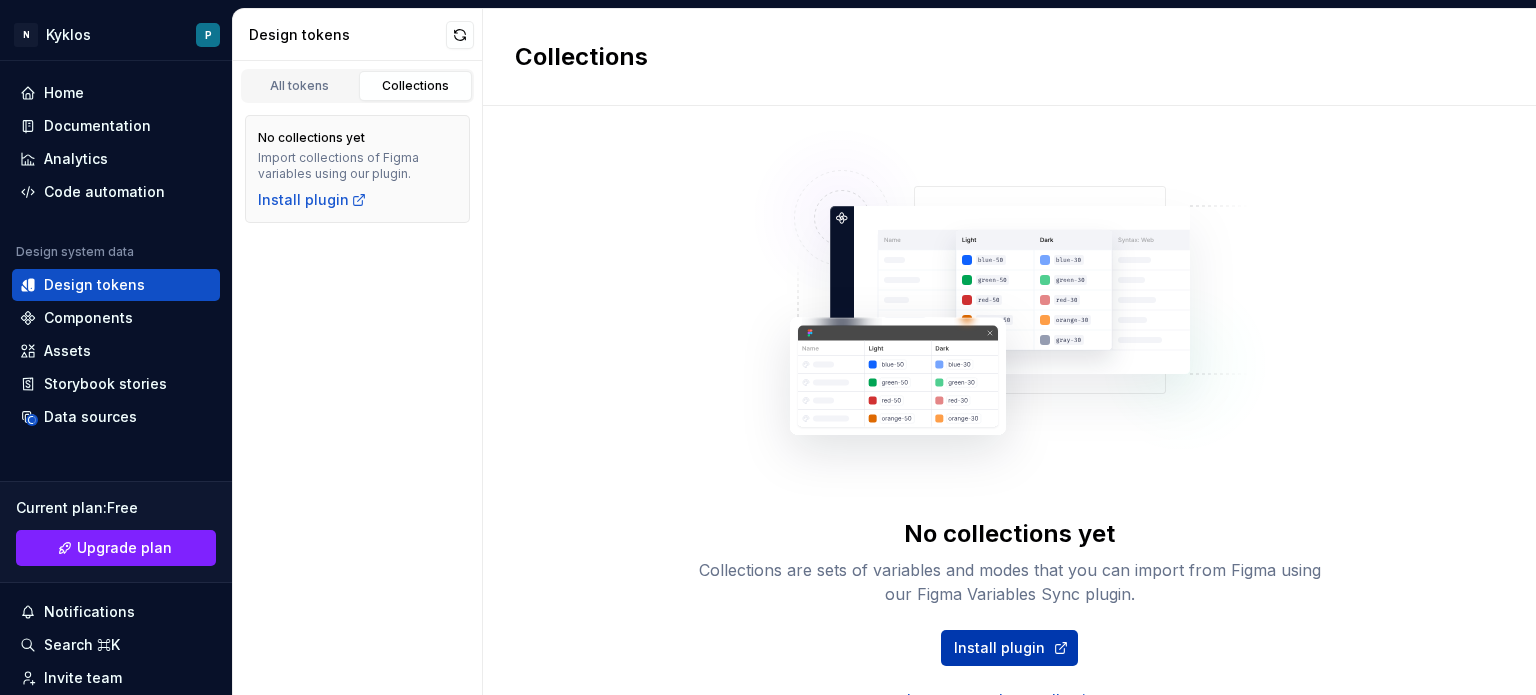 click on "Install plugin" at bounding box center (999, 648) 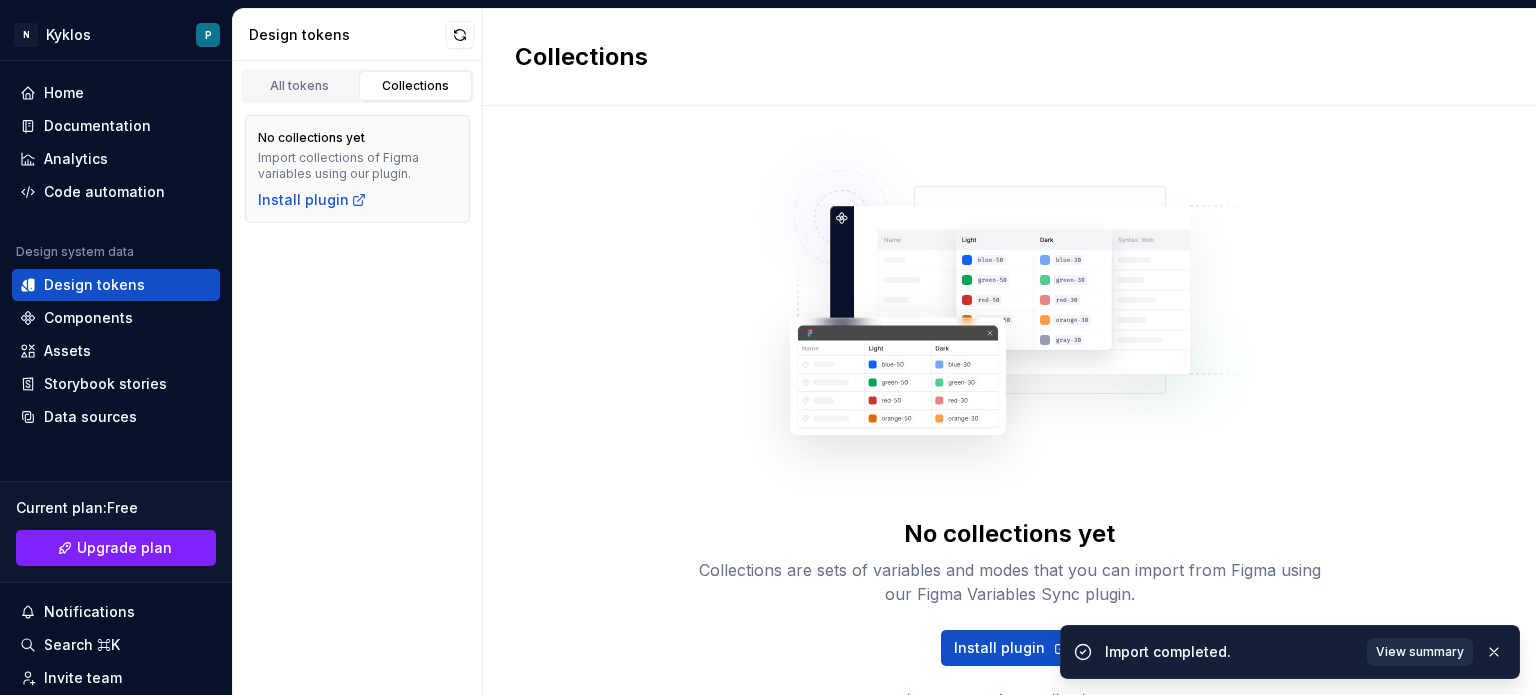 click on "View summary" at bounding box center [1420, 652] 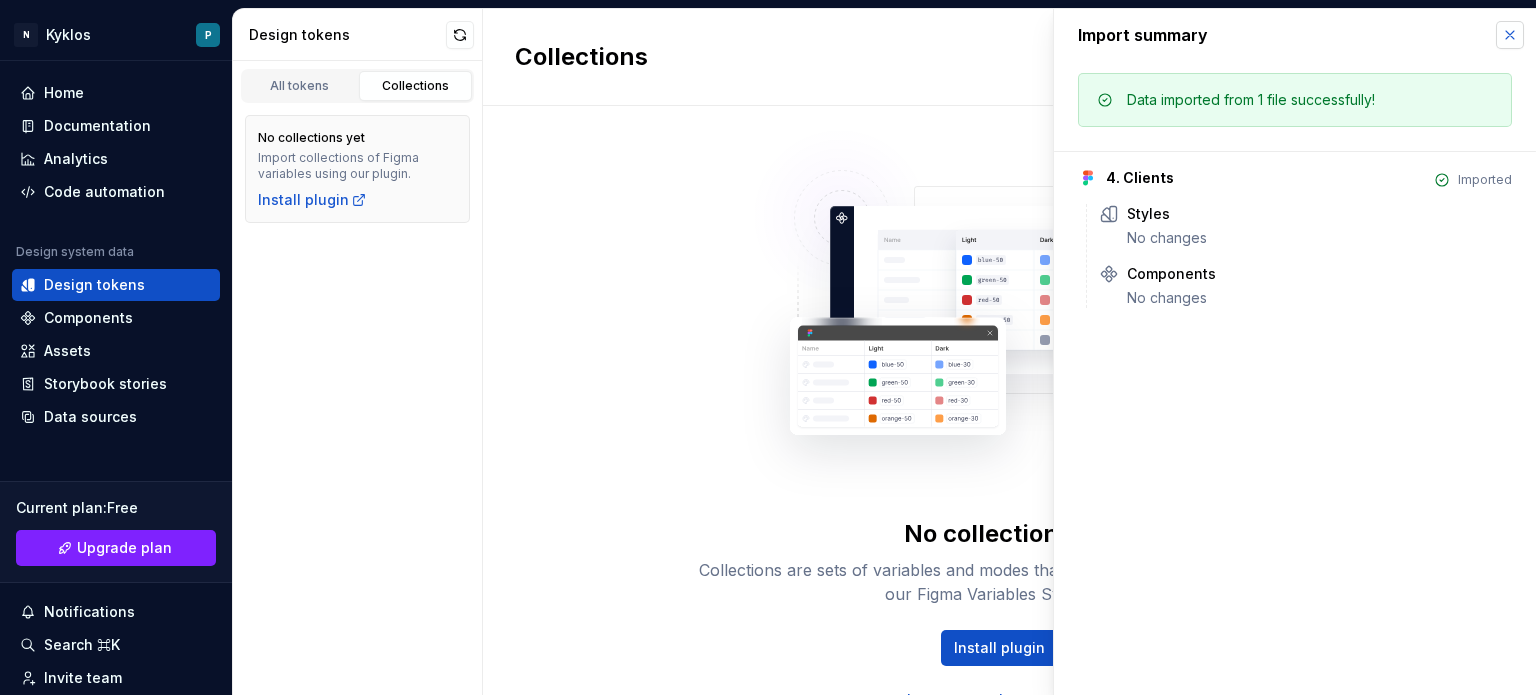 click at bounding box center (1510, 35) 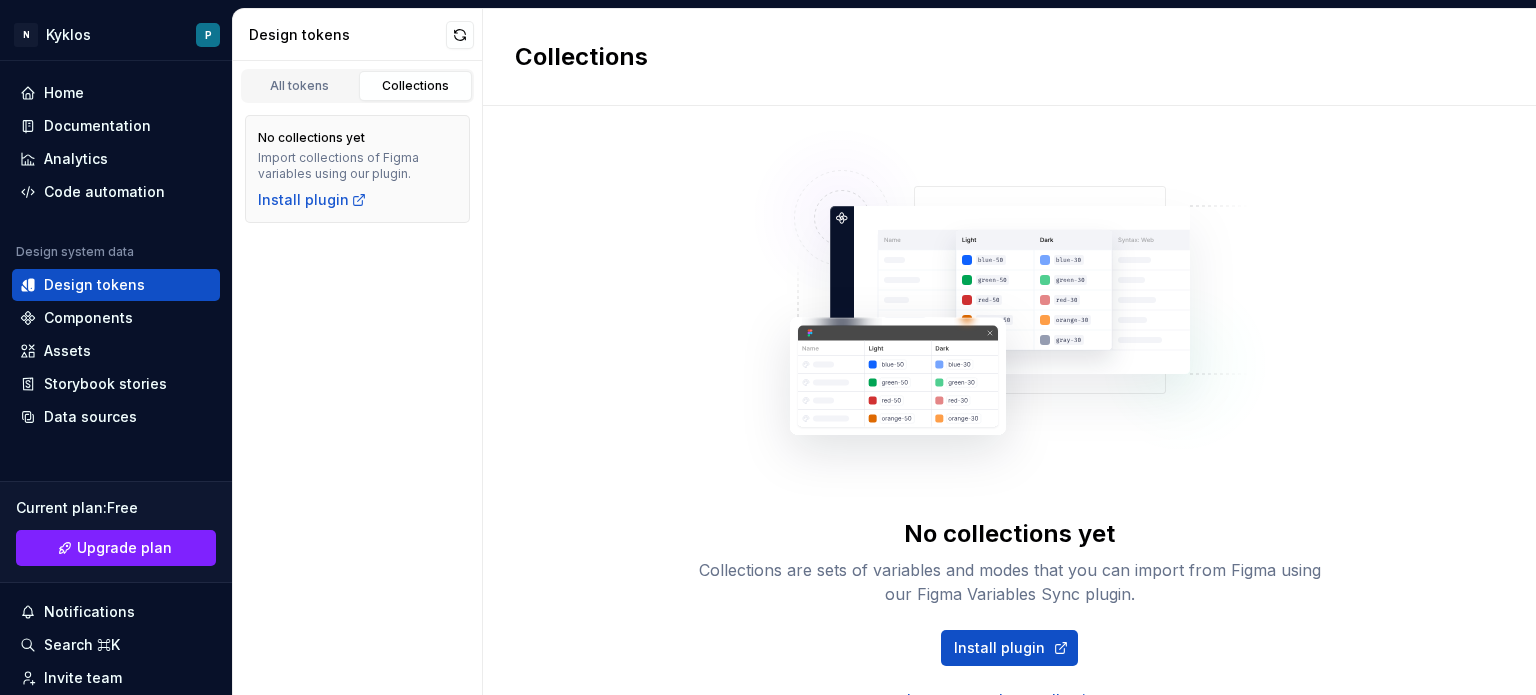 click on "Collections" at bounding box center [416, 86] 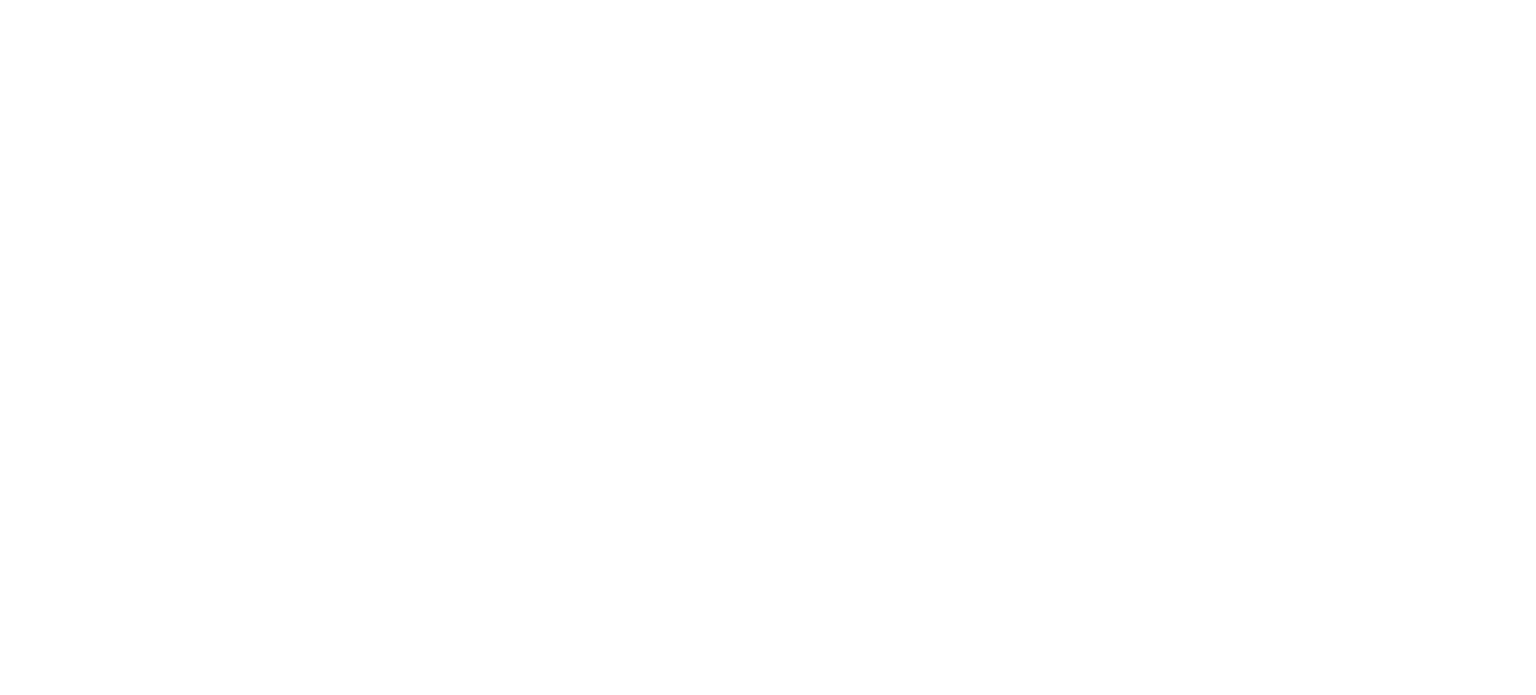 scroll, scrollTop: 0, scrollLeft: 0, axis: both 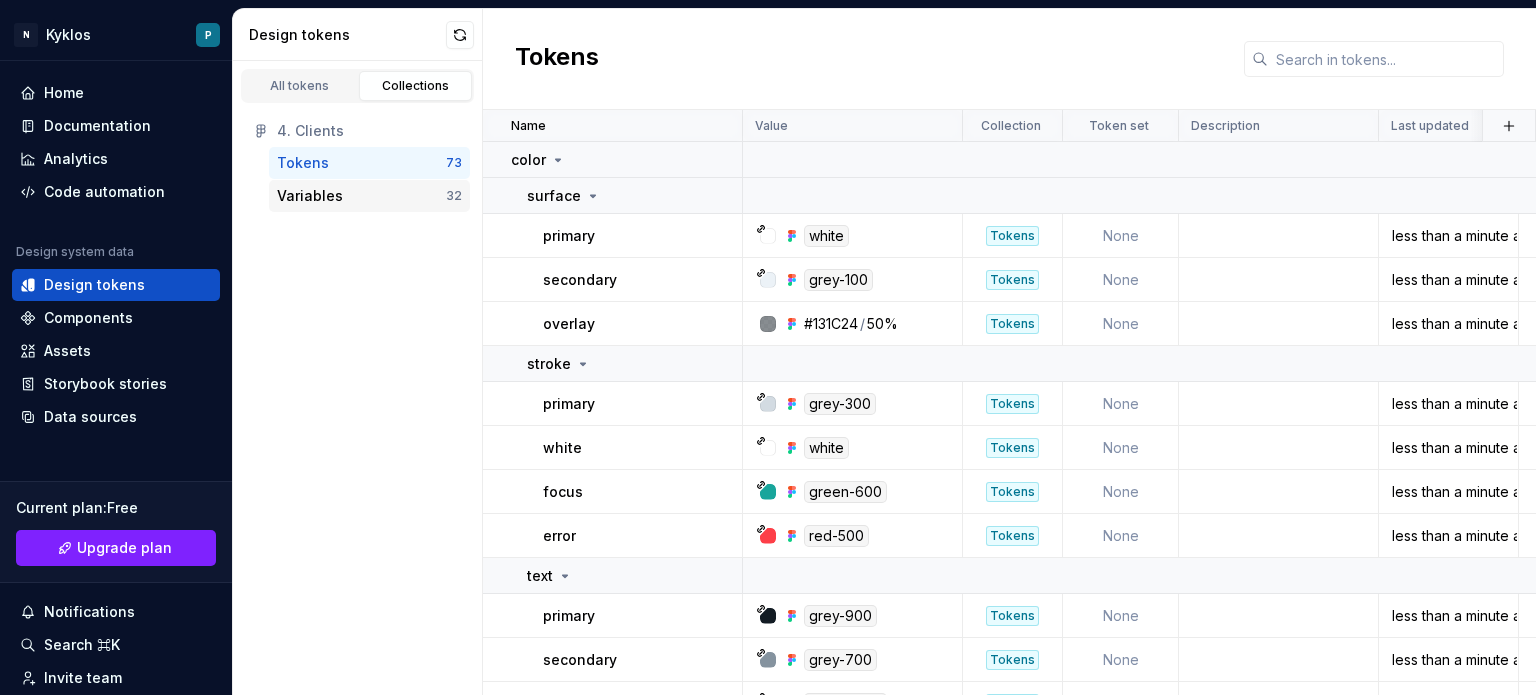 click on "Variables" at bounding box center [361, 196] 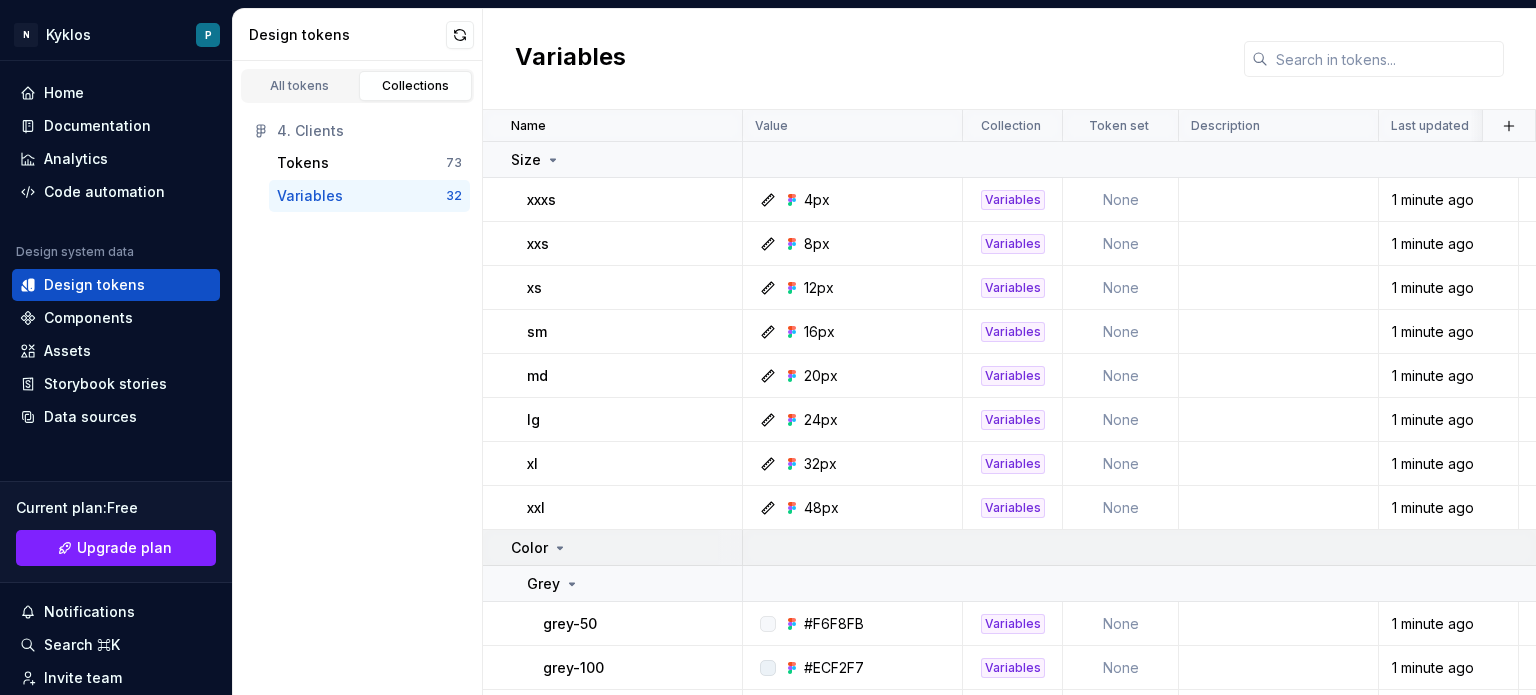 scroll, scrollTop: 0, scrollLeft: 0, axis: both 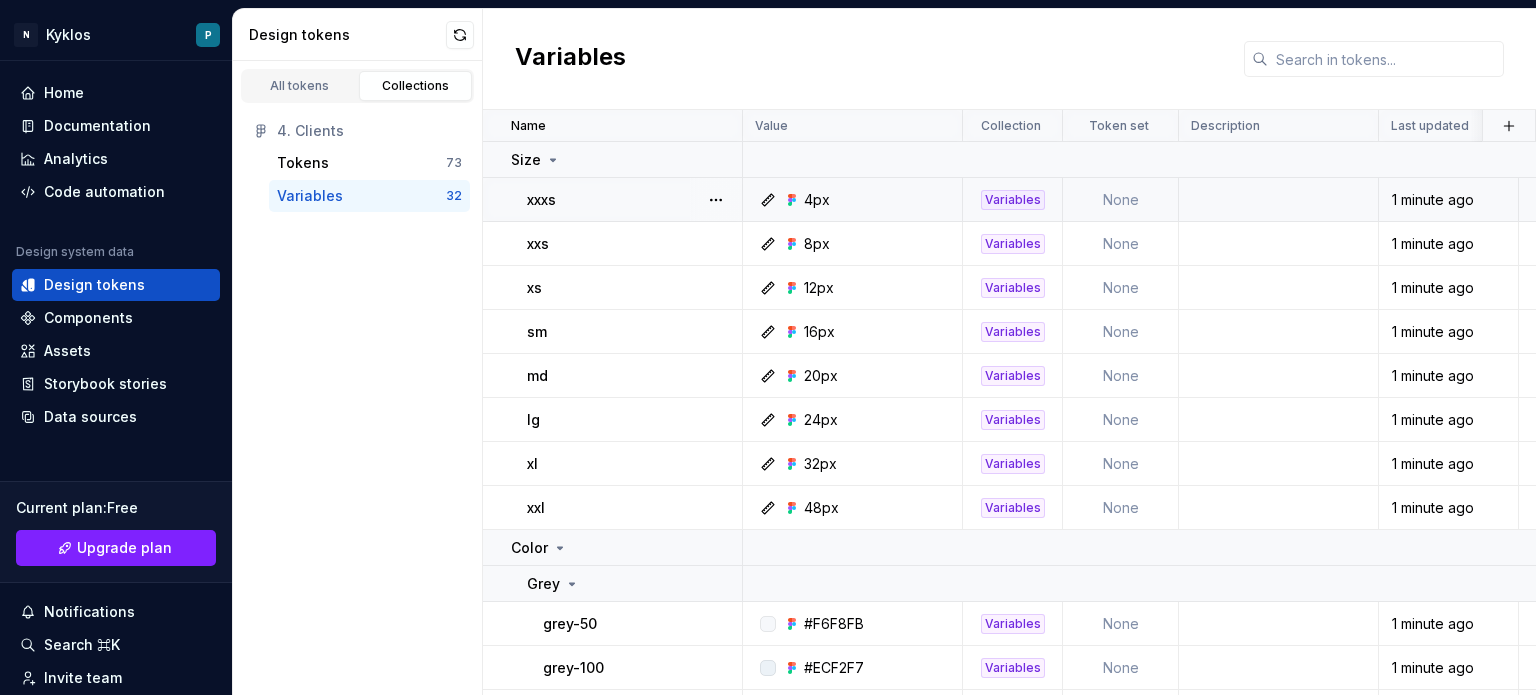 click at bounding box center (1279, 200) 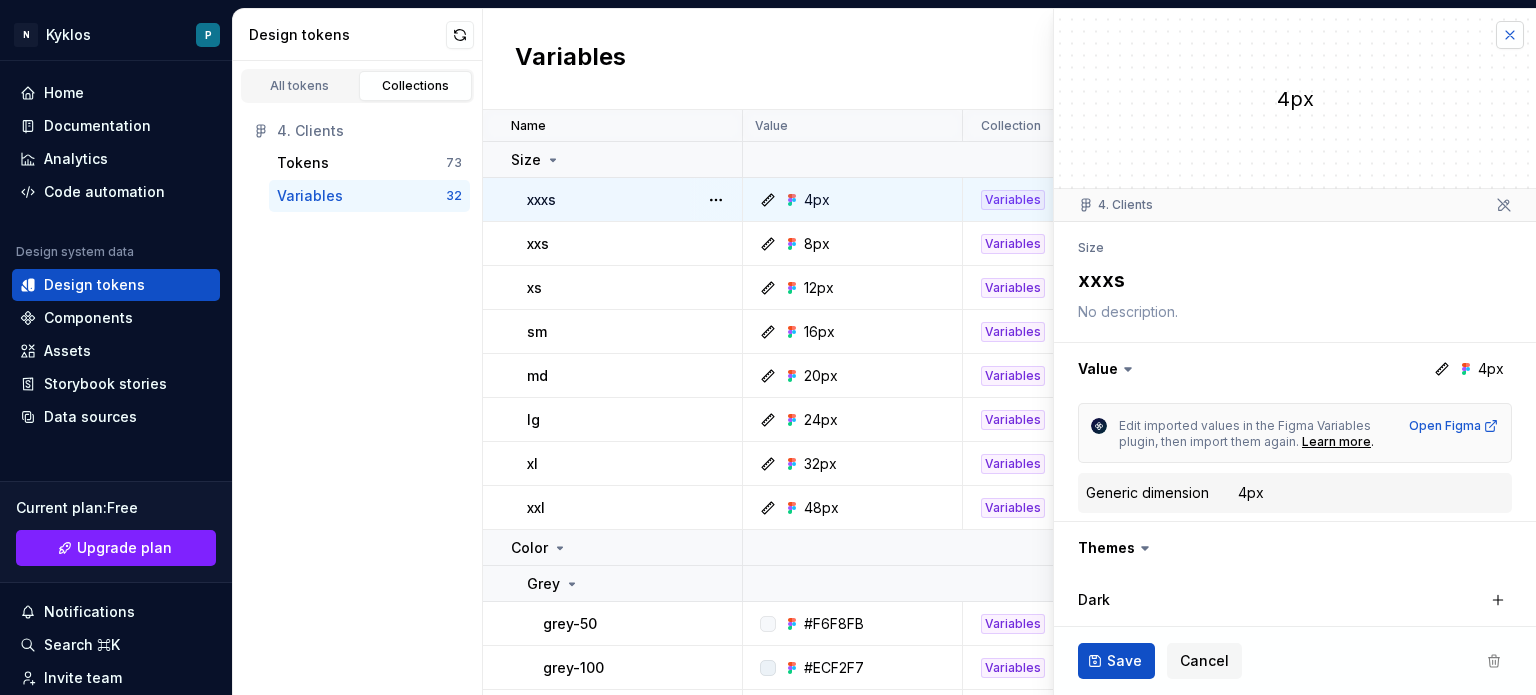 click at bounding box center (1510, 35) 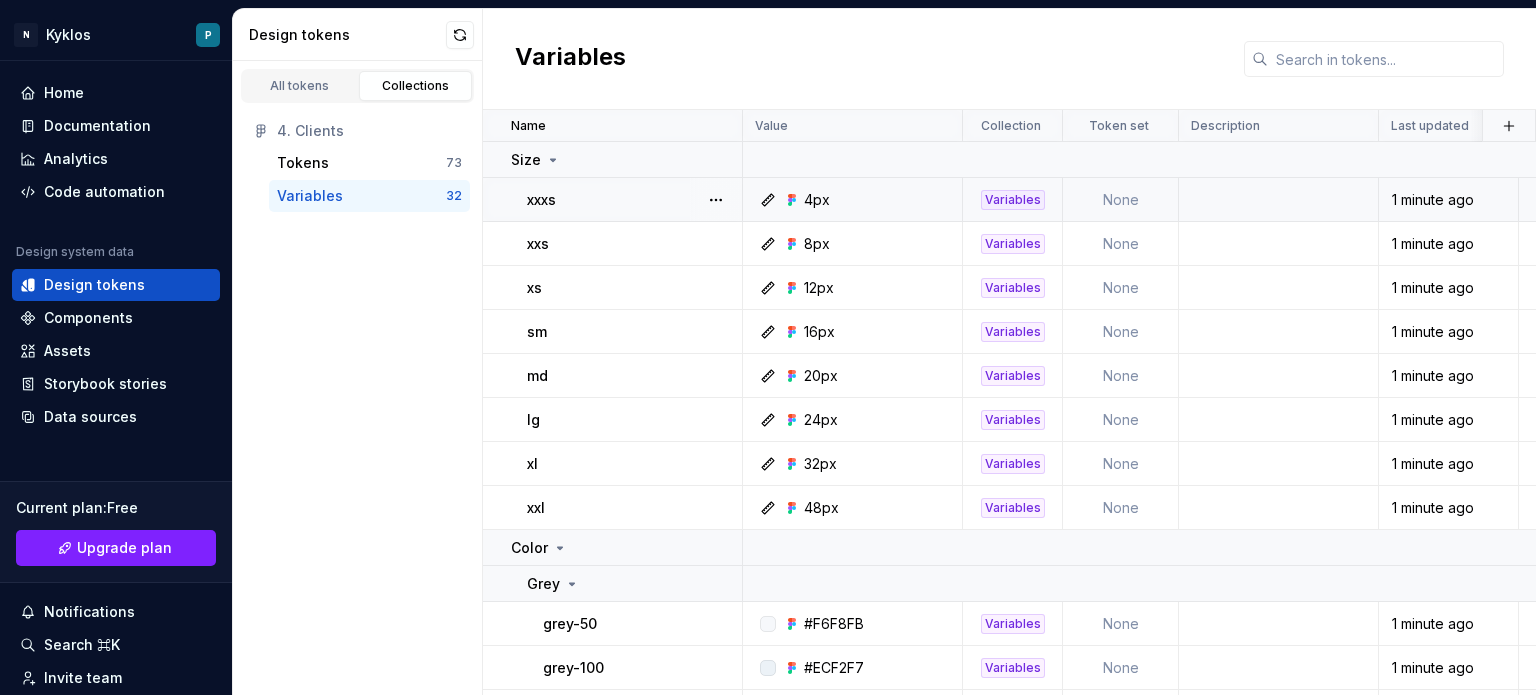 click on "None" at bounding box center (1121, 200) 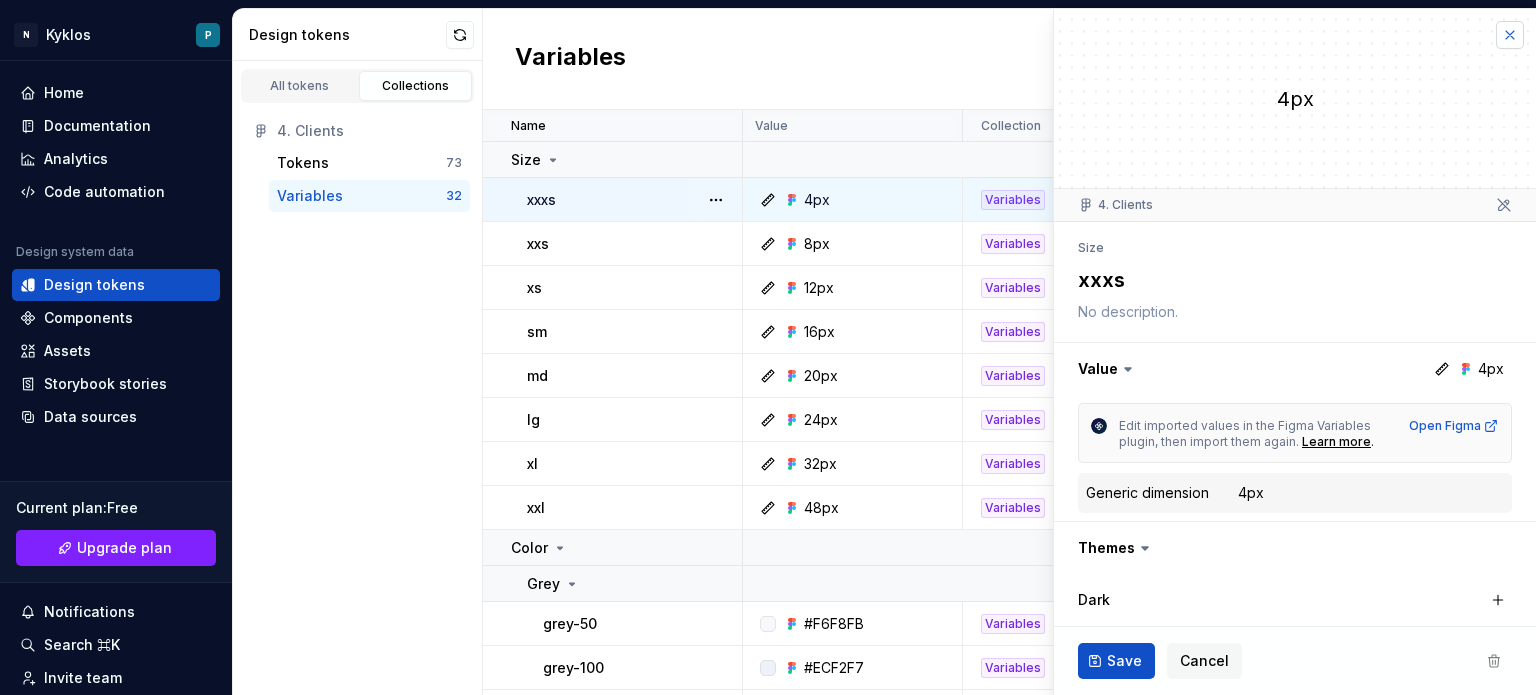 click at bounding box center (1510, 35) 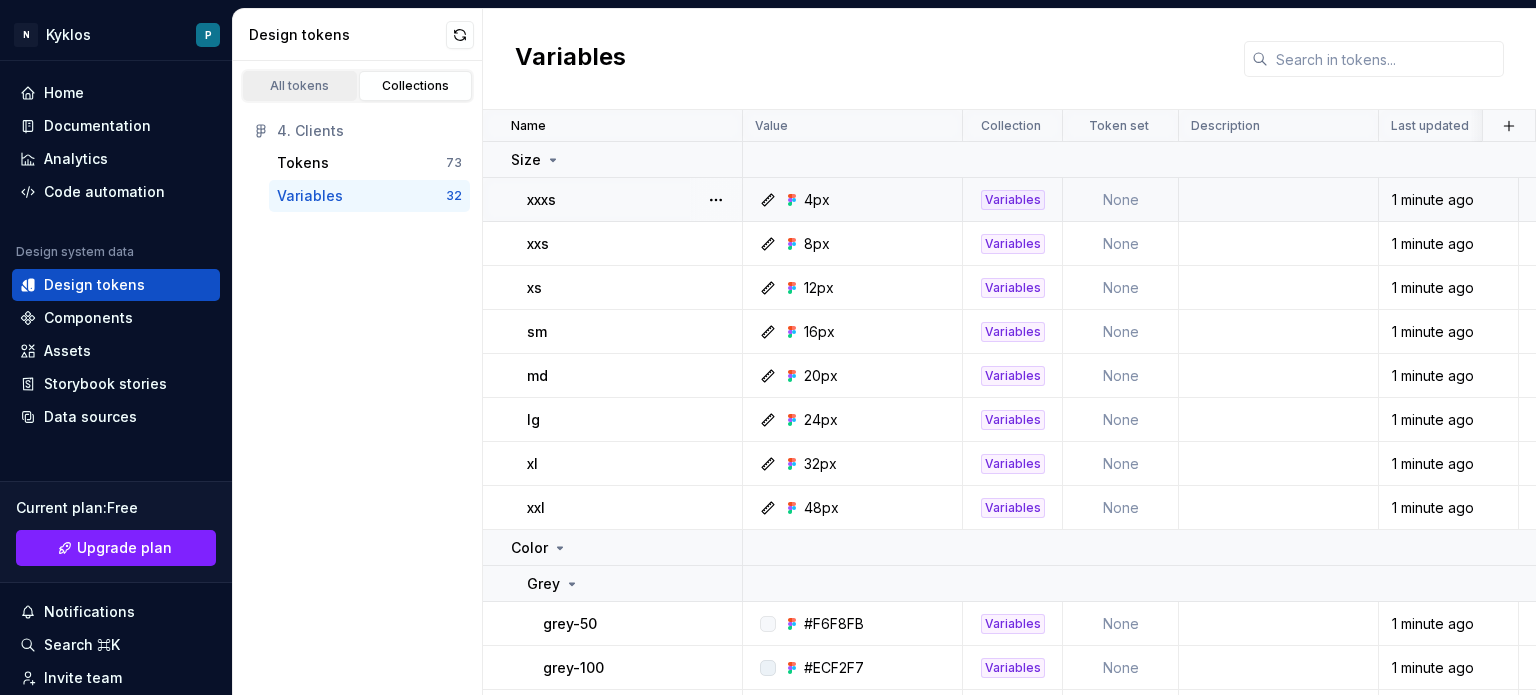 click on "All tokens" at bounding box center [300, 86] 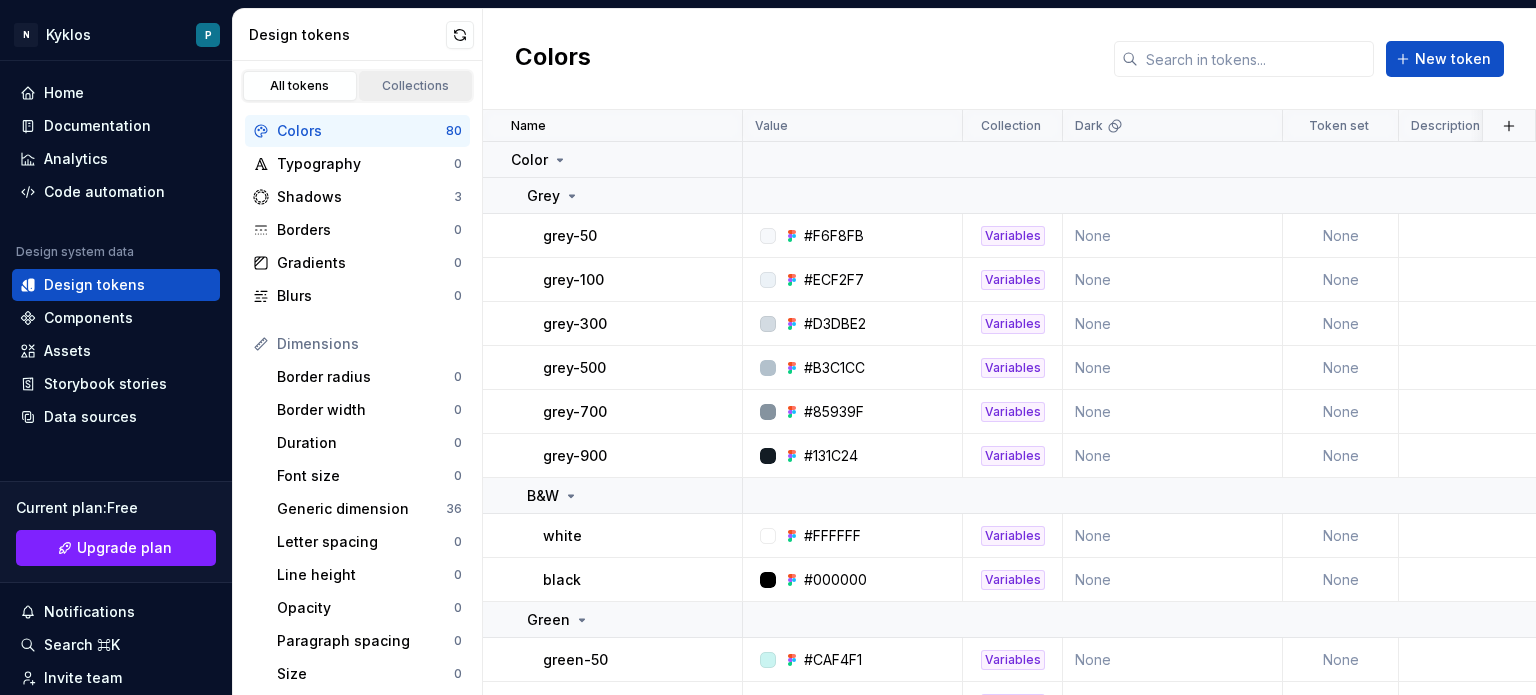 click on "Collections" at bounding box center (416, 86) 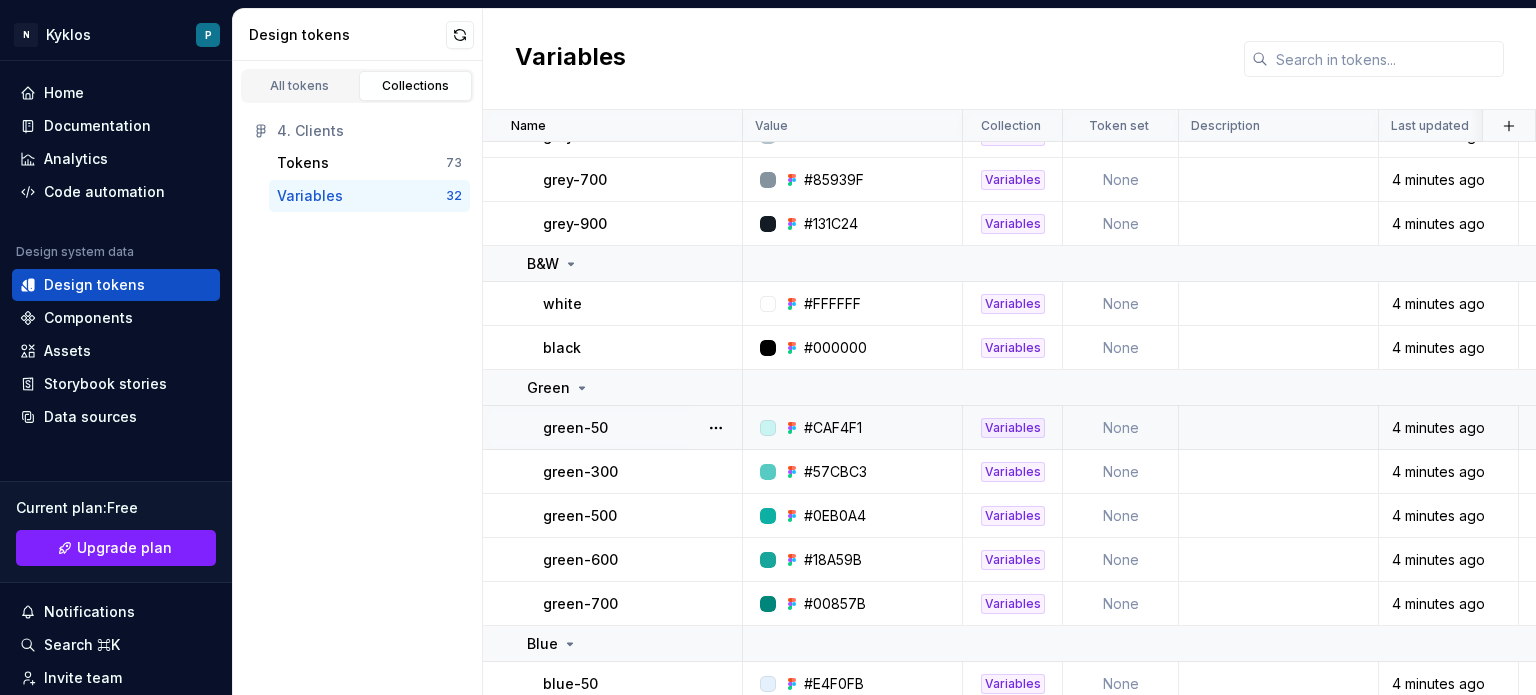 scroll, scrollTop: 622, scrollLeft: 0, axis: vertical 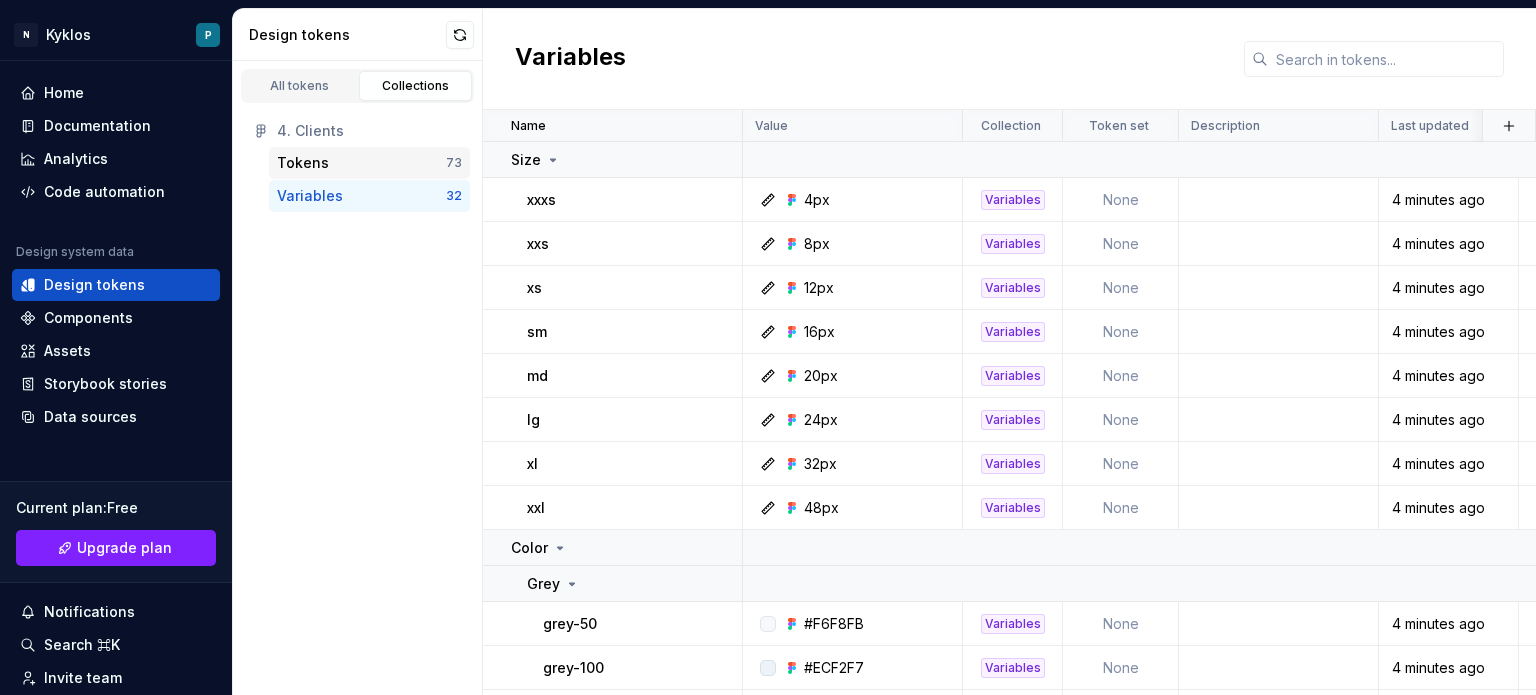 click on "Tokens" at bounding box center (361, 163) 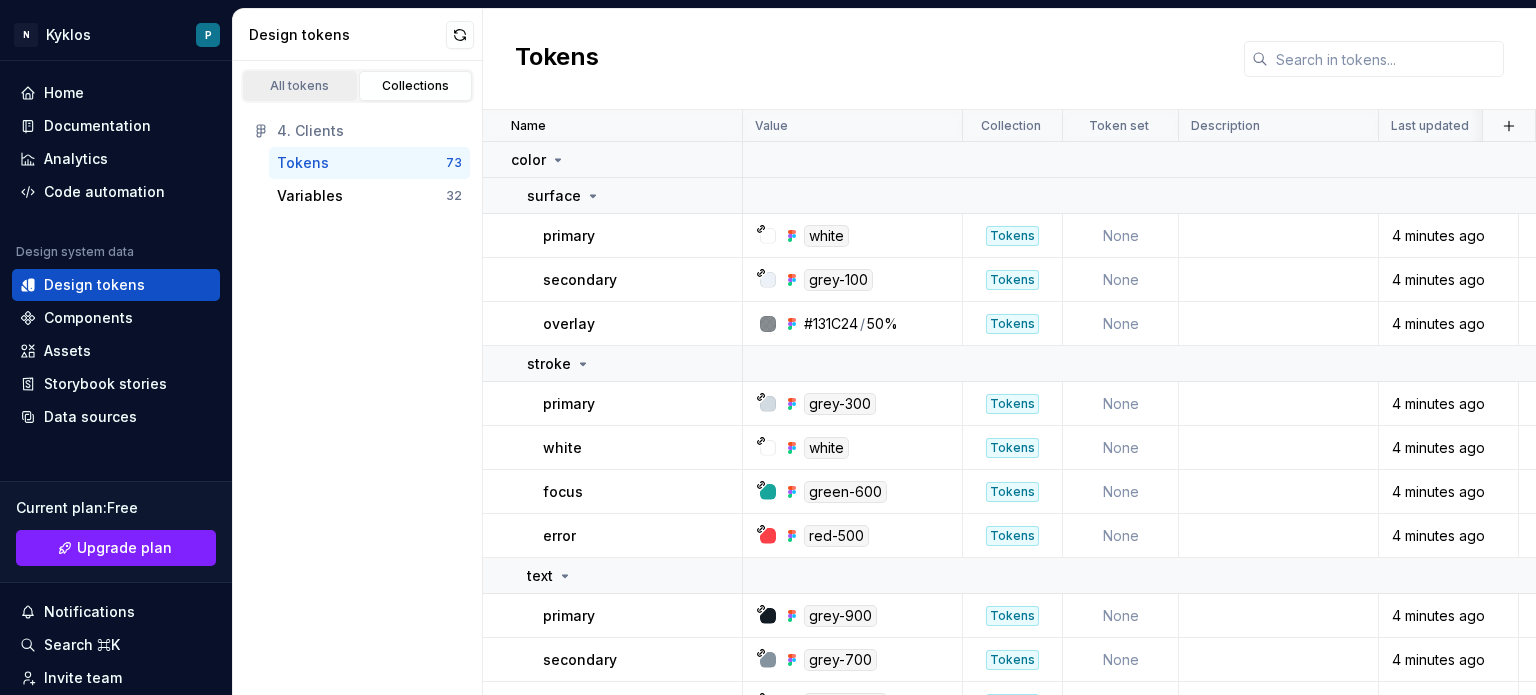 click on "All tokens" at bounding box center [300, 86] 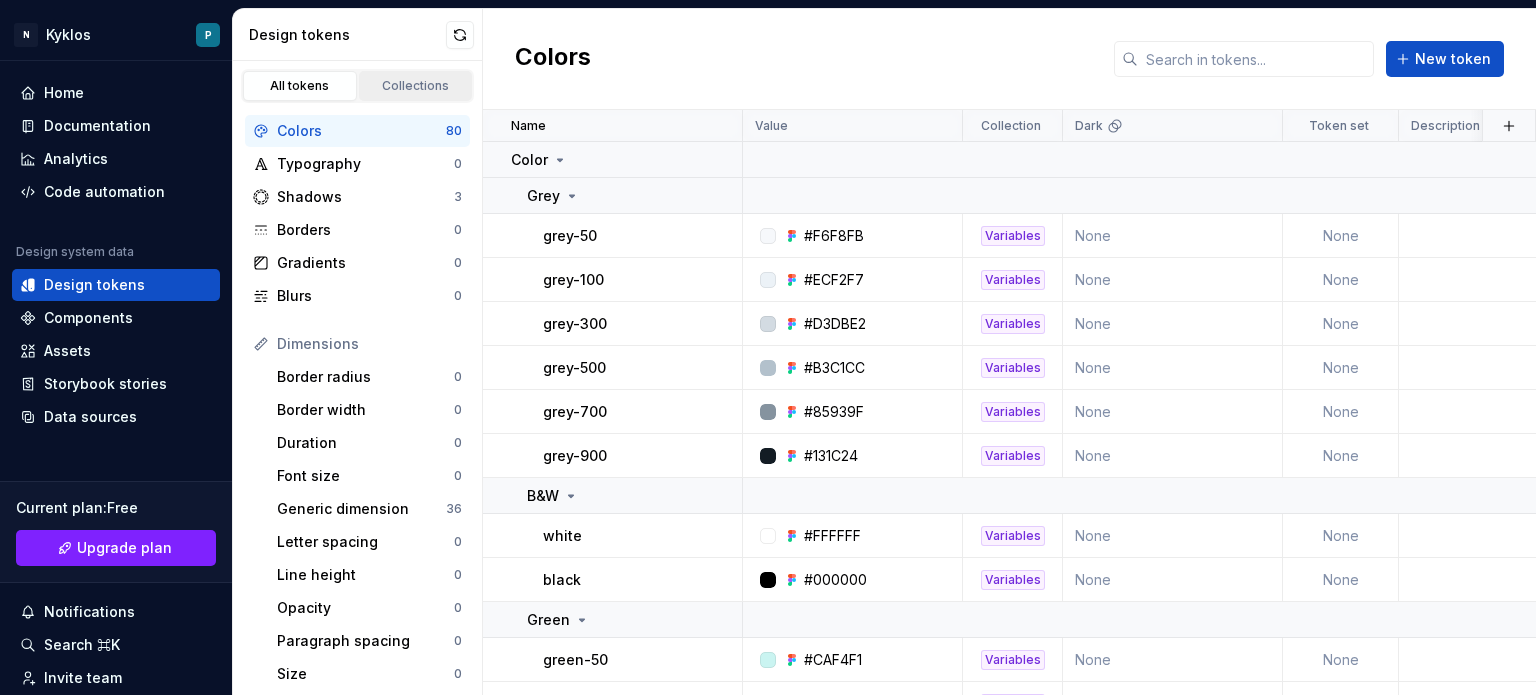 click on "Collections" at bounding box center (416, 86) 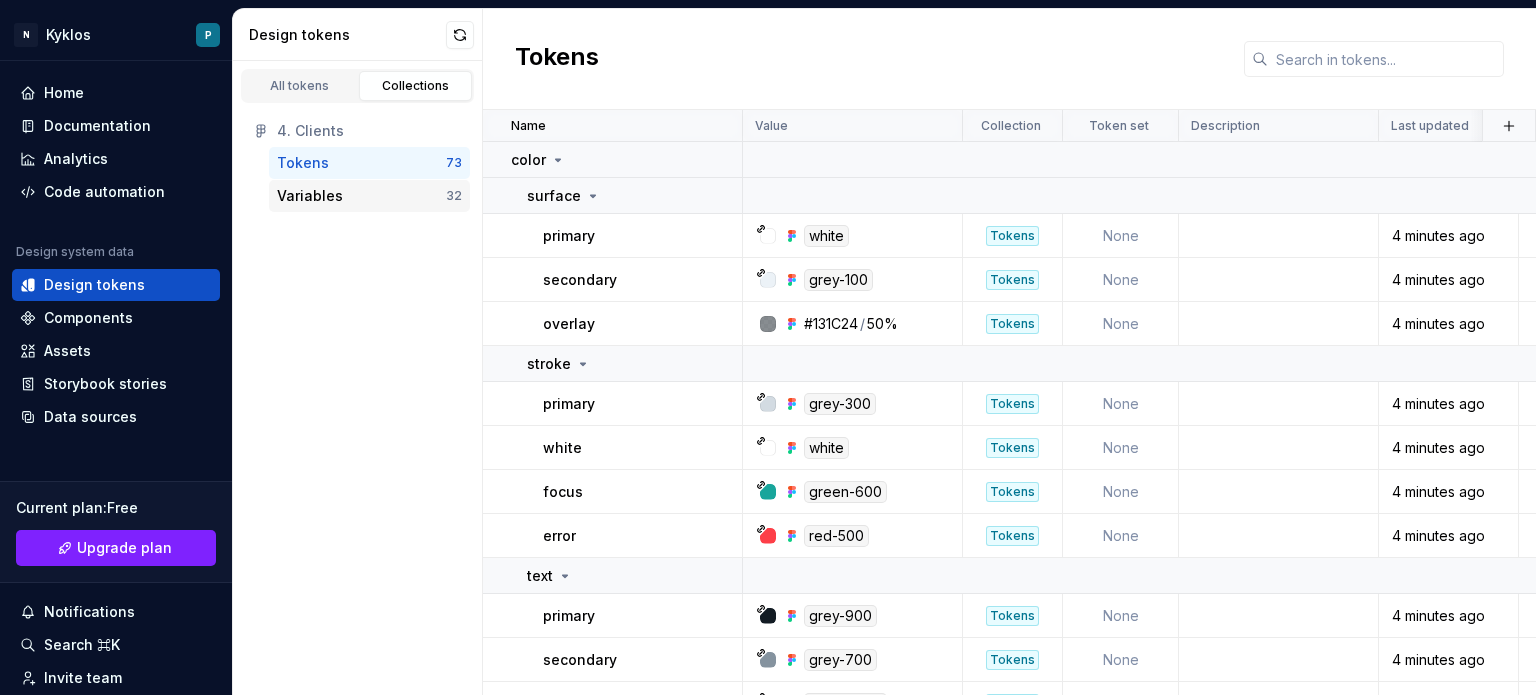 click on "Variables" at bounding box center [361, 196] 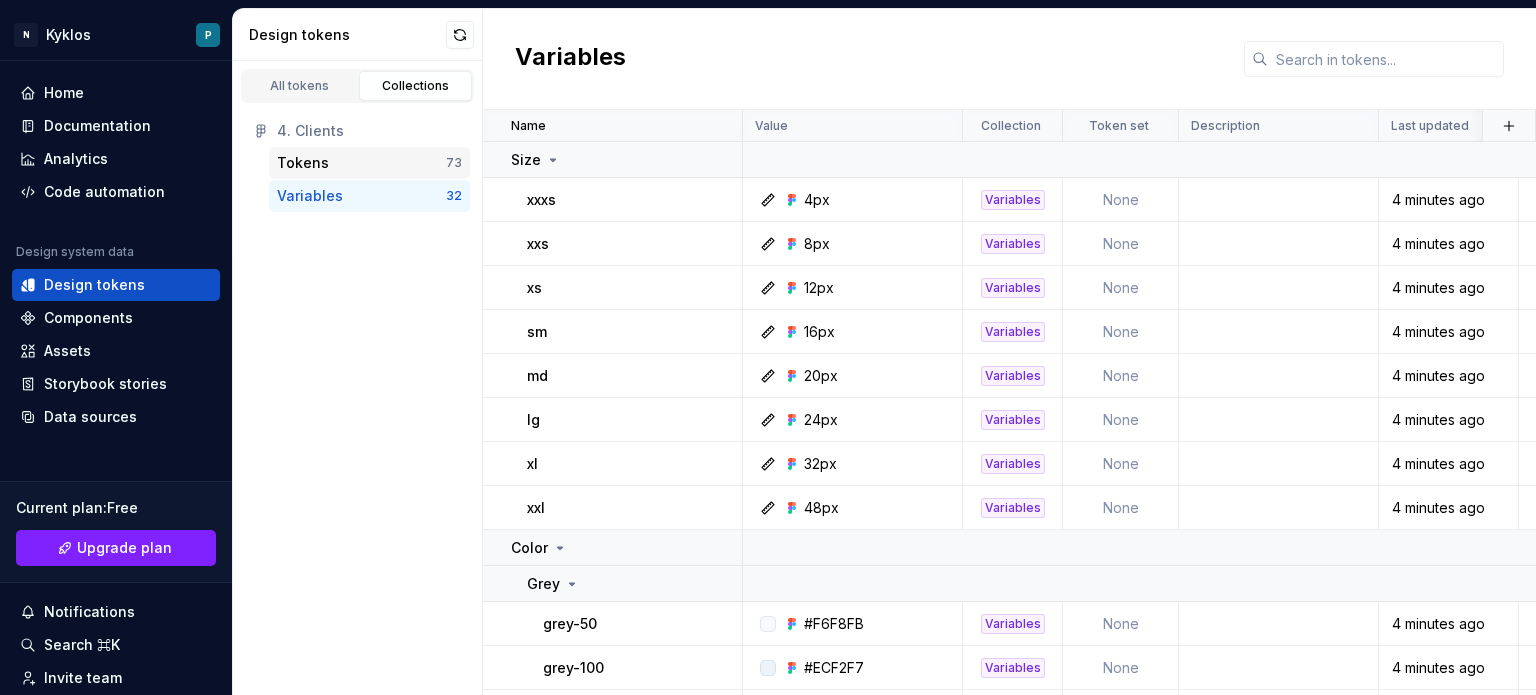 click on "Tokens" at bounding box center [361, 163] 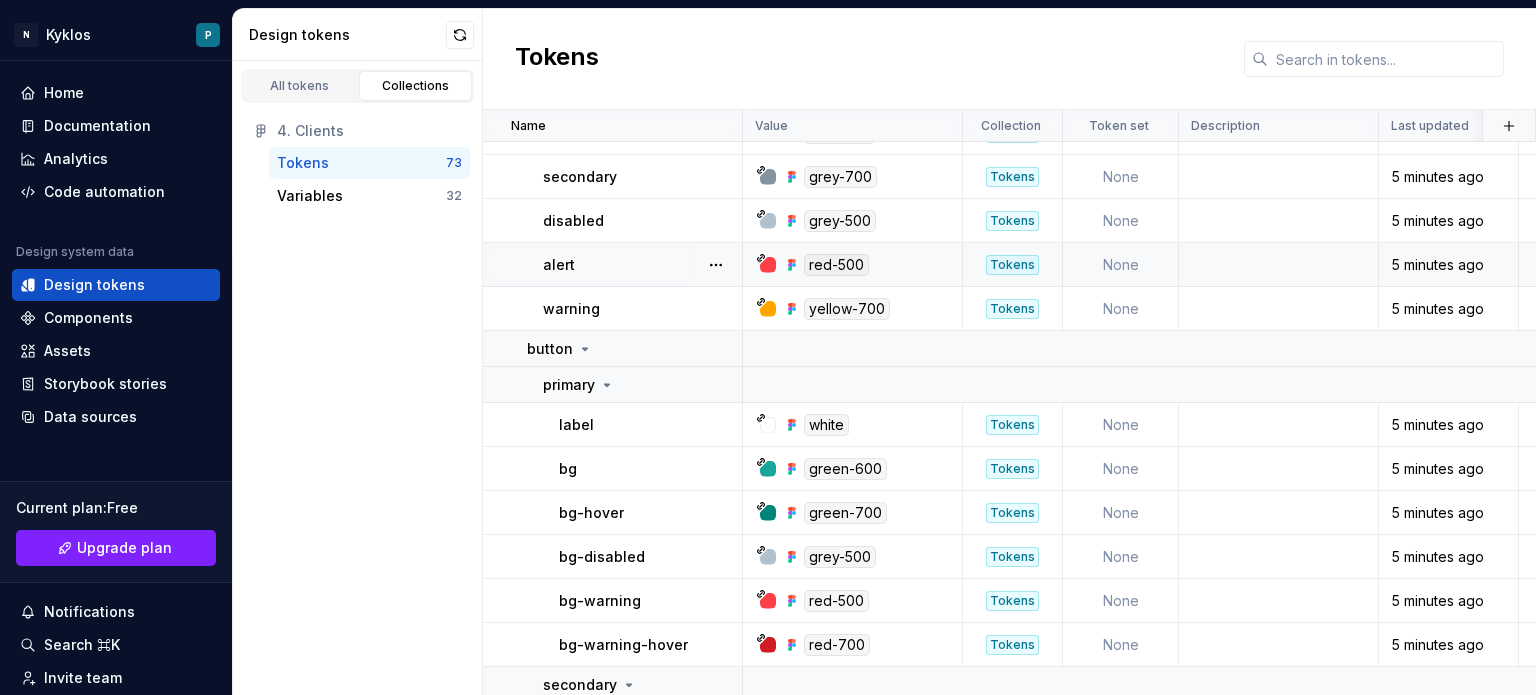 scroll, scrollTop: 797, scrollLeft: 0, axis: vertical 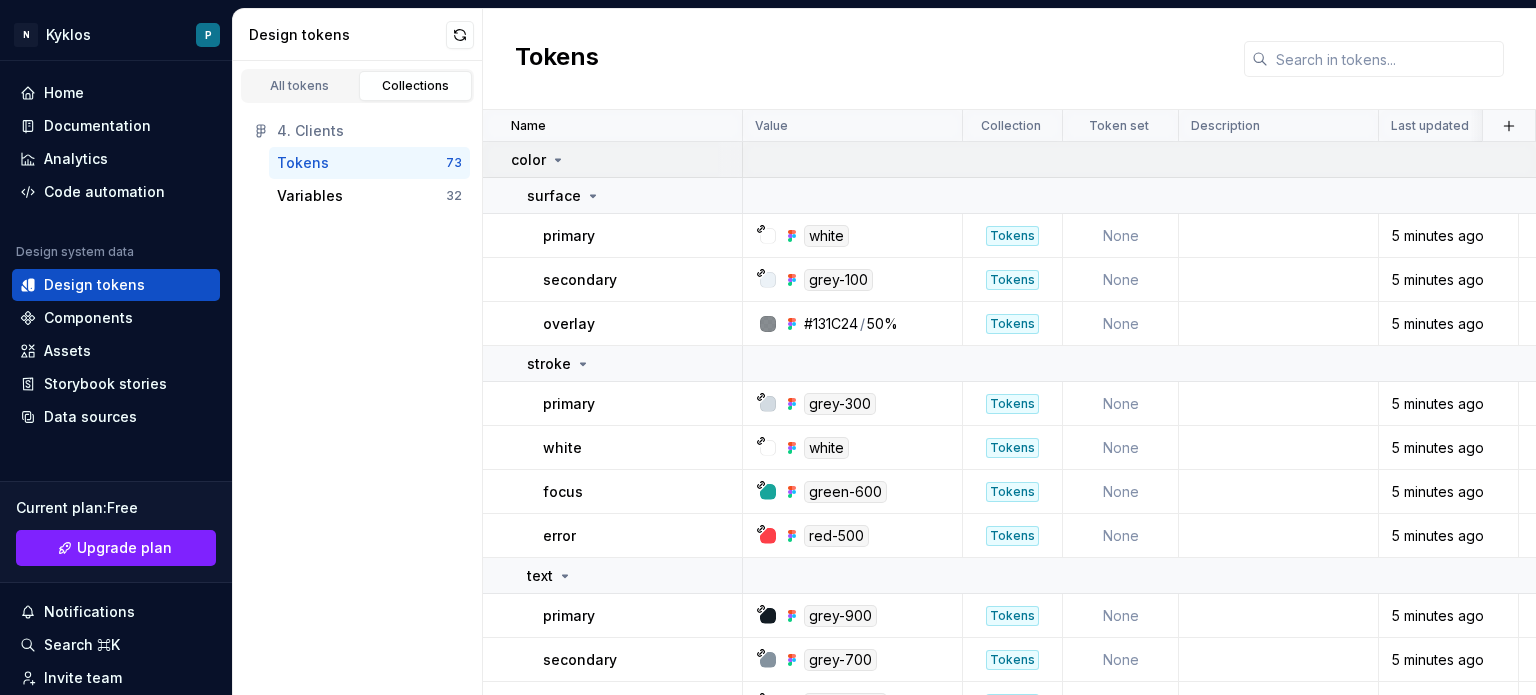 click 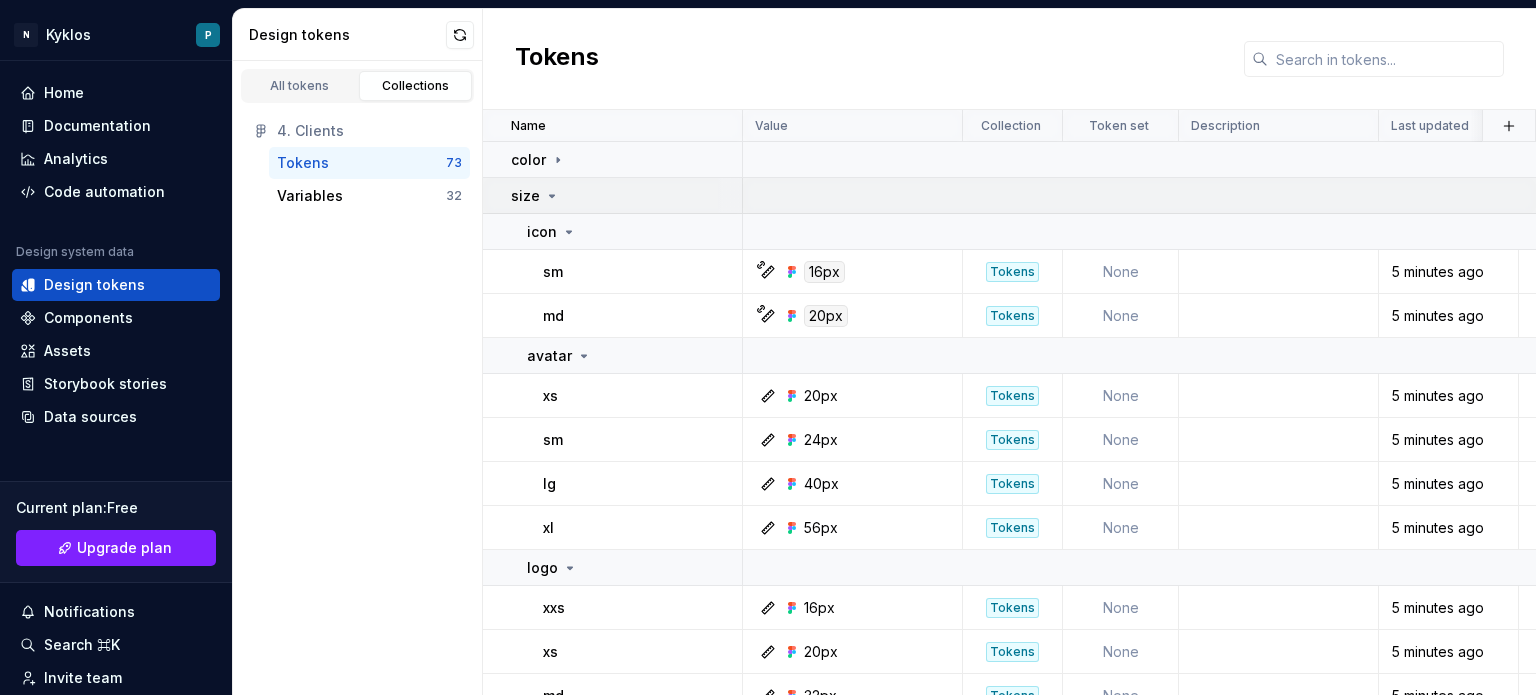 click 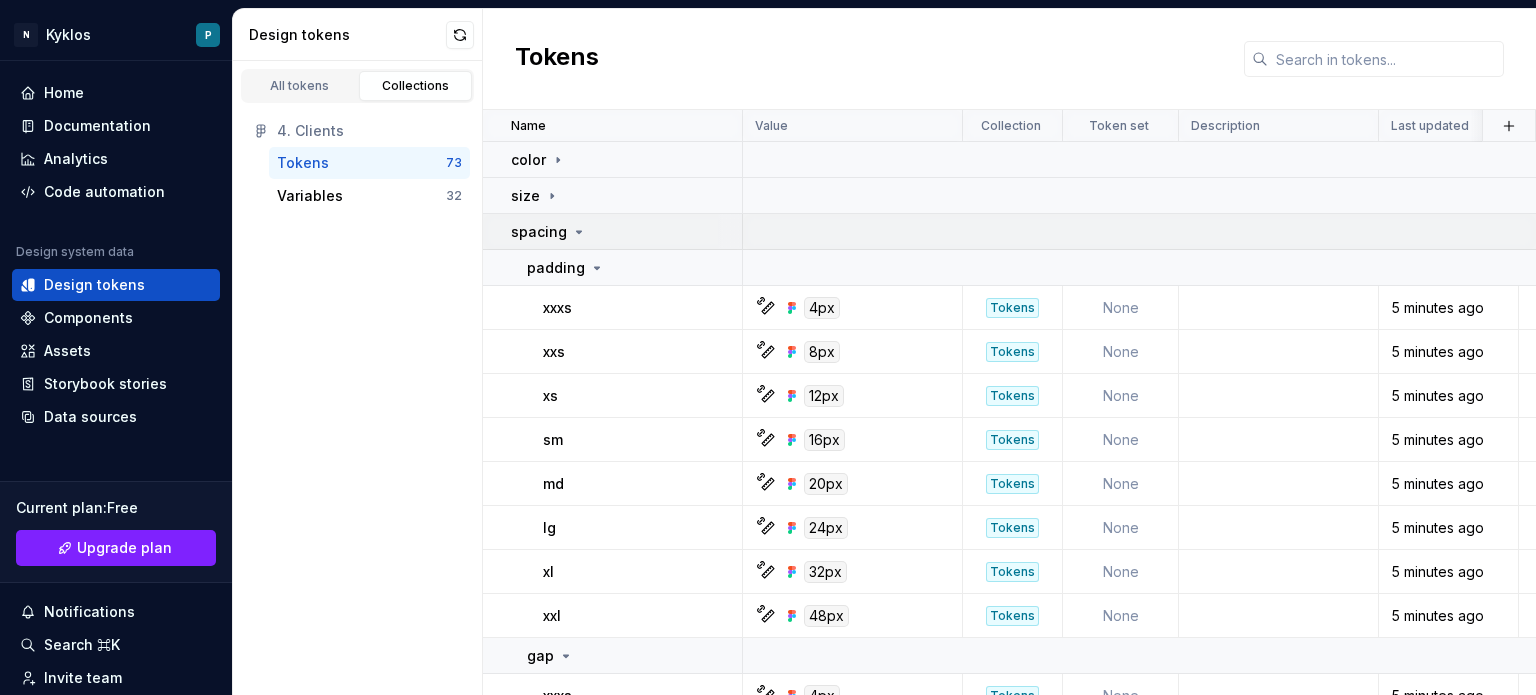 click on "spacing" at bounding box center [549, 232] 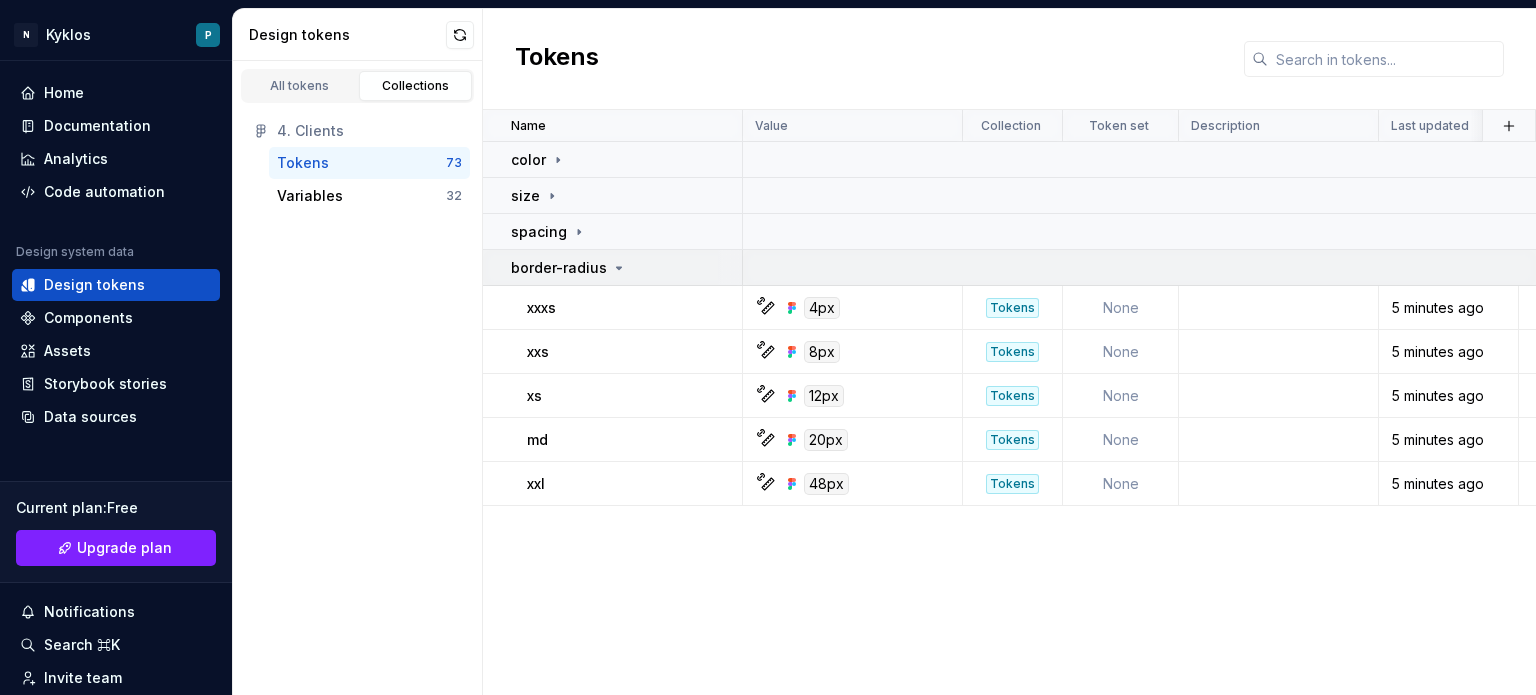 click on "border-radius" at bounding box center (559, 268) 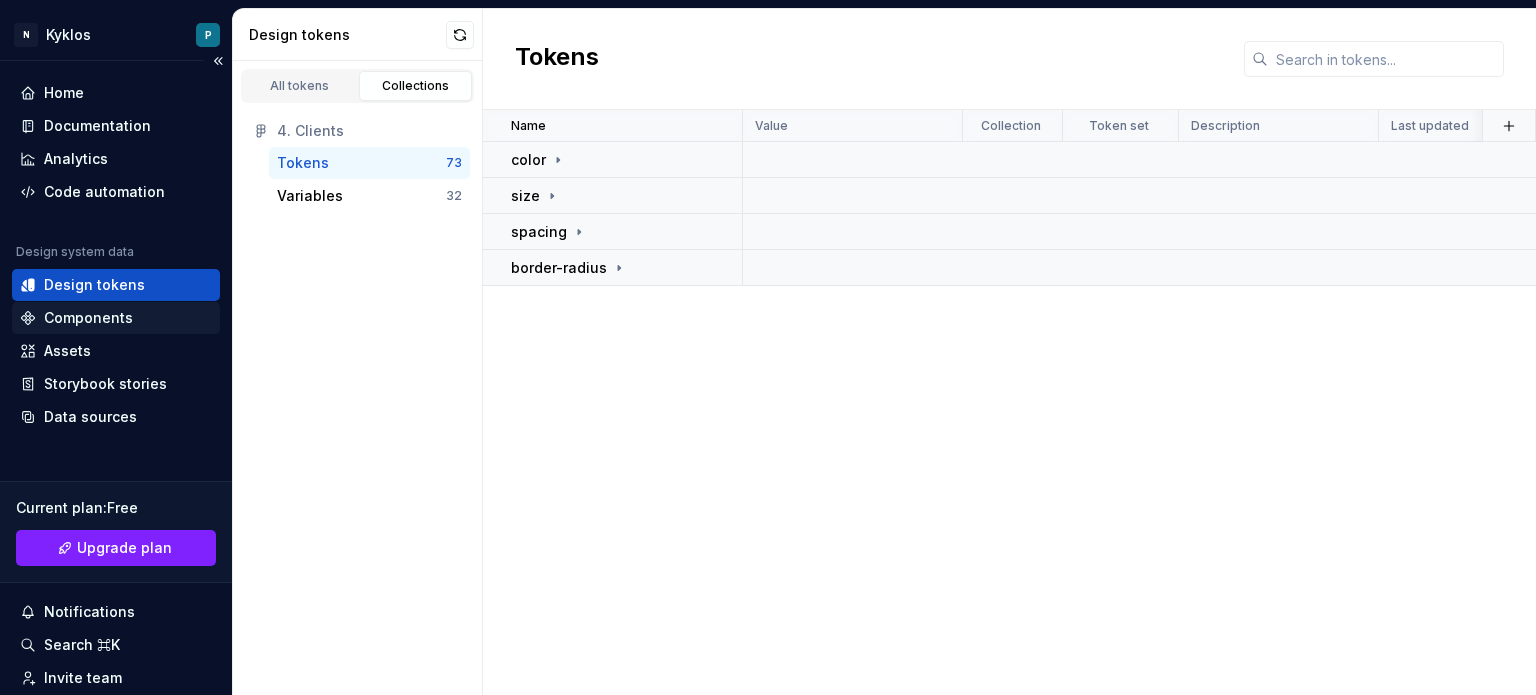 click on "Components" at bounding box center (88, 318) 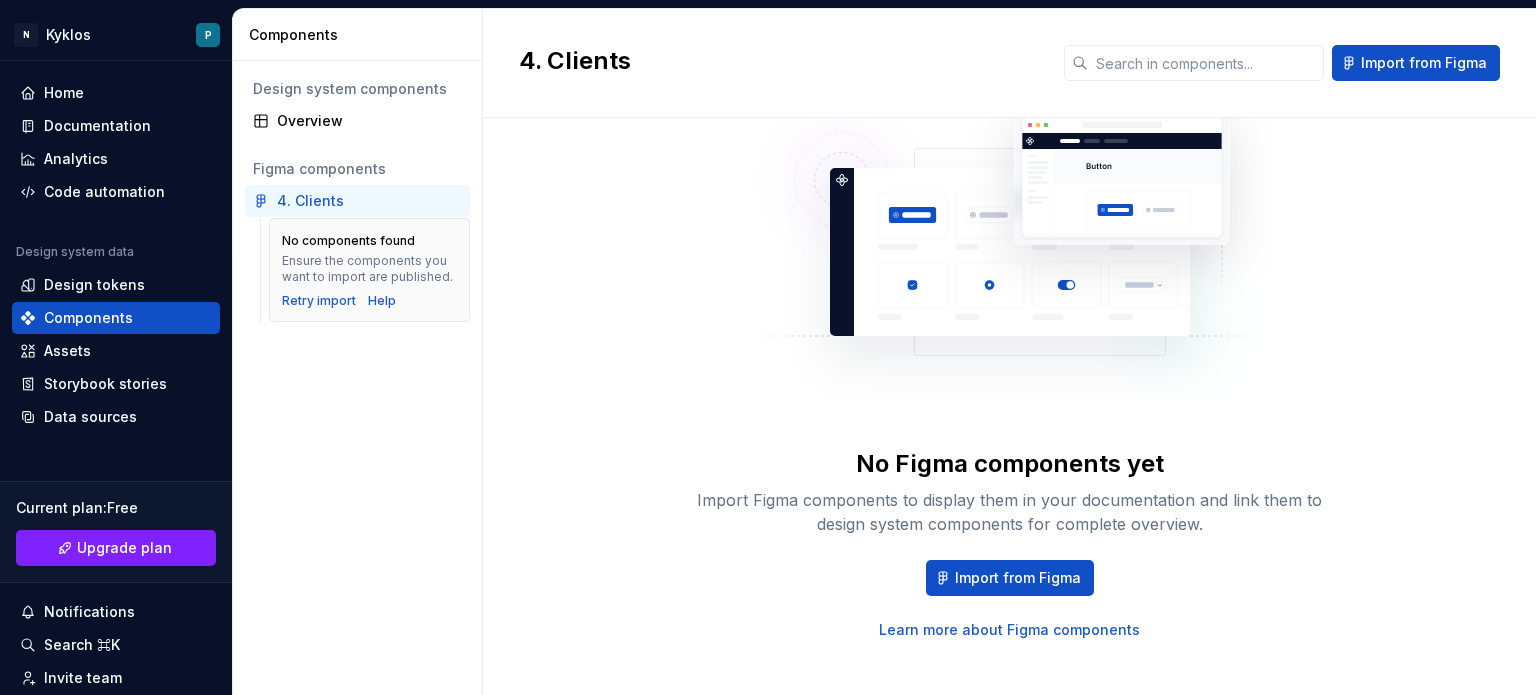scroll, scrollTop: 108, scrollLeft: 0, axis: vertical 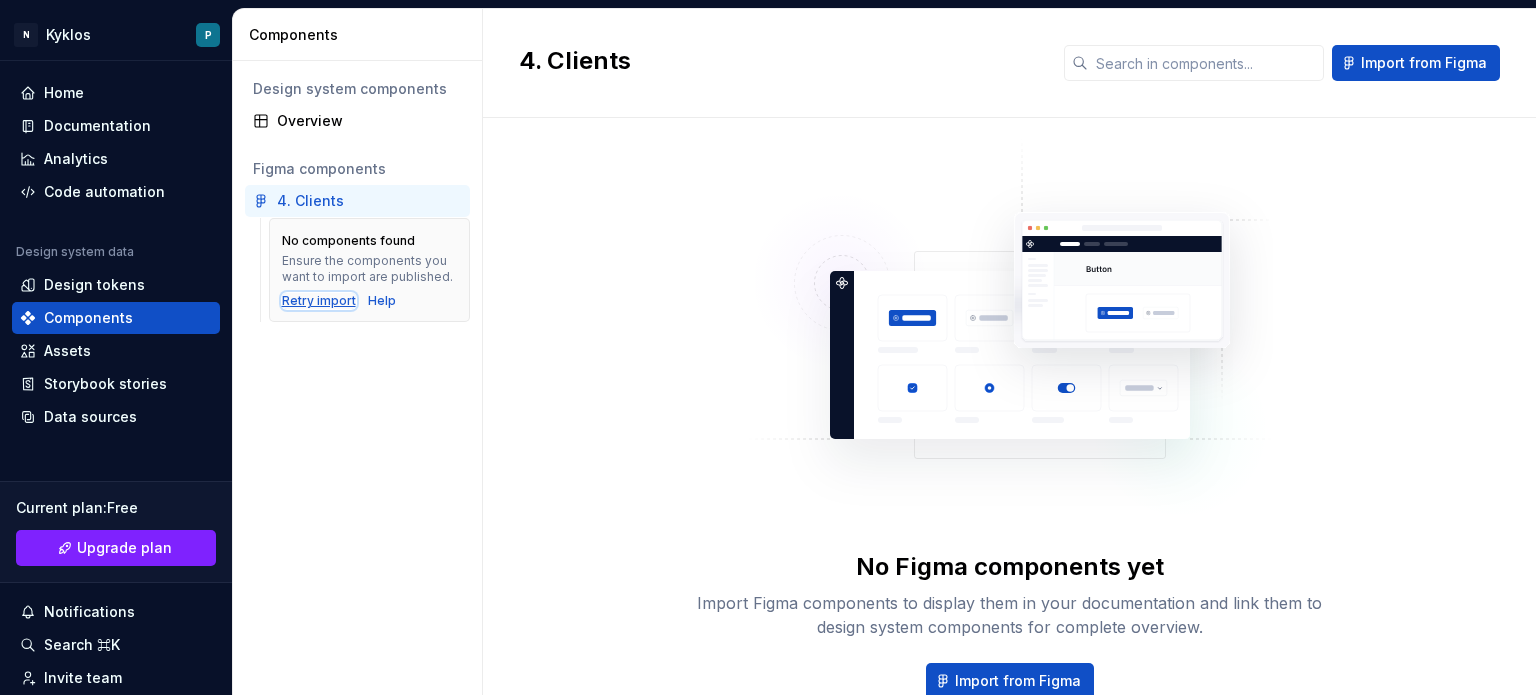 click on "Retry import" at bounding box center [319, 301] 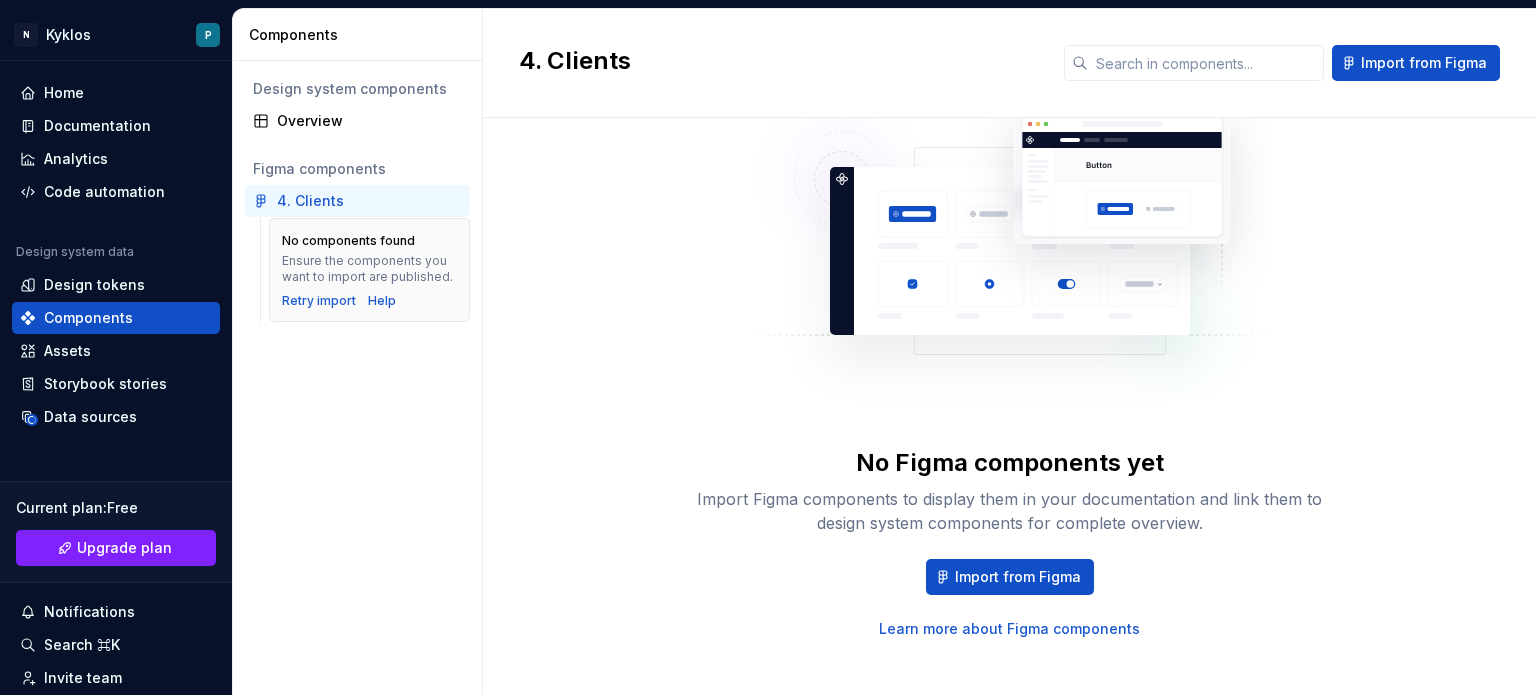 scroll, scrollTop: 108, scrollLeft: 0, axis: vertical 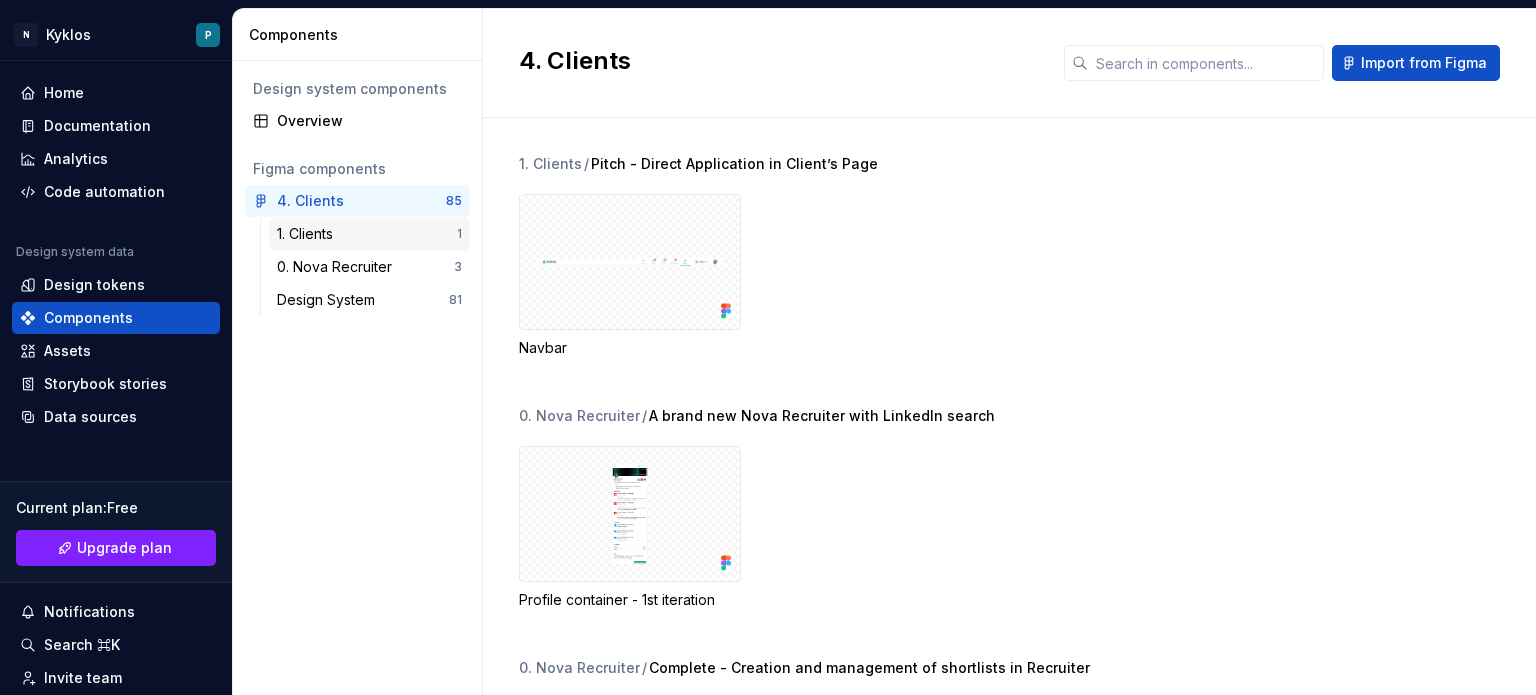click on "1. Clients" at bounding box center (309, 234) 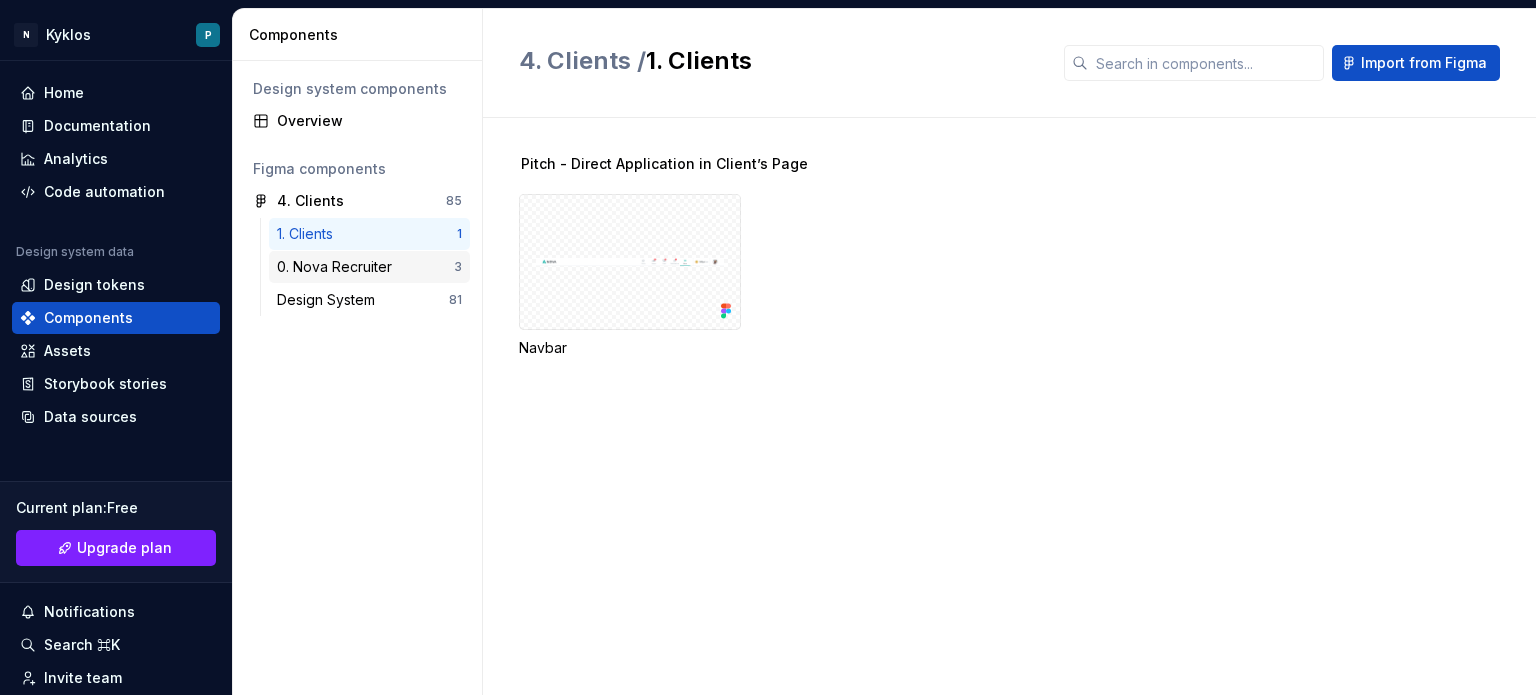 click on "0. Nova Recruiter" at bounding box center [338, 267] 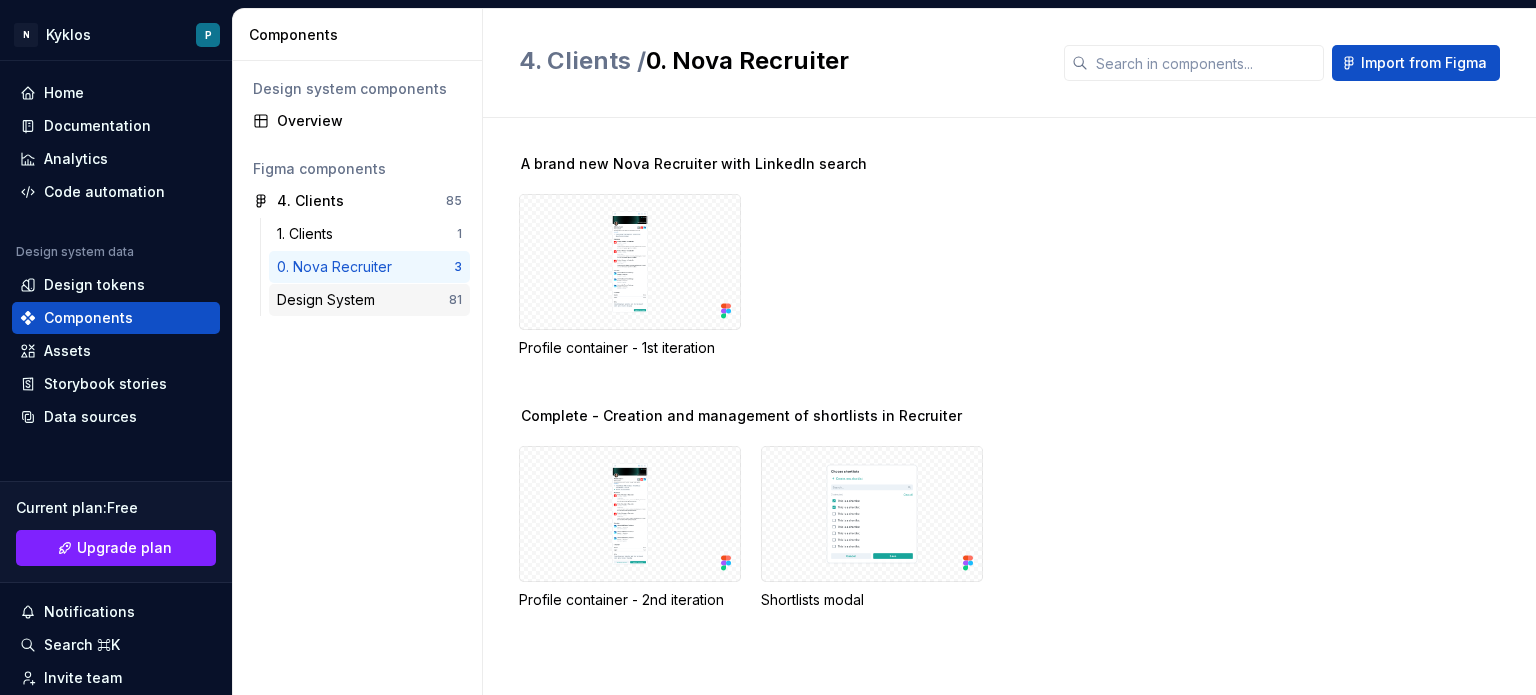 click on "Design System" at bounding box center [330, 300] 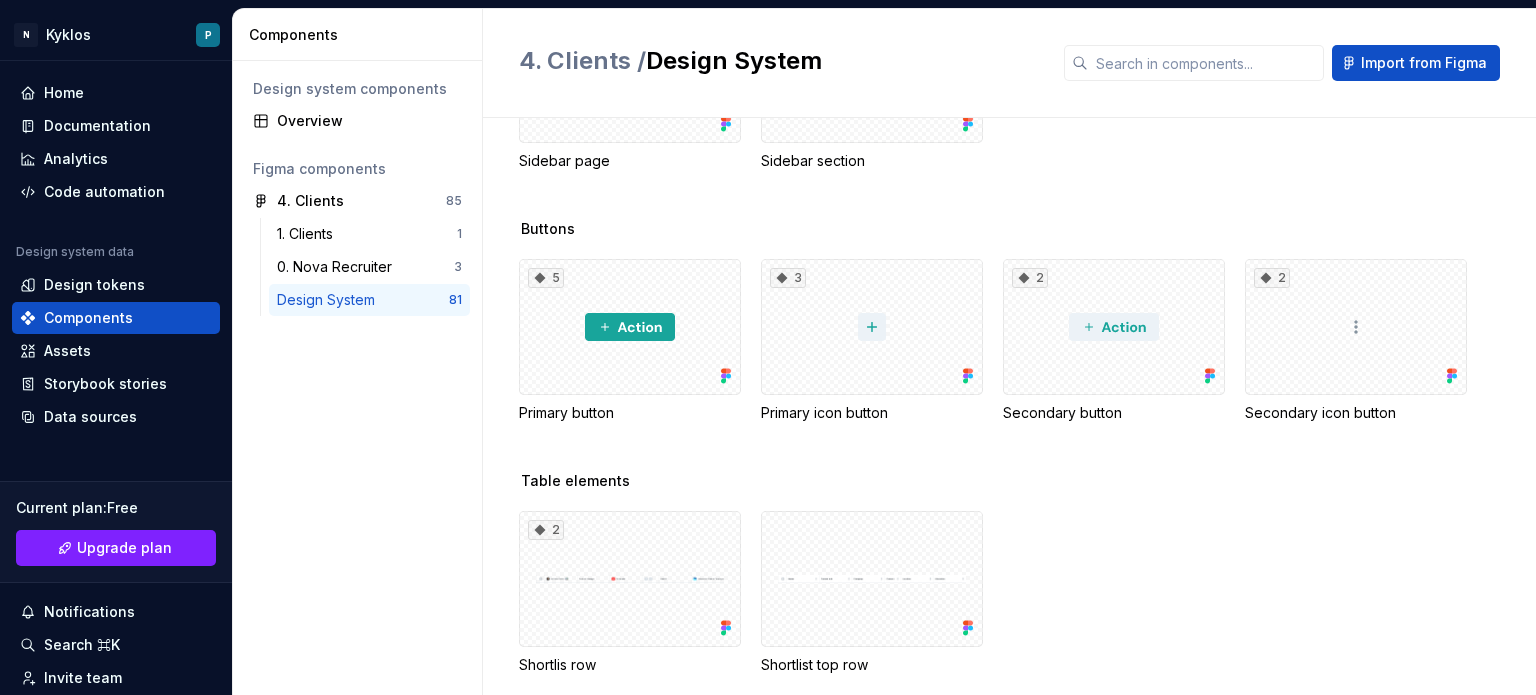 scroll, scrollTop: 3017, scrollLeft: 0, axis: vertical 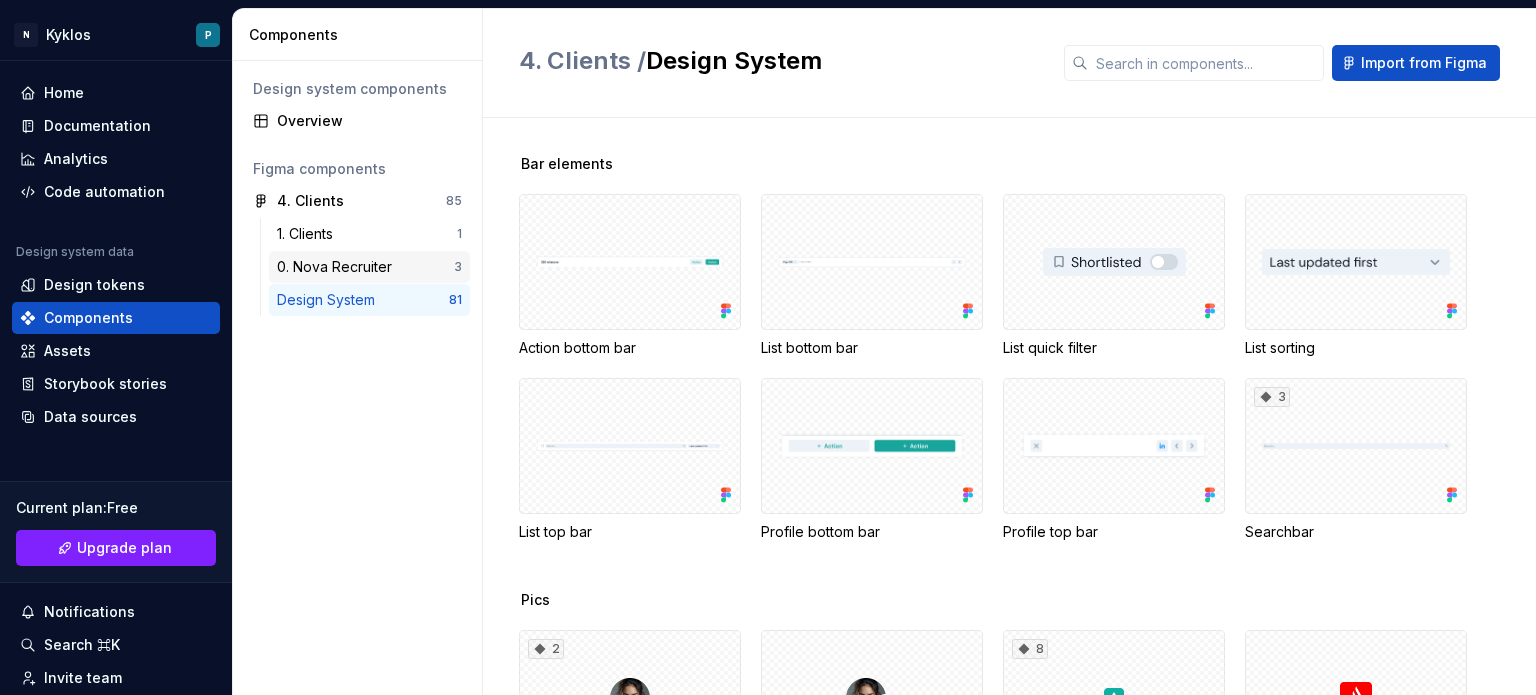 click on "0. Nova Recruiter" at bounding box center (338, 267) 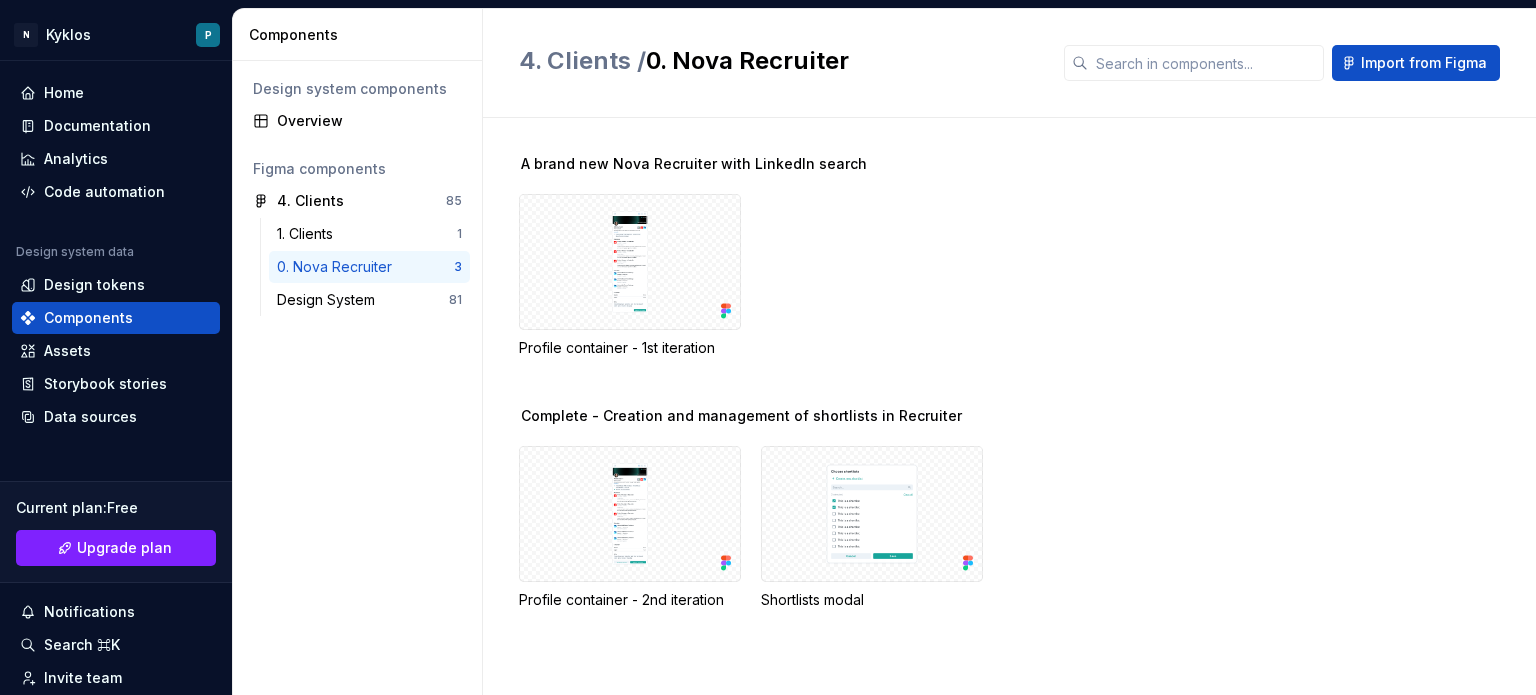 drag, startPoint x: 336, startPoint y: 257, endPoint x: 312, endPoint y: 358, distance: 103.81233 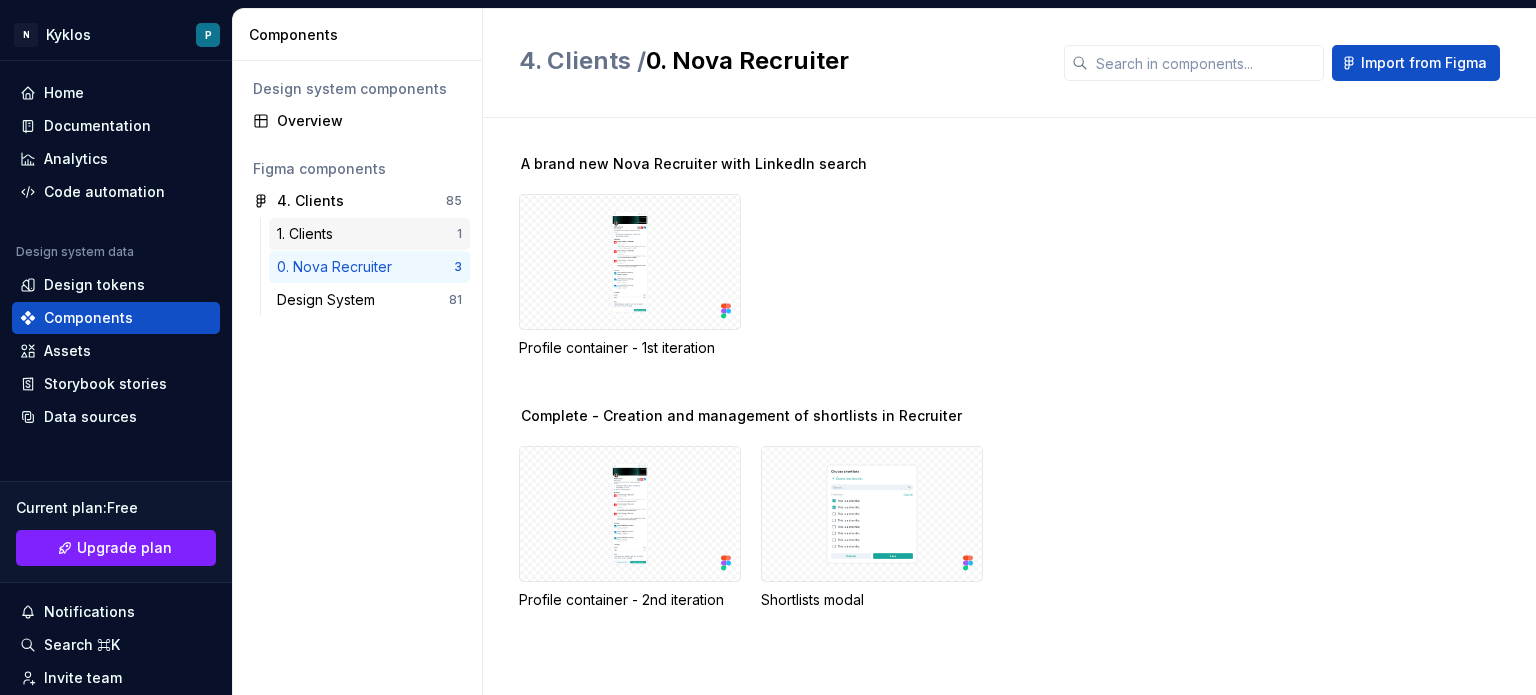 click on "1. Clients" at bounding box center [367, 234] 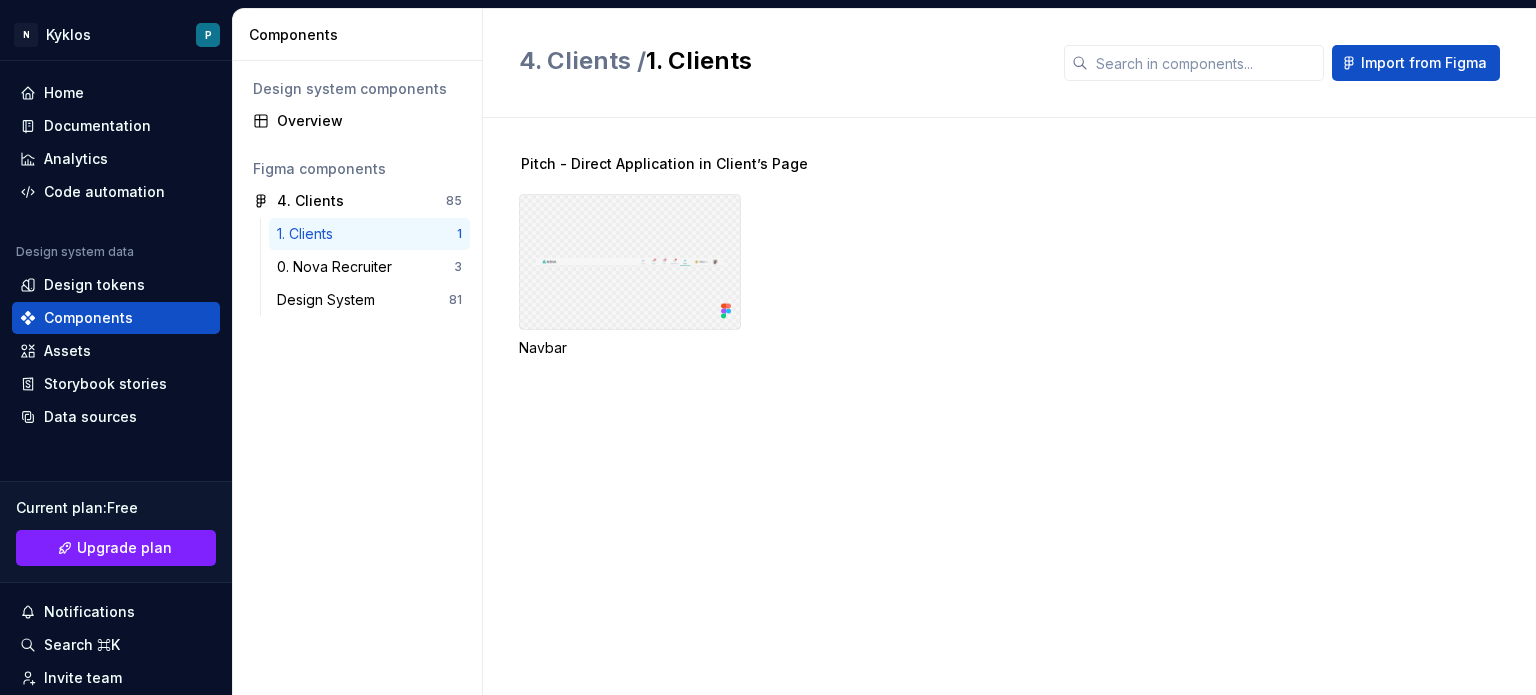 click at bounding box center (630, 262) 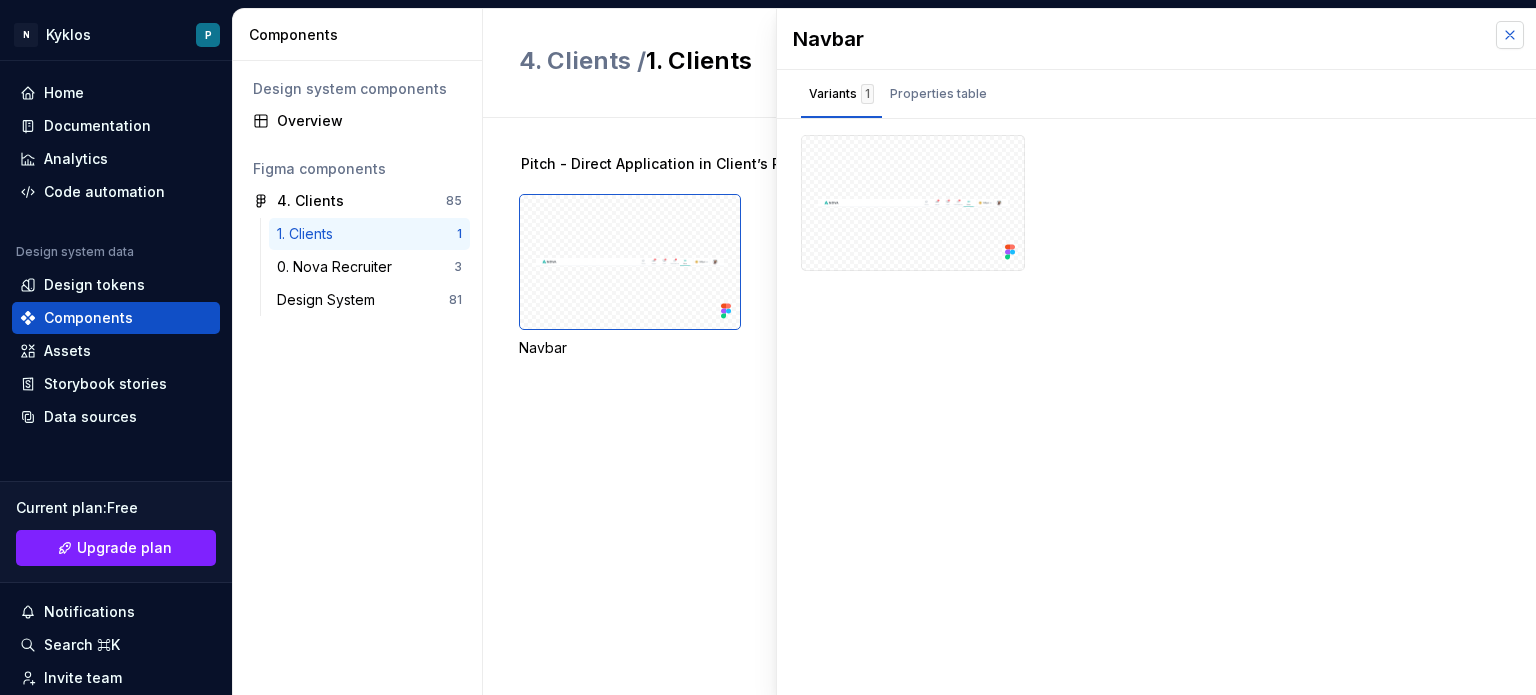 click at bounding box center [1510, 35] 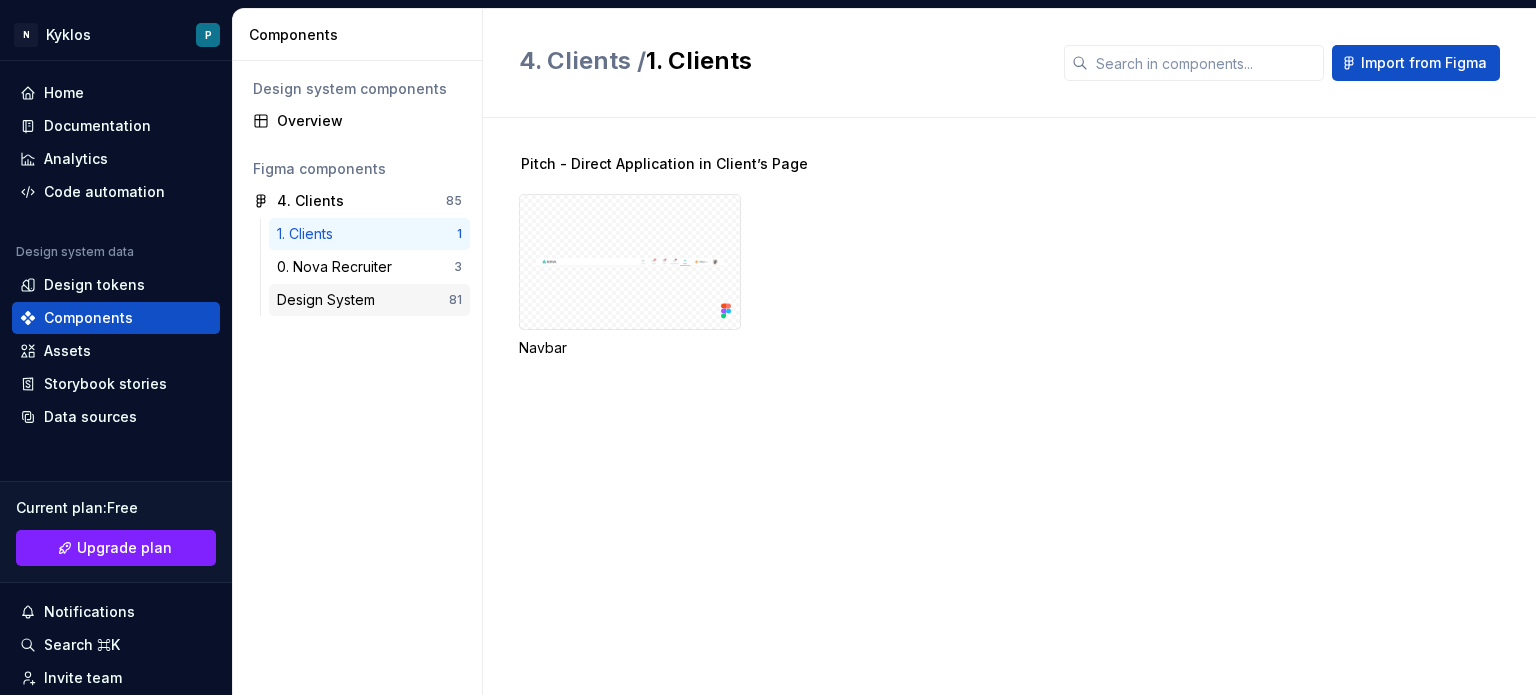 click on "Design System" at bounding box center (330, 300) 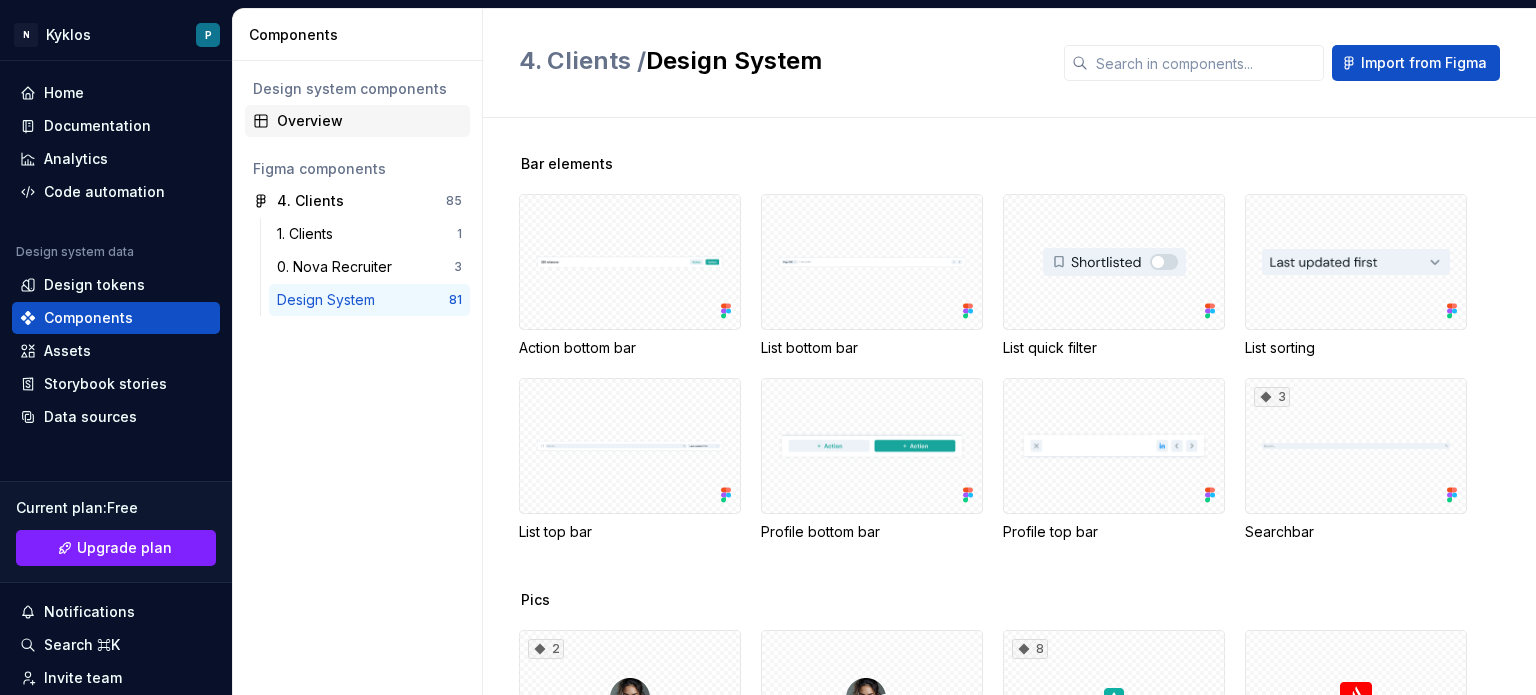 click on "Overview" at bounding box center [369, 121] 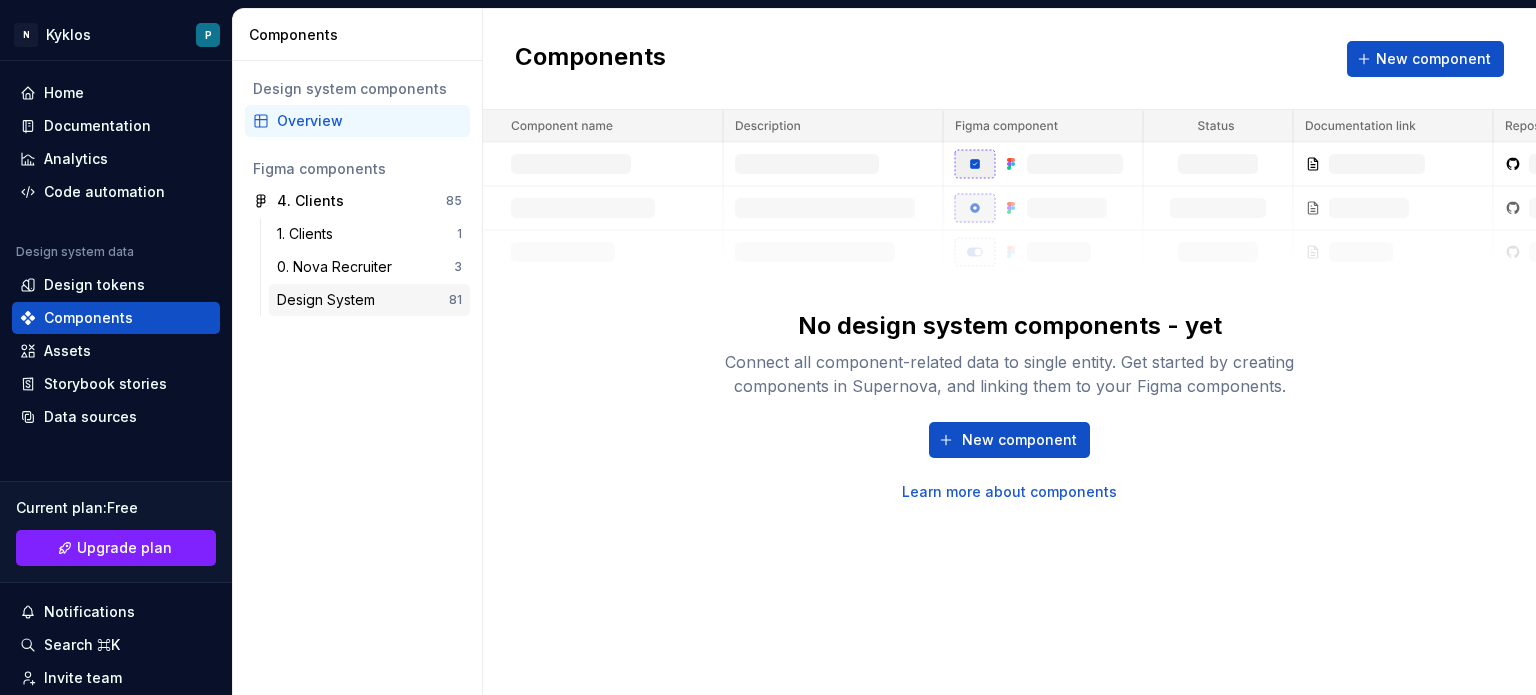 click on "Design System" at bounding box center [330, 300] 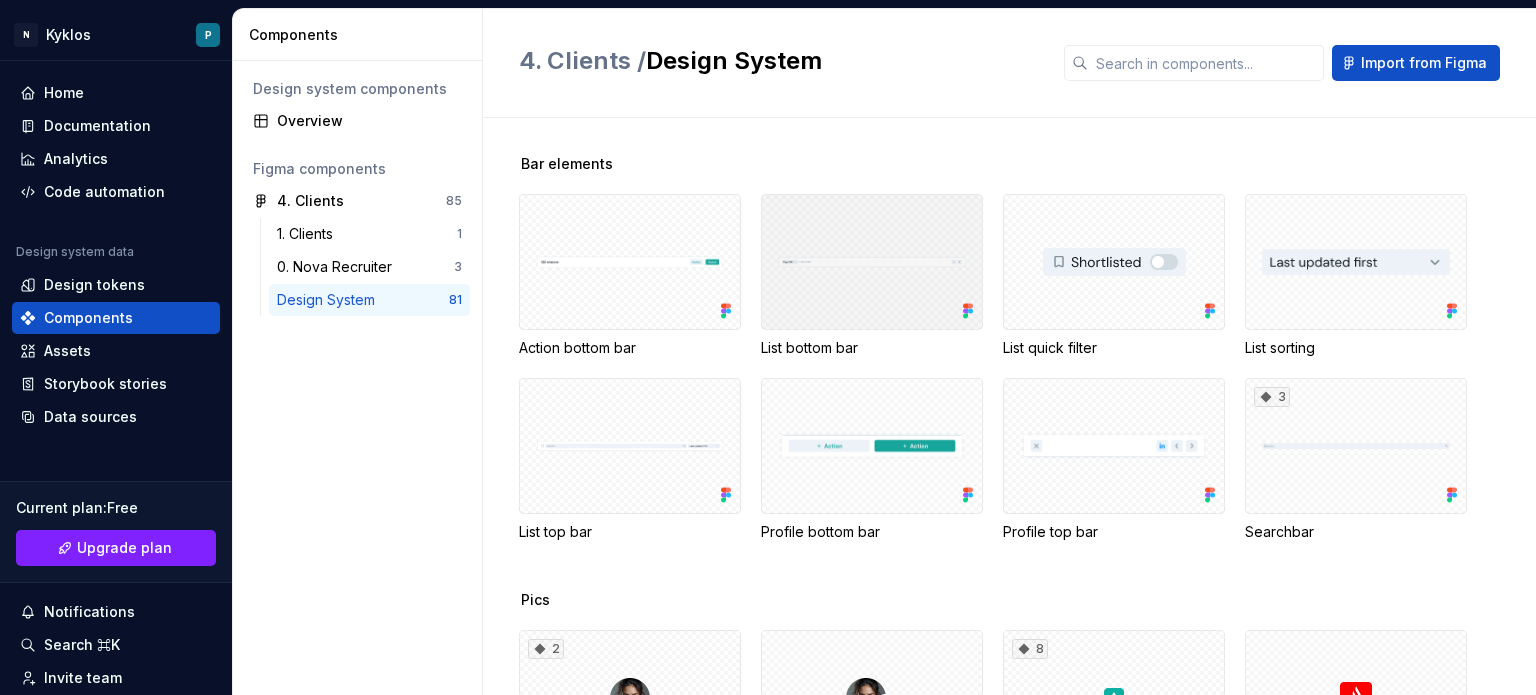 click at bounding box center (872, 262) 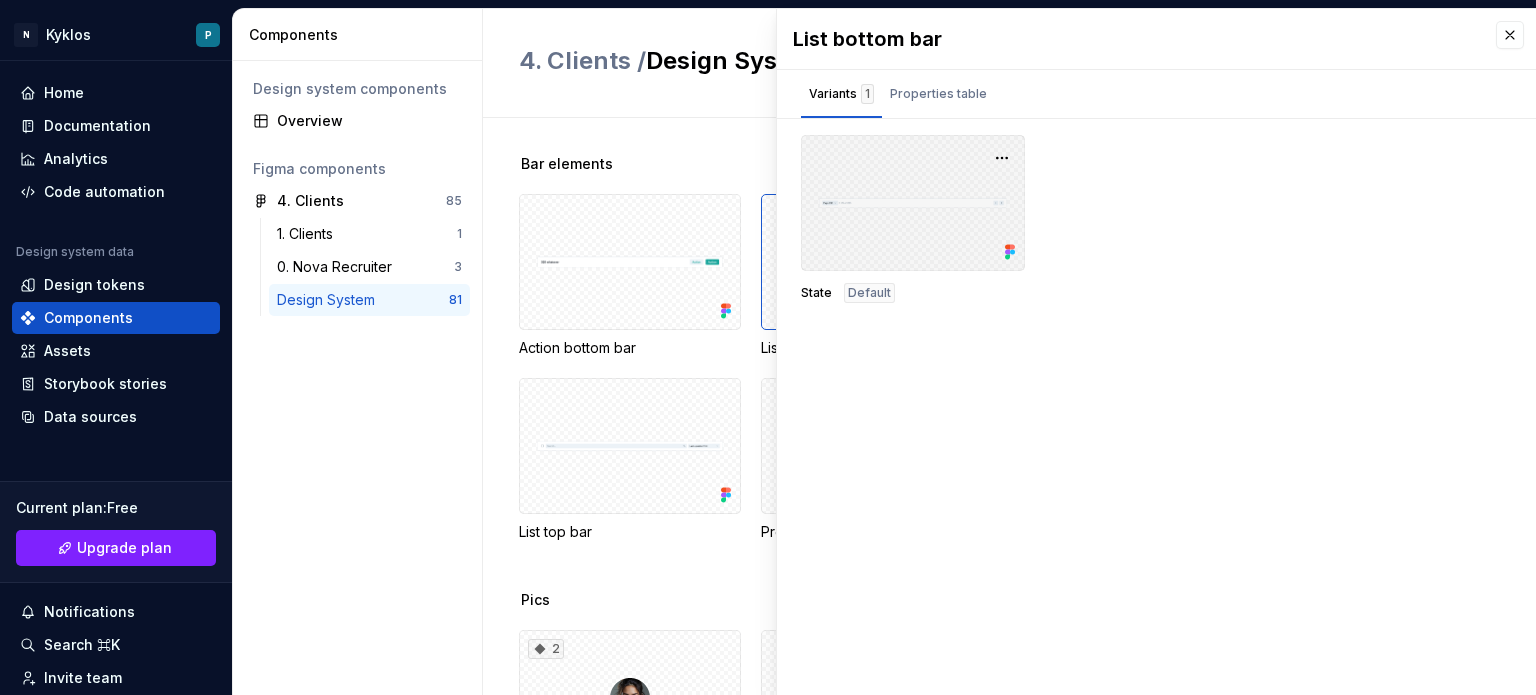 click at bounding box center (913, 203) 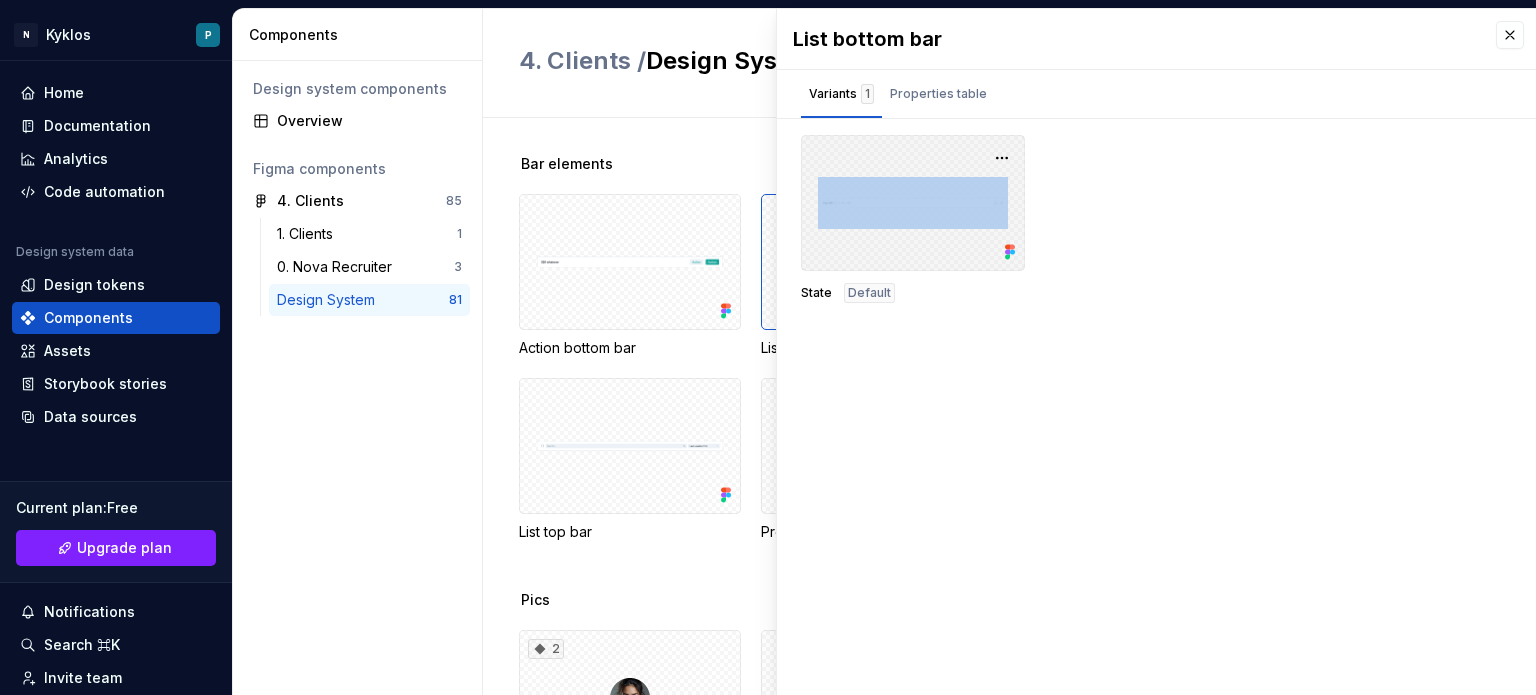 click at bounding box center (913, 203) 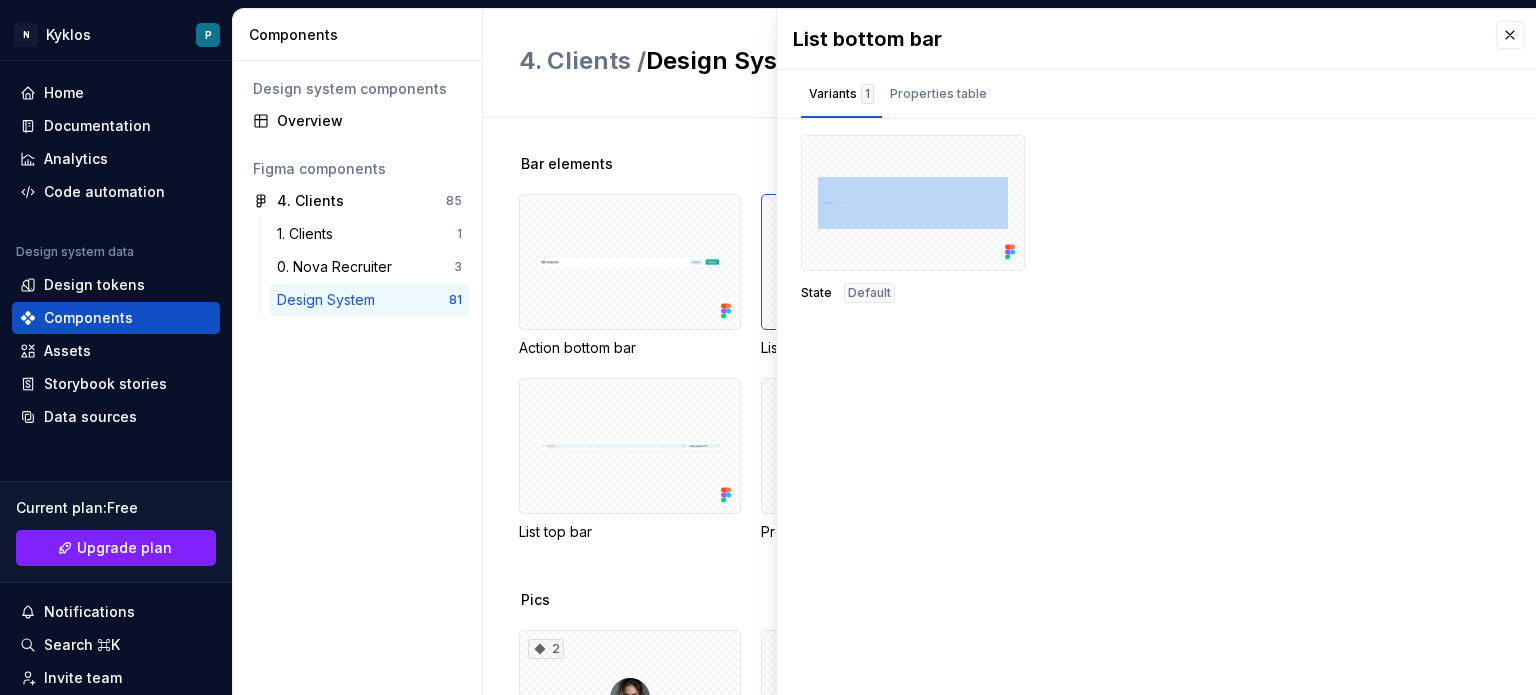 click on "State Default" at bounding box center [1156, 219] 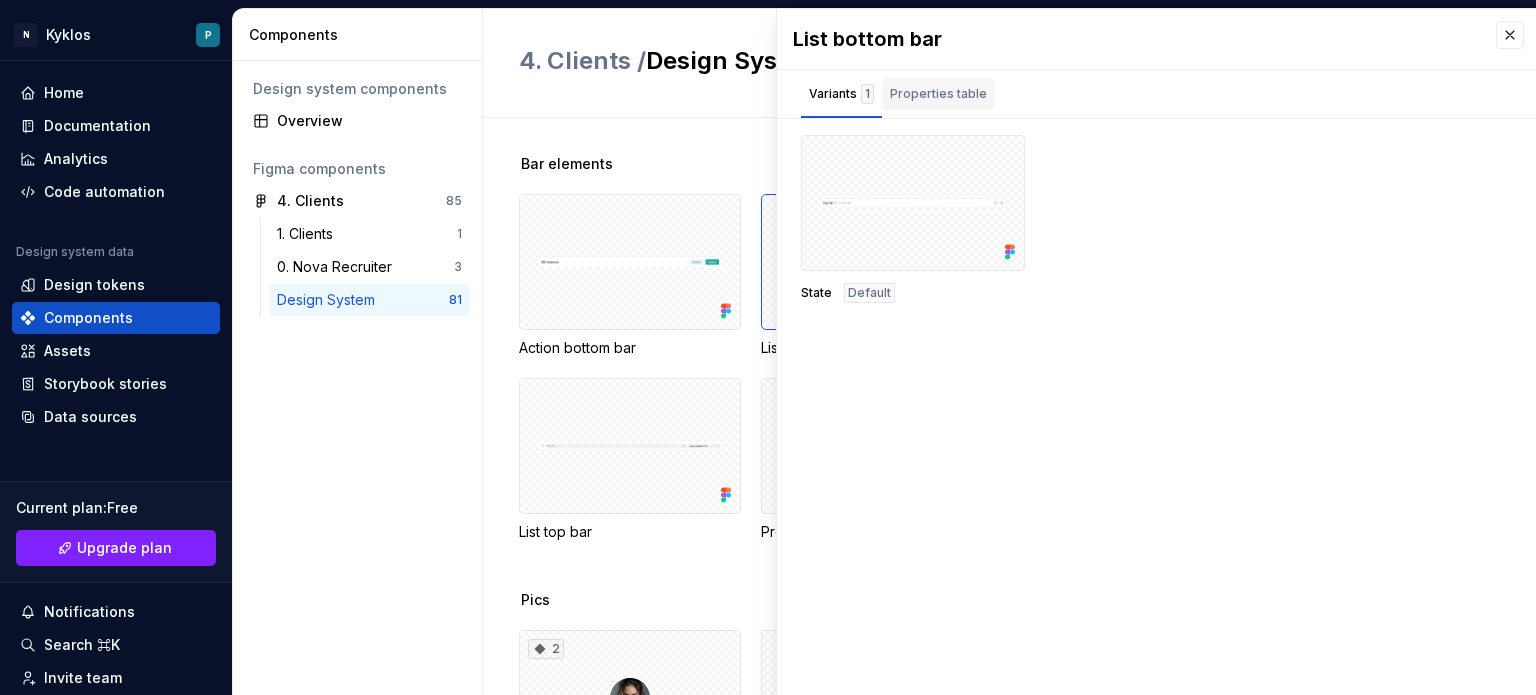 click on "Properties table" at bounding box center (938, 94) 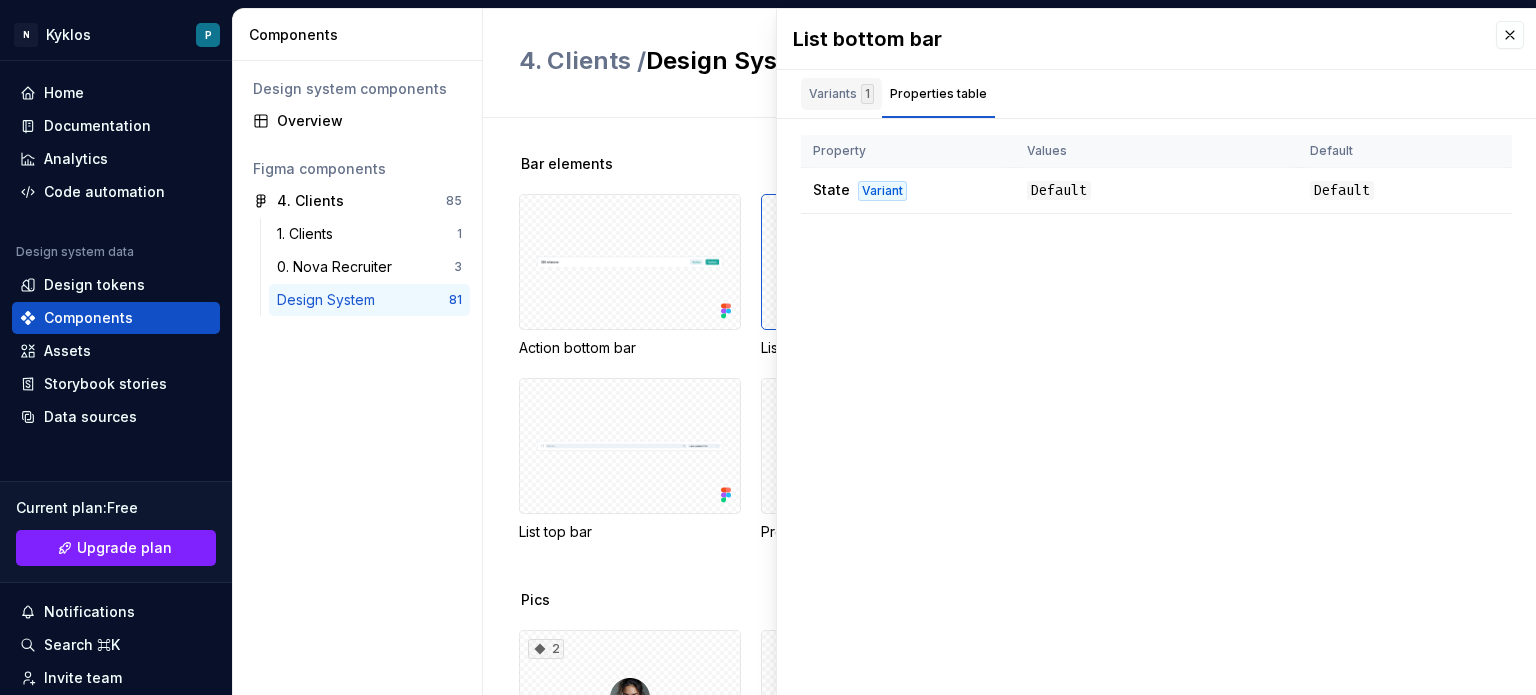 click on "Variants 1" at bounding box center [841, 94] 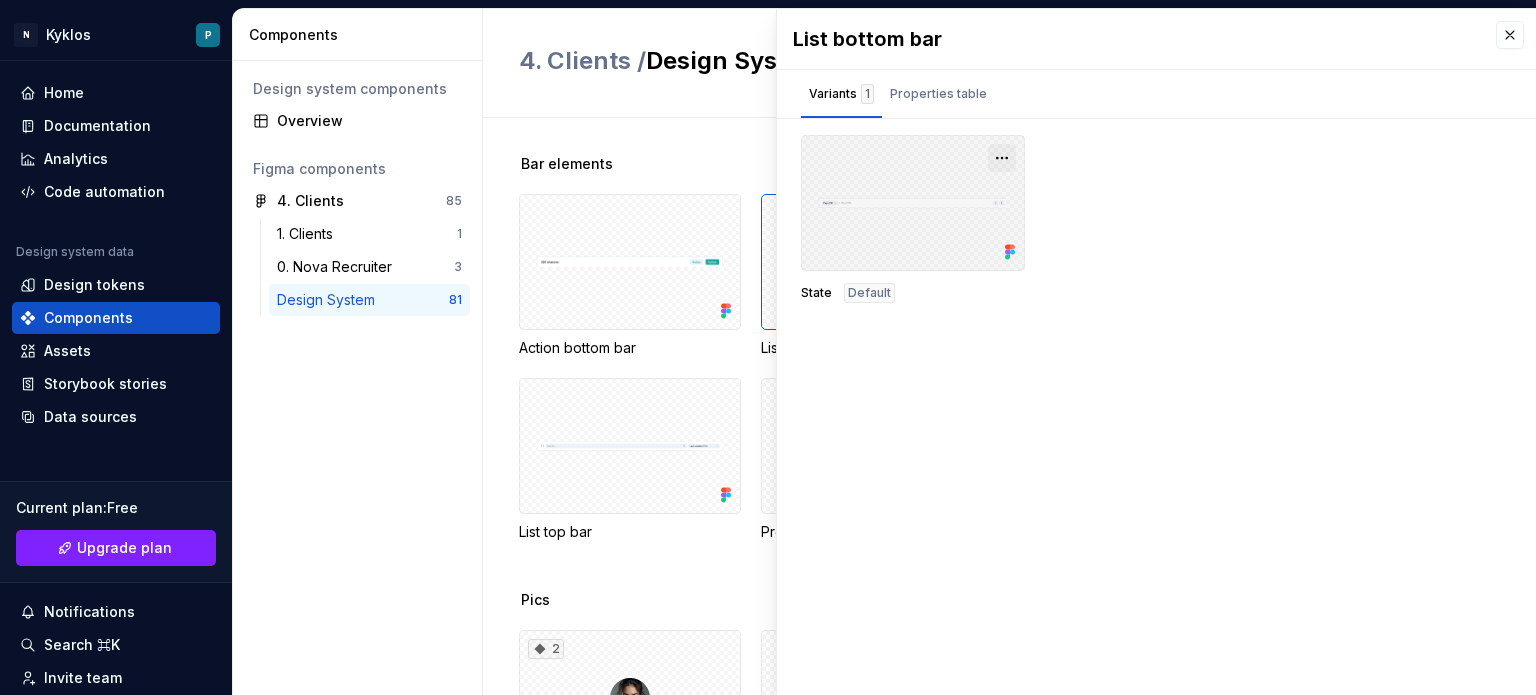 click at bounding box center [1002, 158] 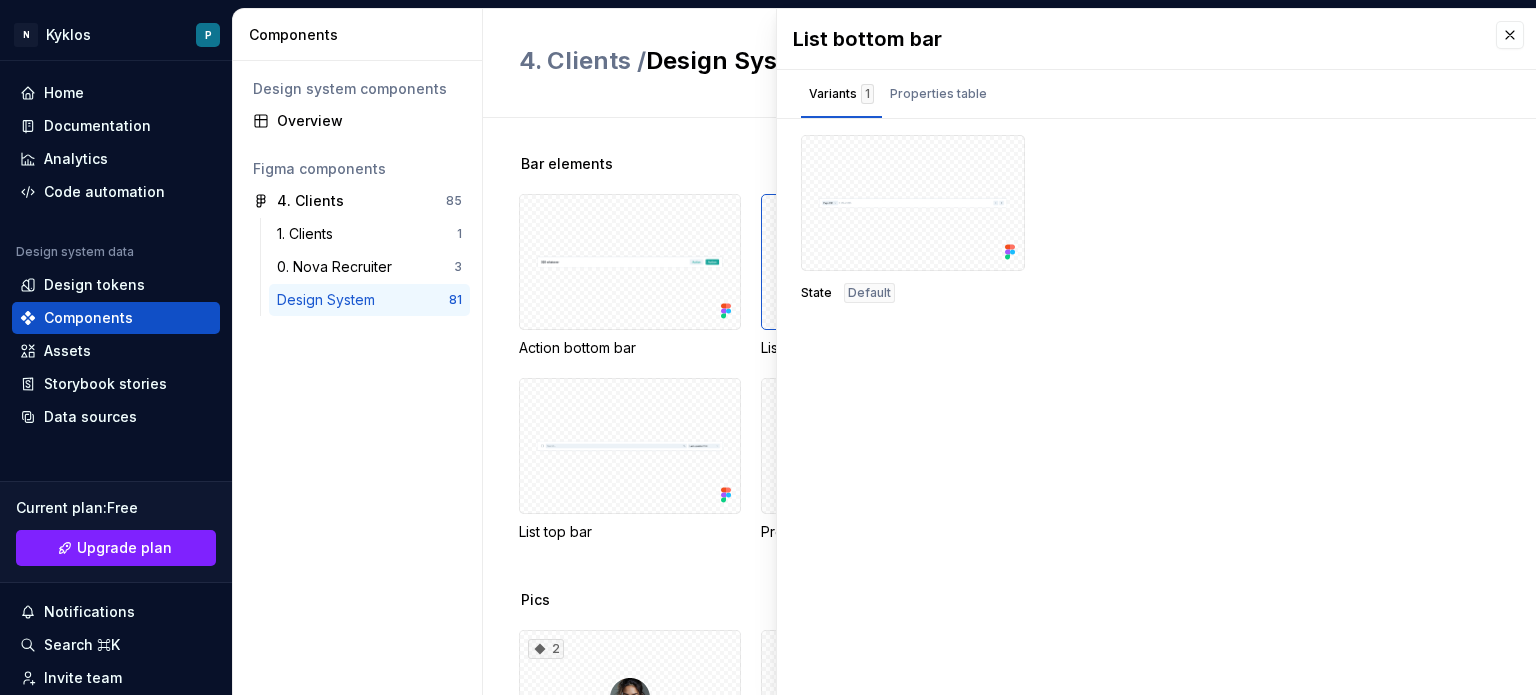 click on "State Default" at bounding box center [1156, 219] 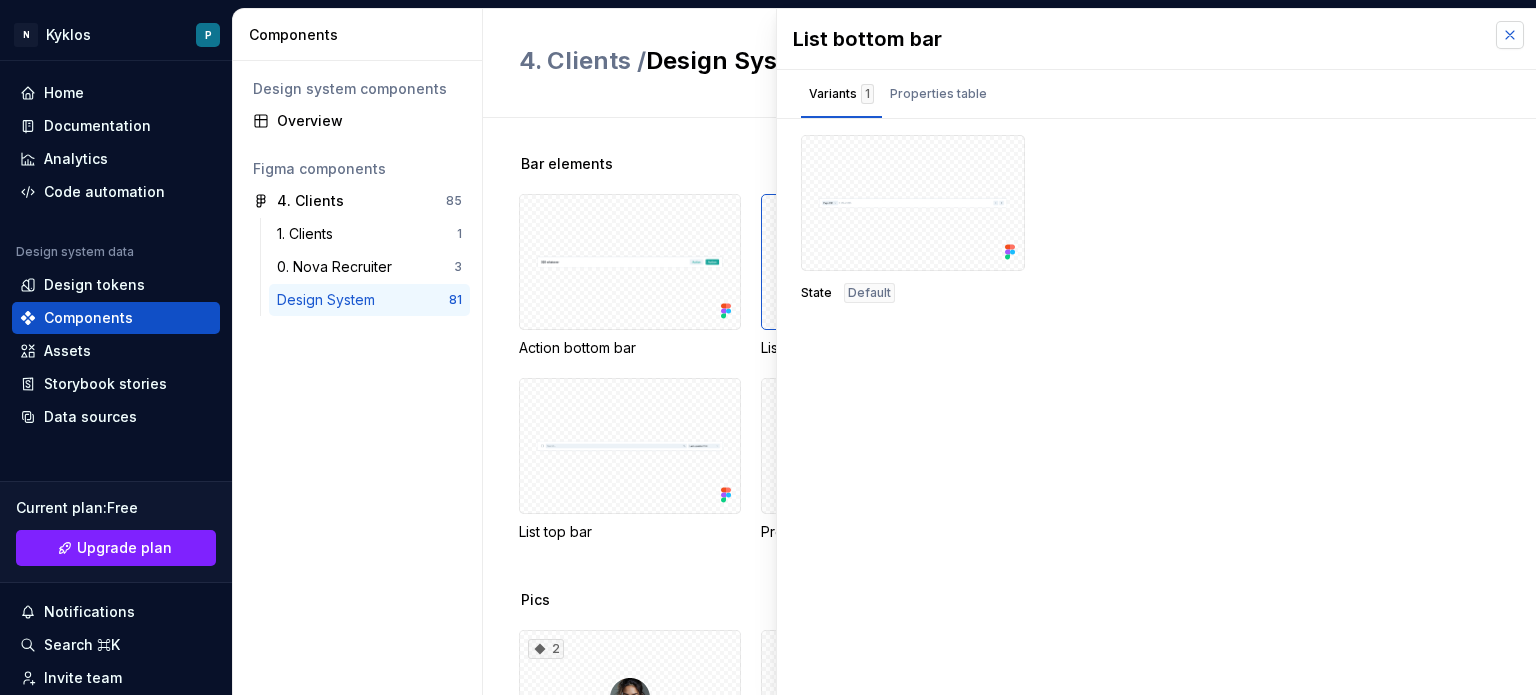 click at bounding box center (1510, 35) 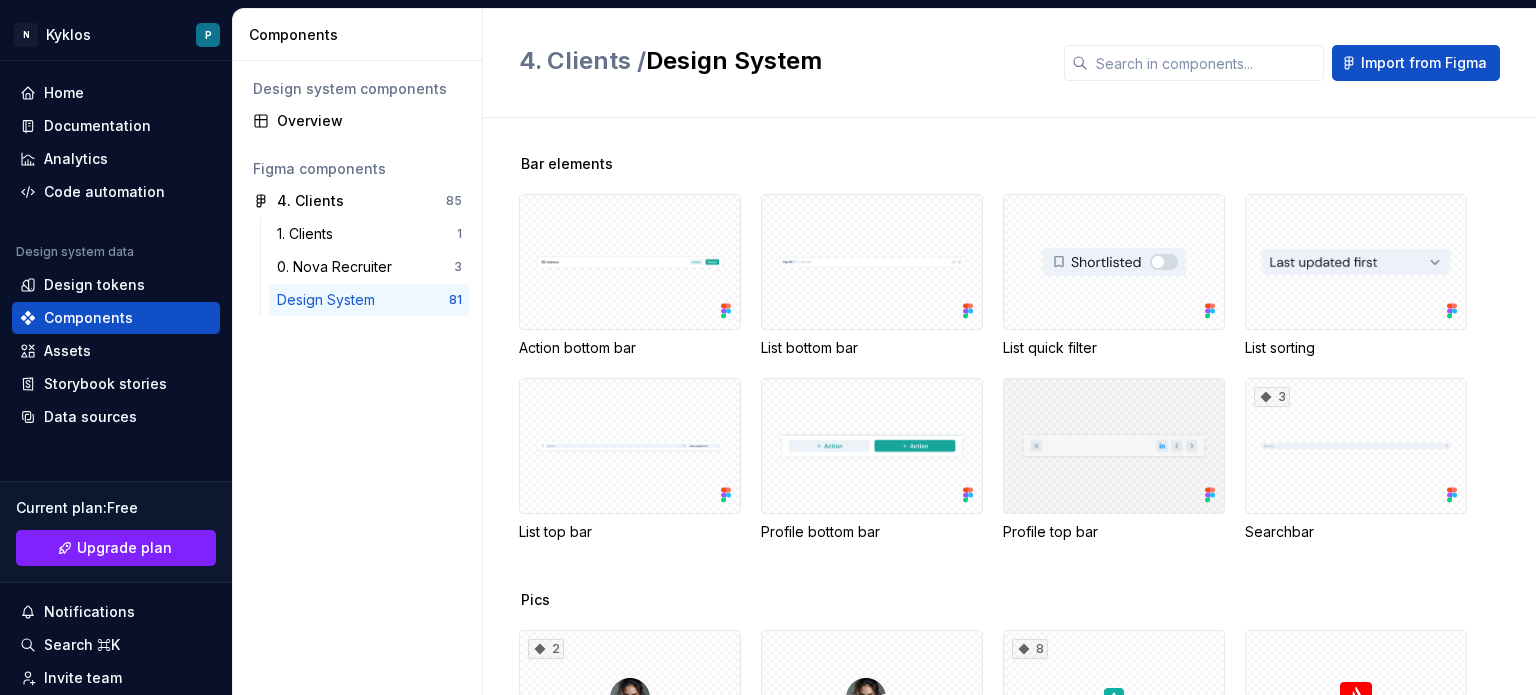 click at bounding box center (1114, 446) 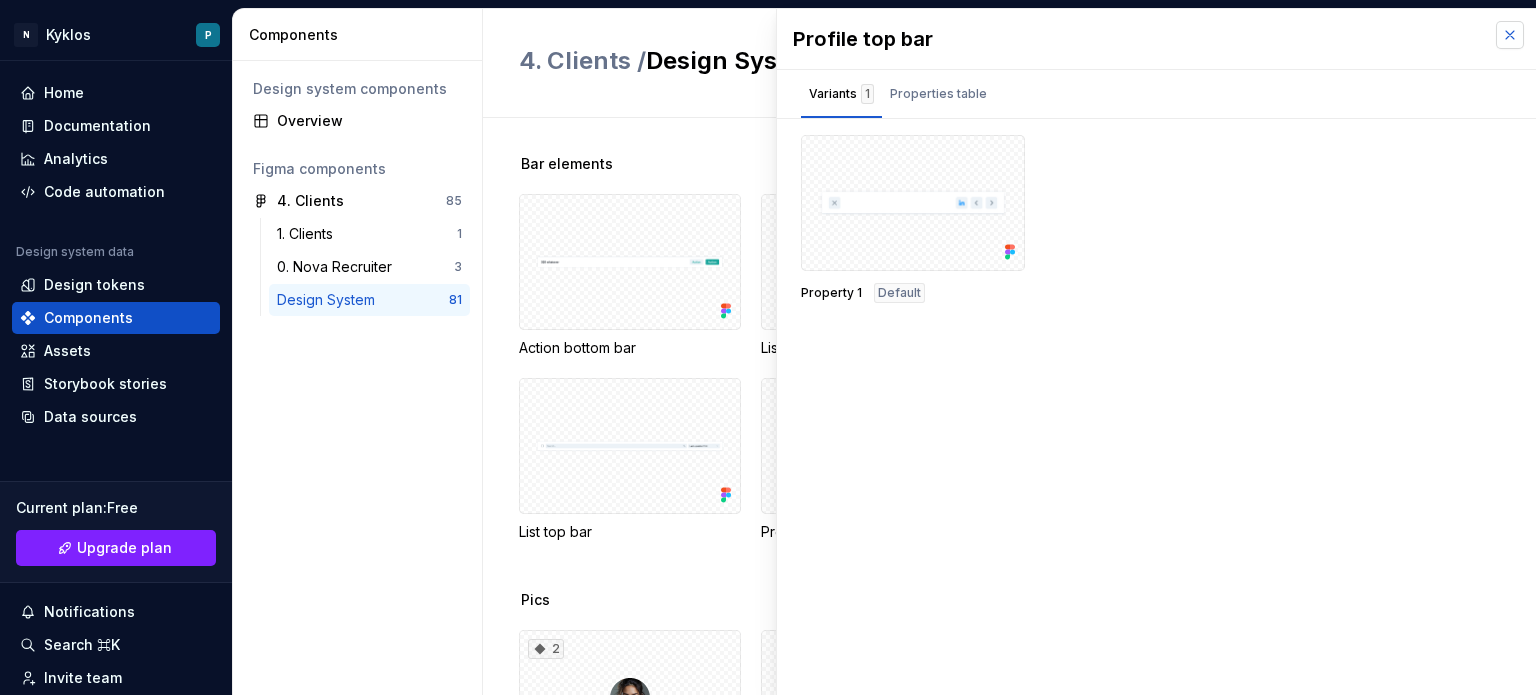 click at bounding box center [1510, 35] 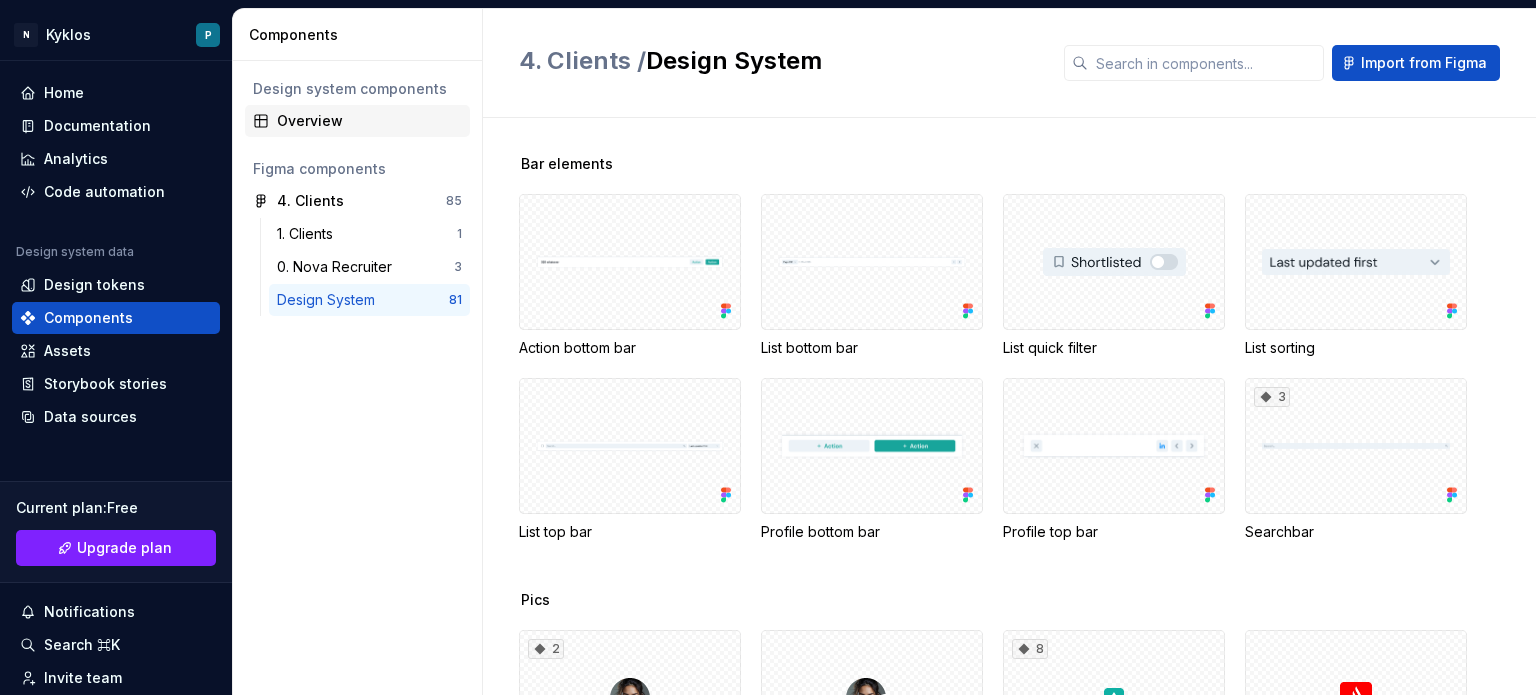 click on "Overview" at bounding box center (369, 121) 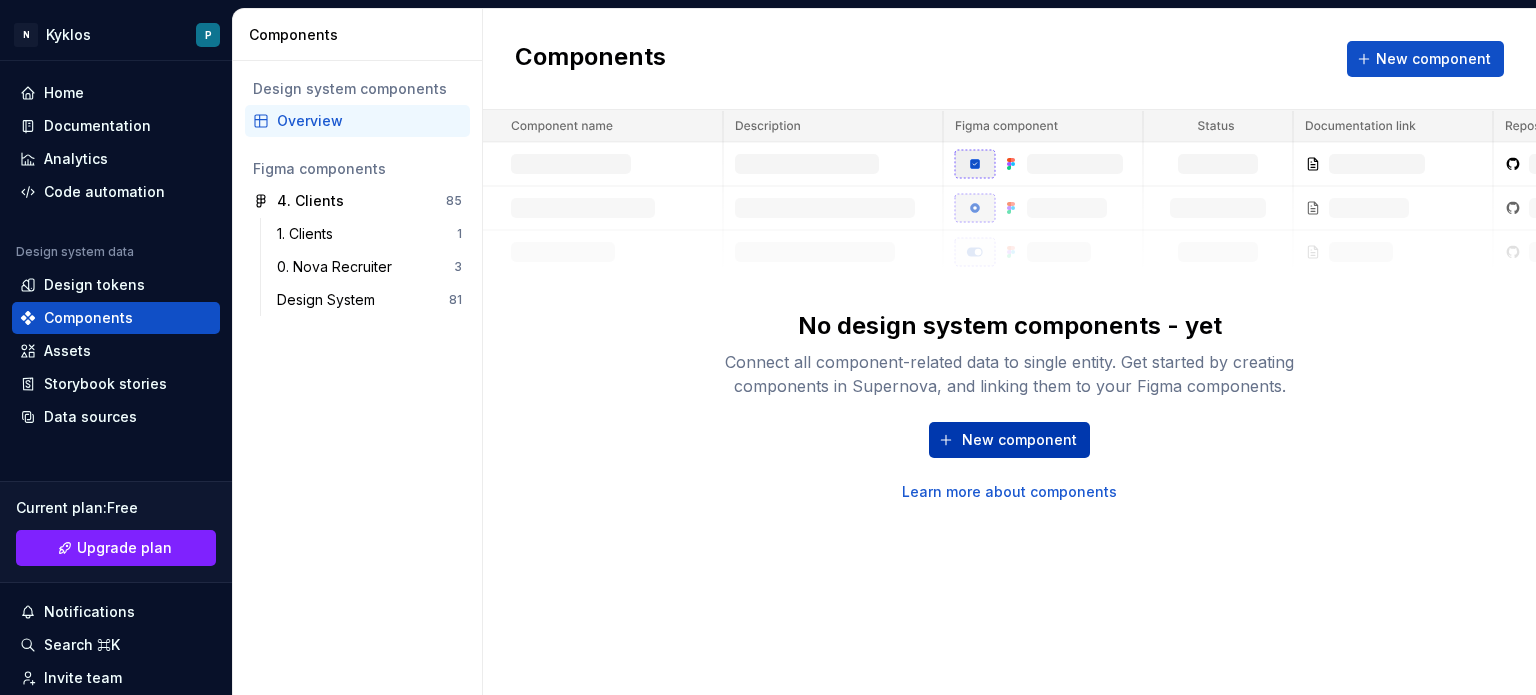 click on "New component" at bounding box center [1009, 440] 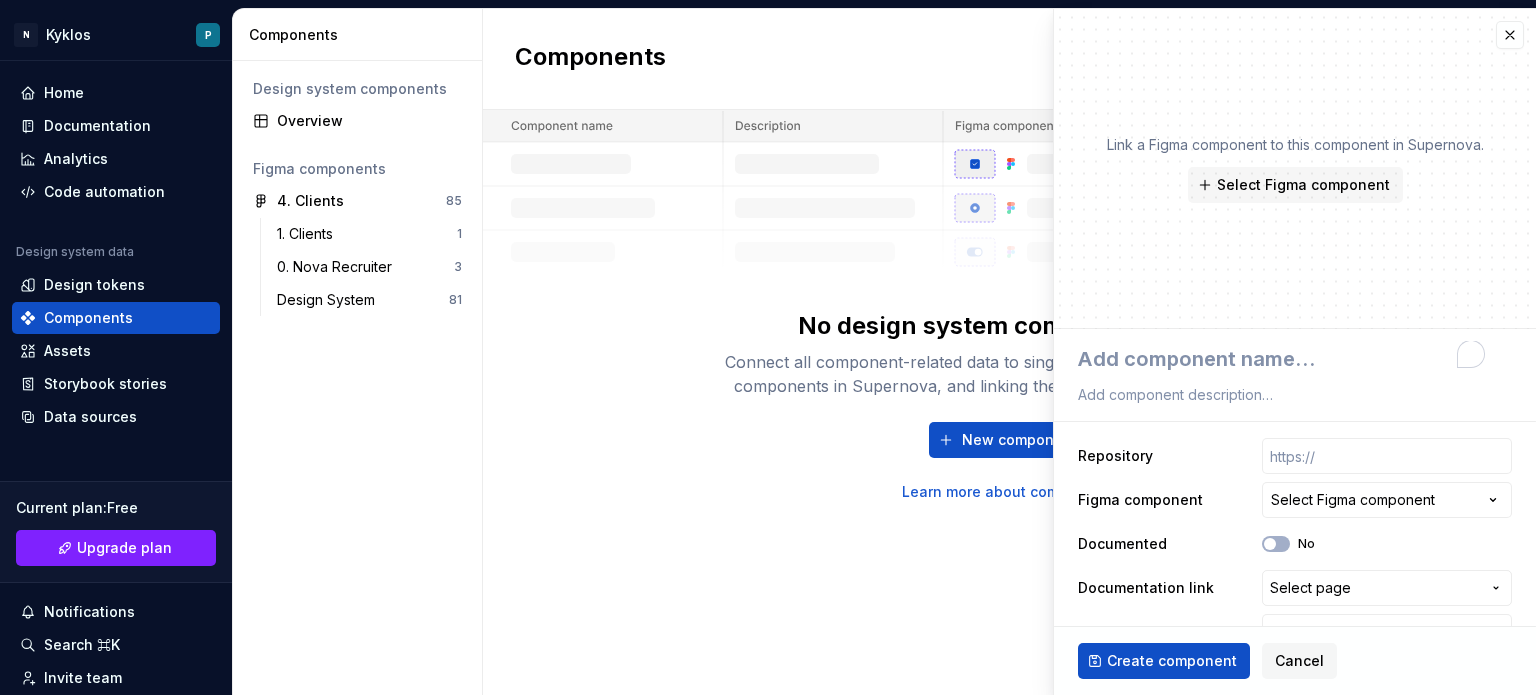 click on "Select Figma component" at bounding box center [1353, 500] 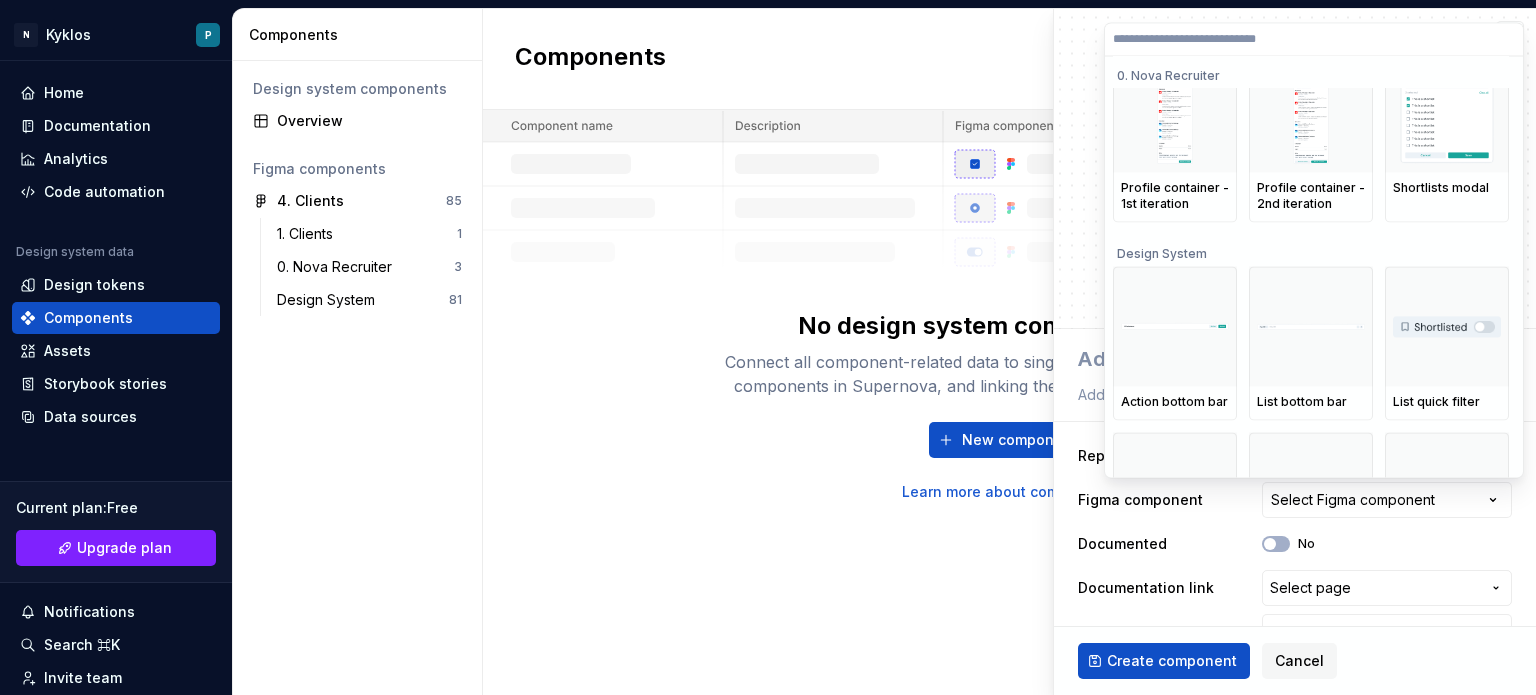 scroll, scrollTop: 233, scrollLeft: 0, axis: vertical 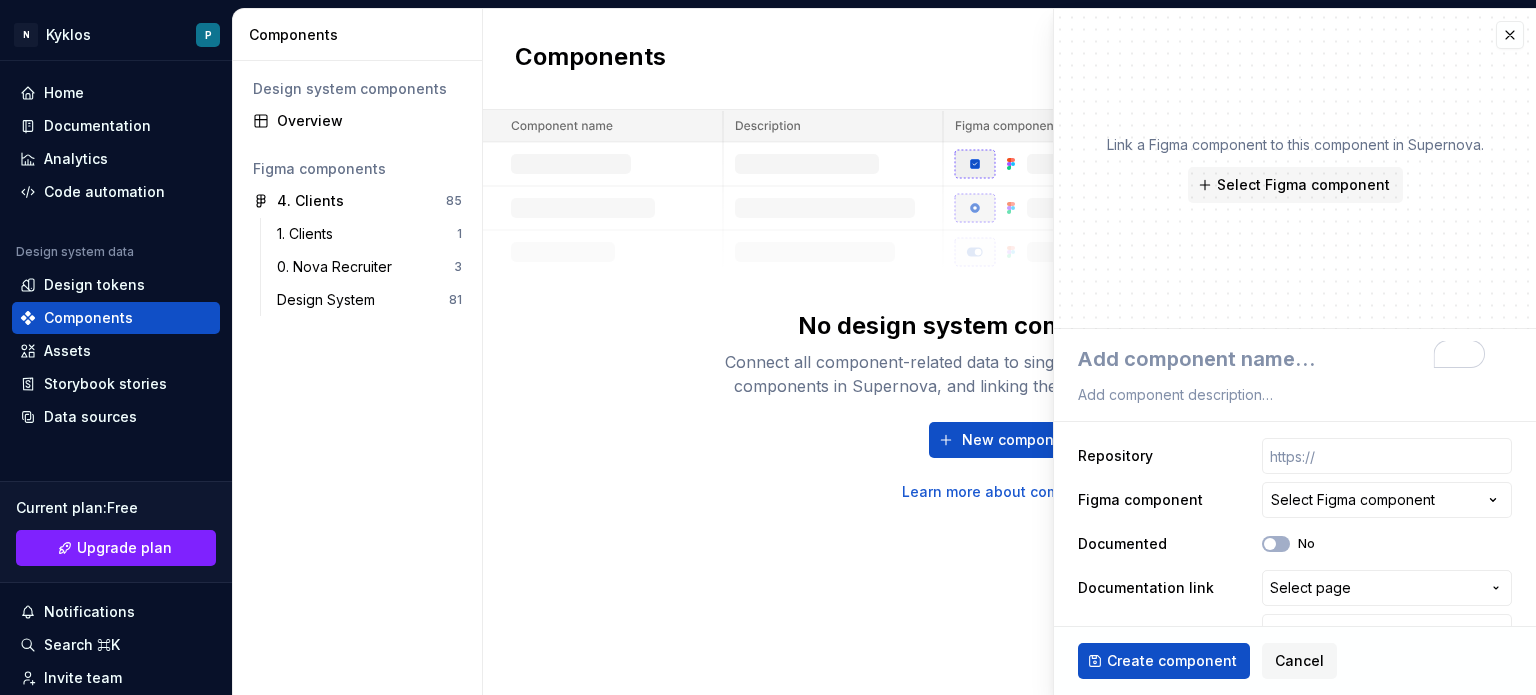 click on "**********" at bounding box center [768, 347] 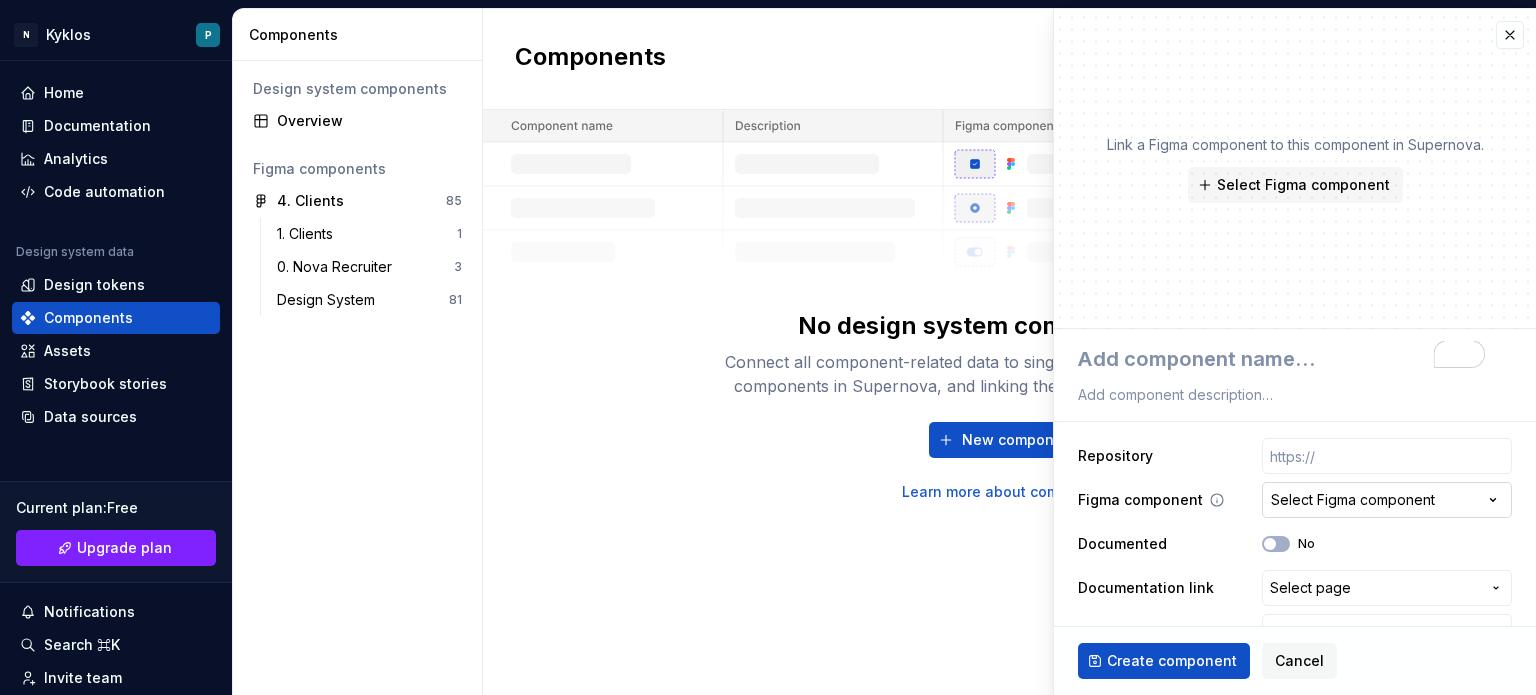 scroll, scrollTop: 40, scrollLeft: 0, axis: vertical 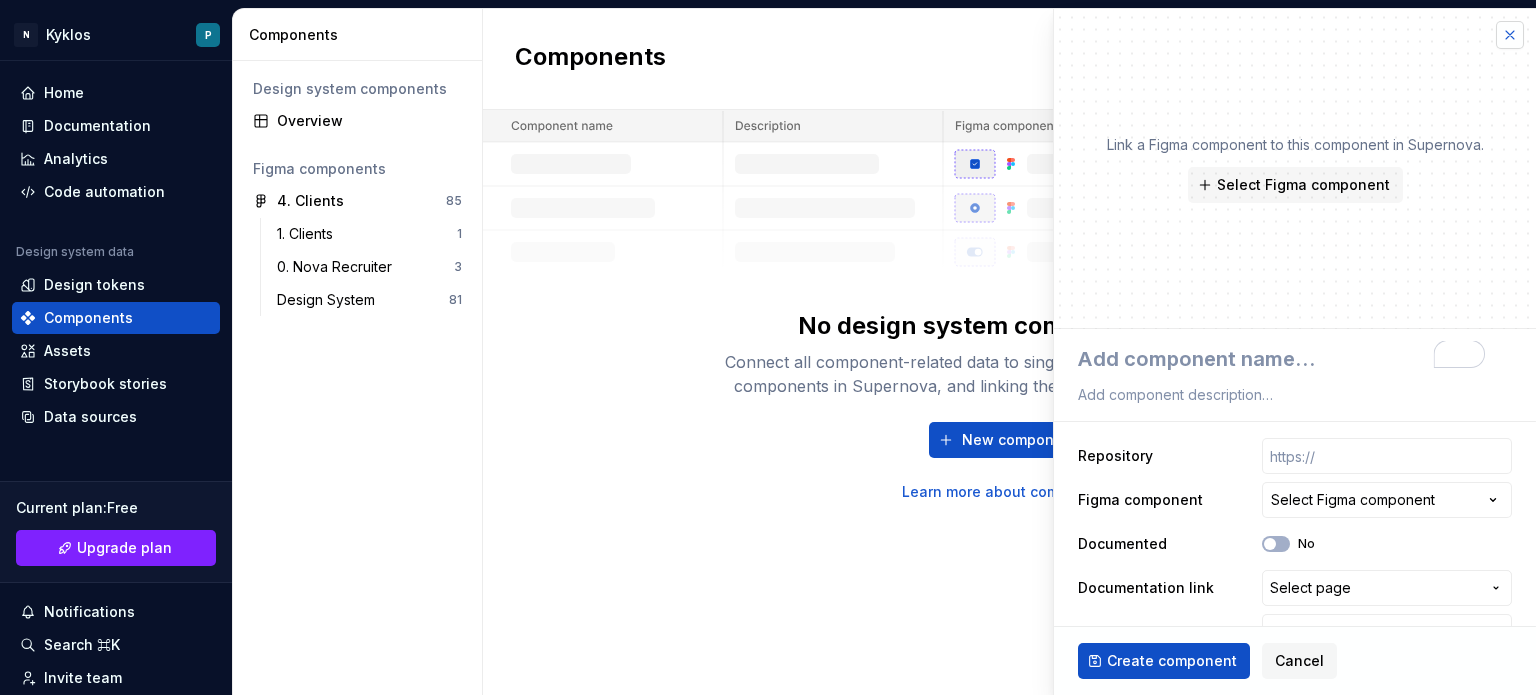 click at bounding box center (1510, 35) 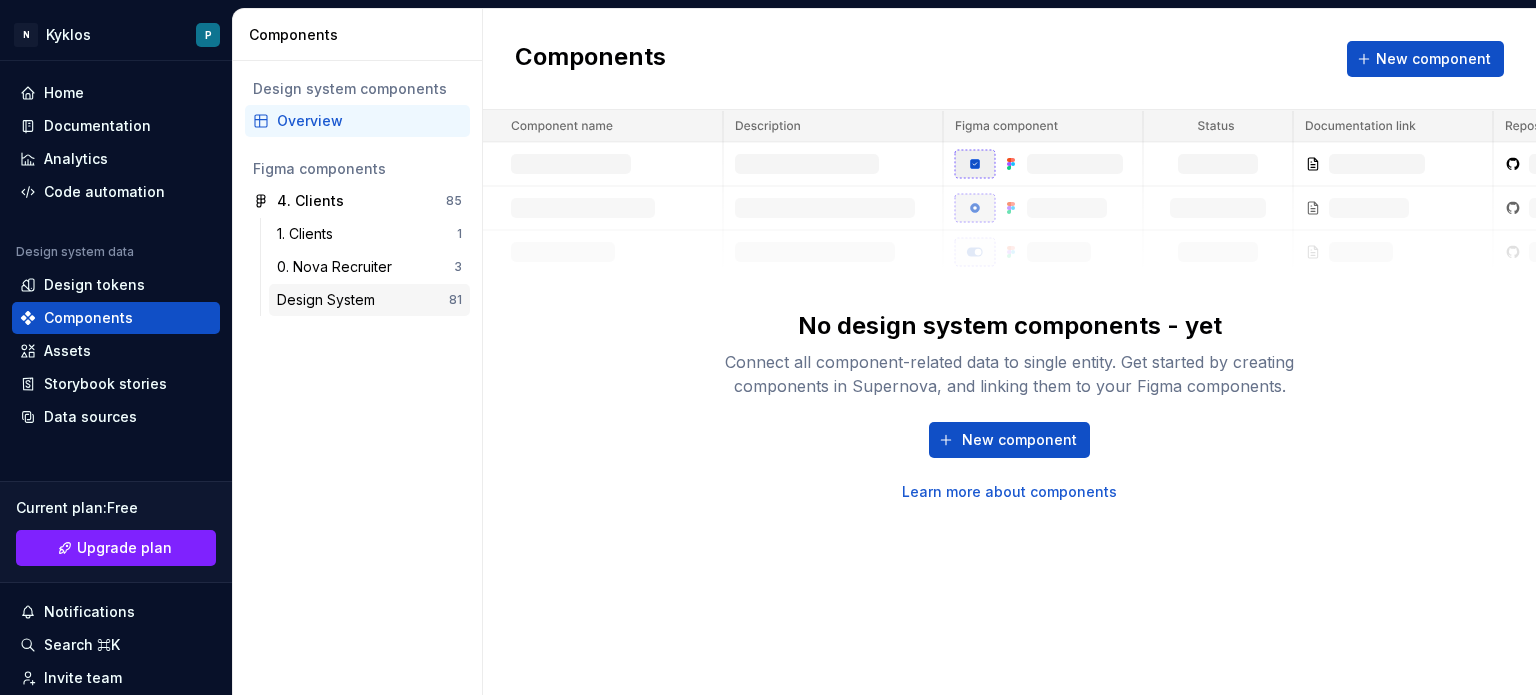 click on "Design System" at bounding box center [330, 300] 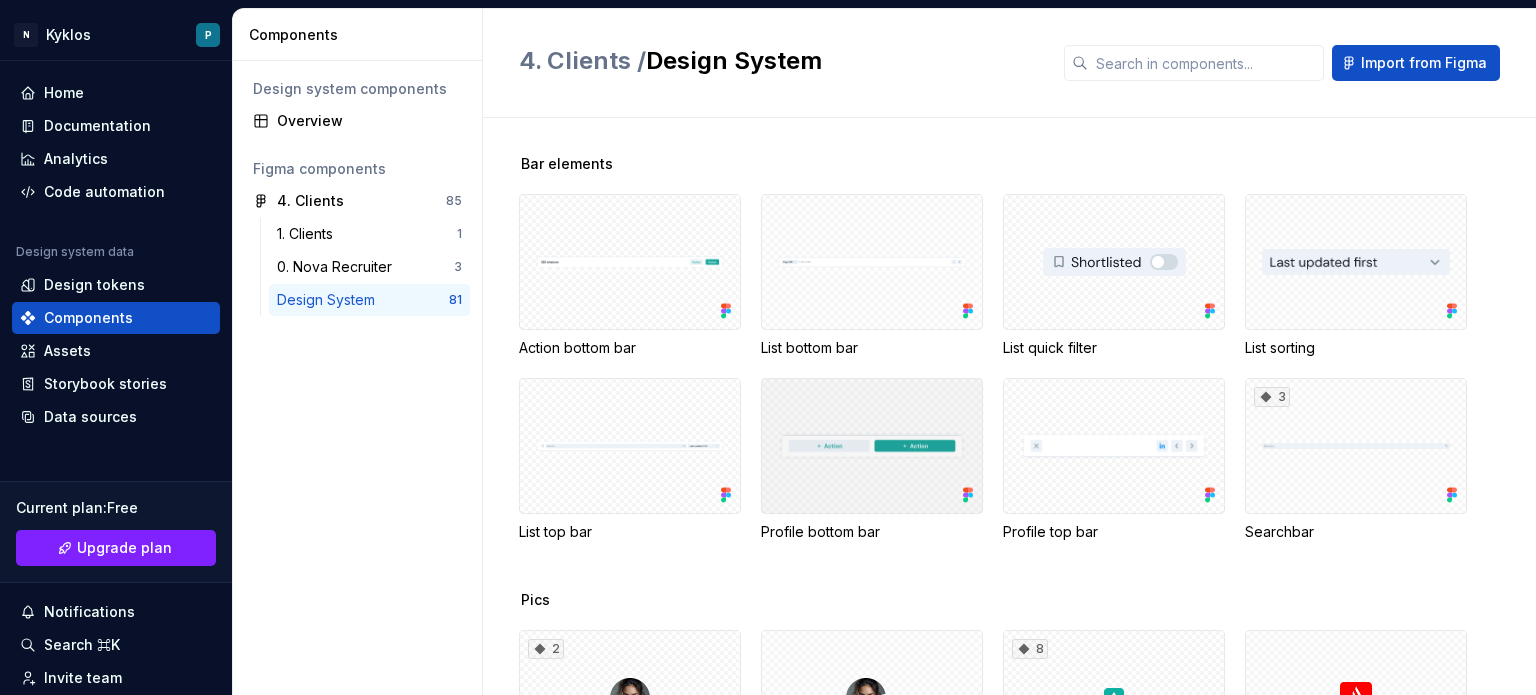 click at bounding box center [872, 446] 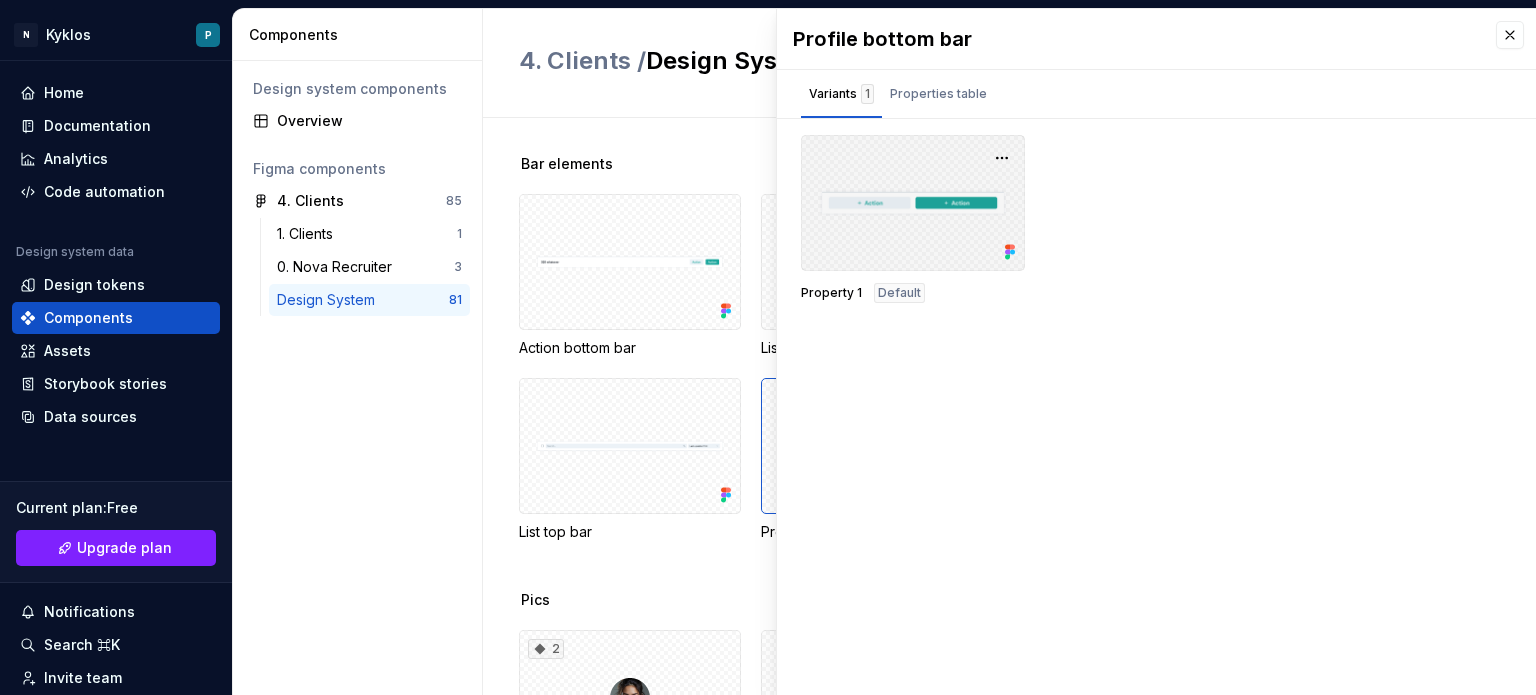 click at bounding box center (913, 203) 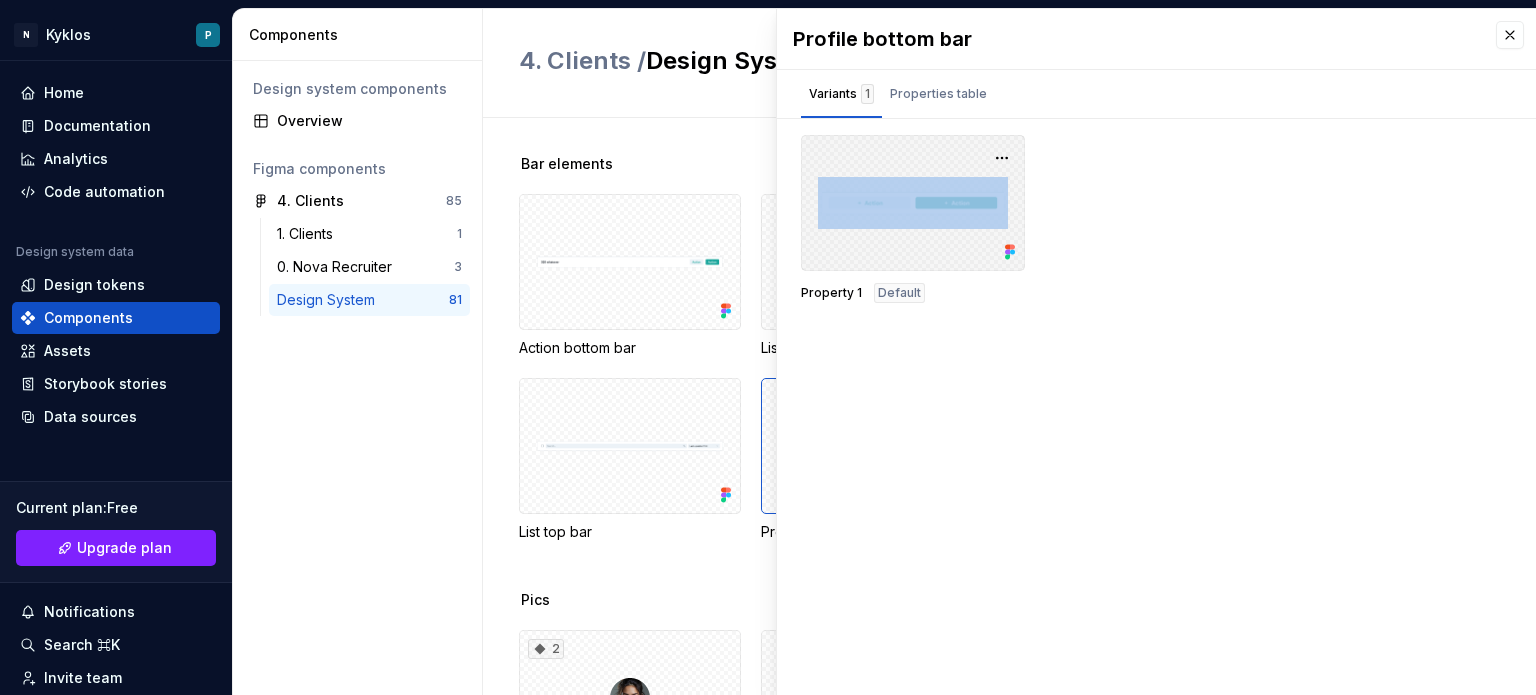 click at bounding box center (913, 203) 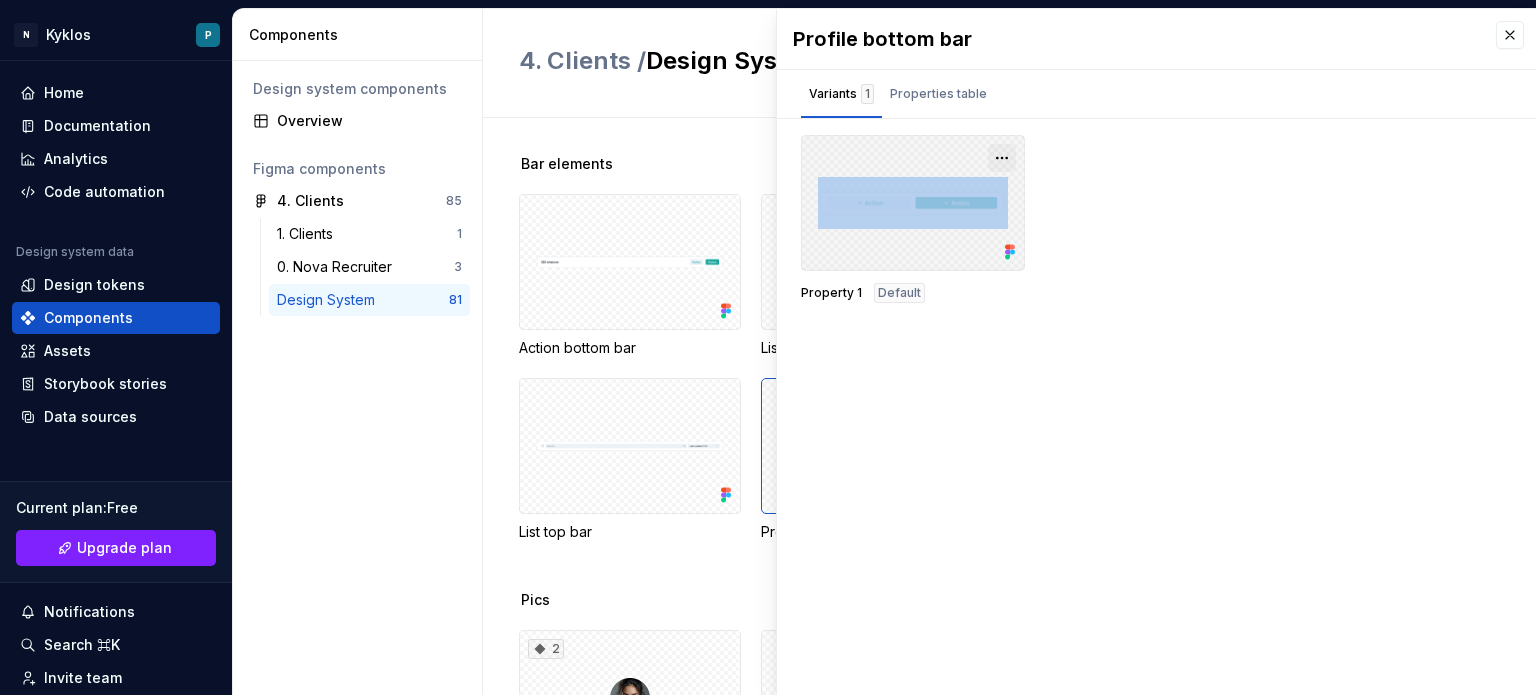 click at bounding box center [1002, 158] 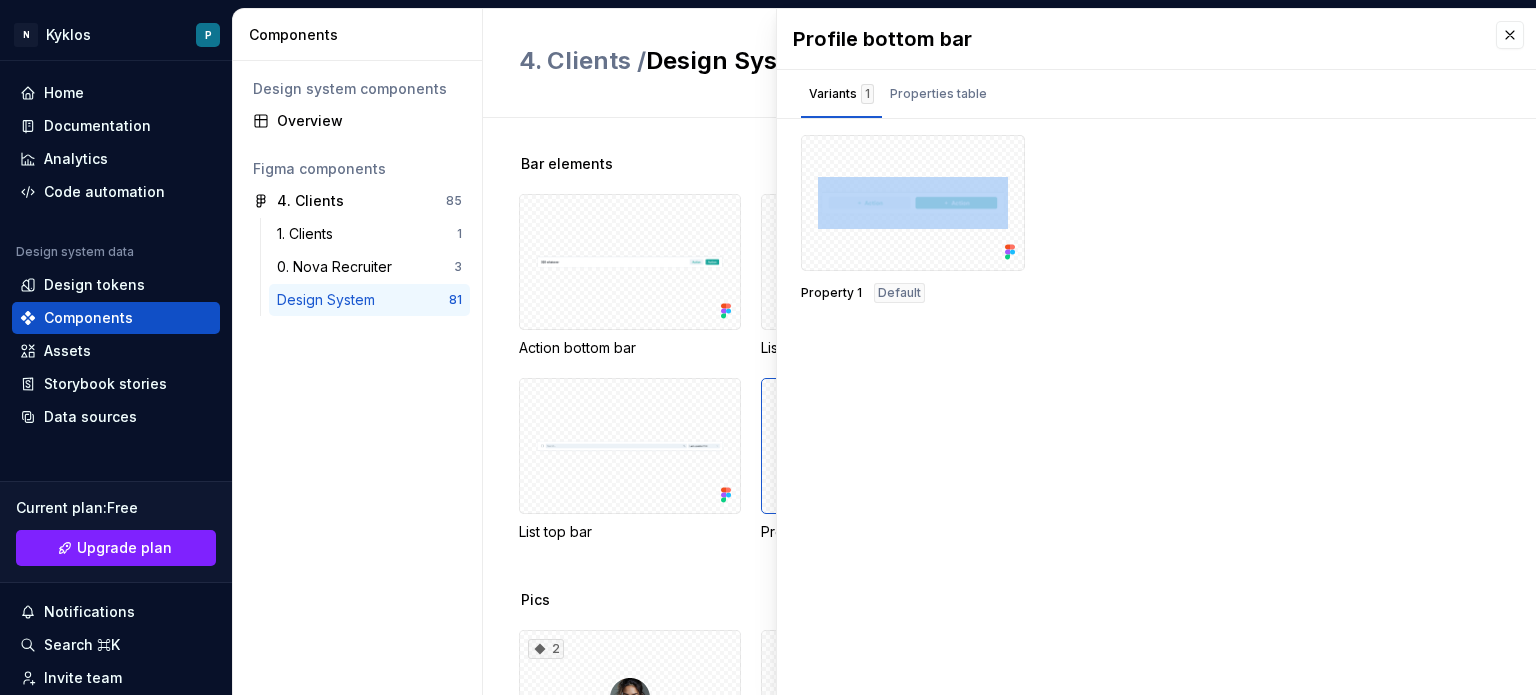 click on "Property 1 Default" at bounding box center (1156, 219) 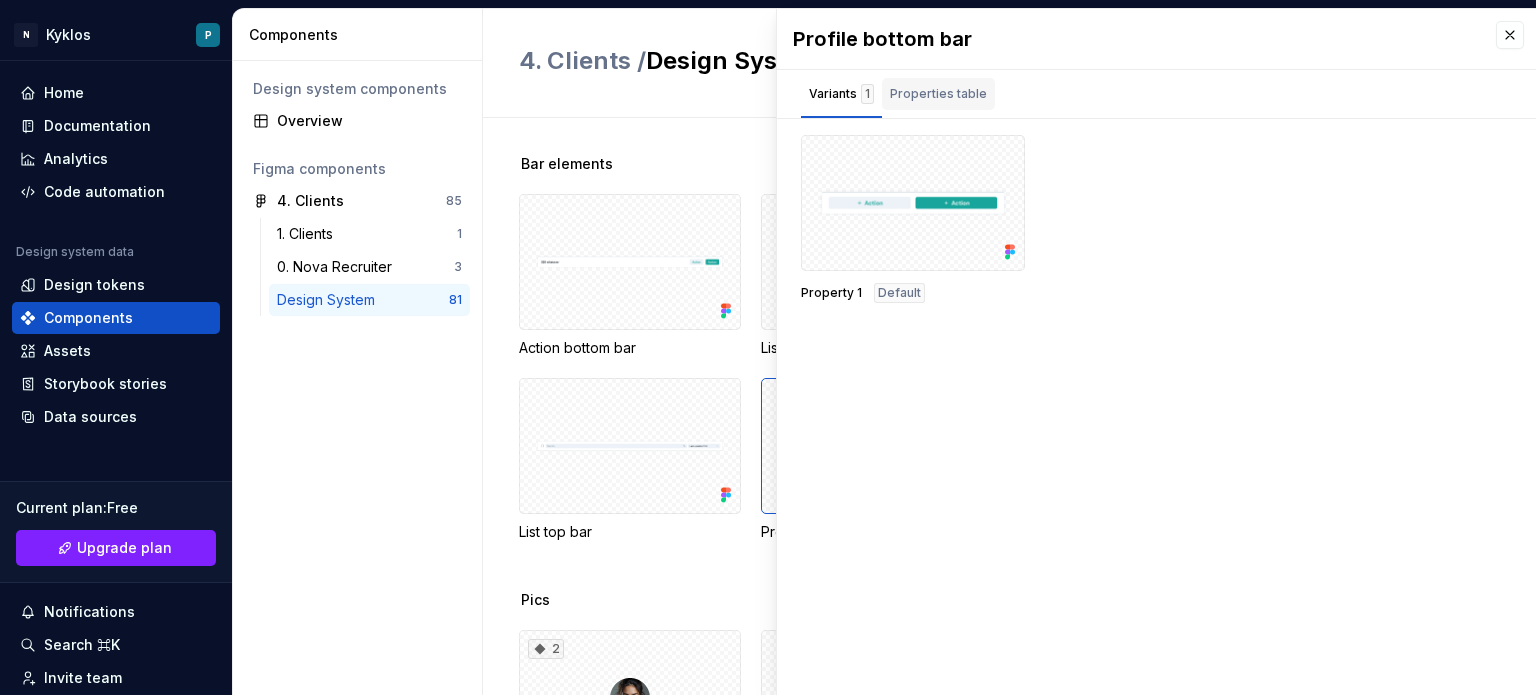 click on "Properties table" at bounding box center [938, 94] 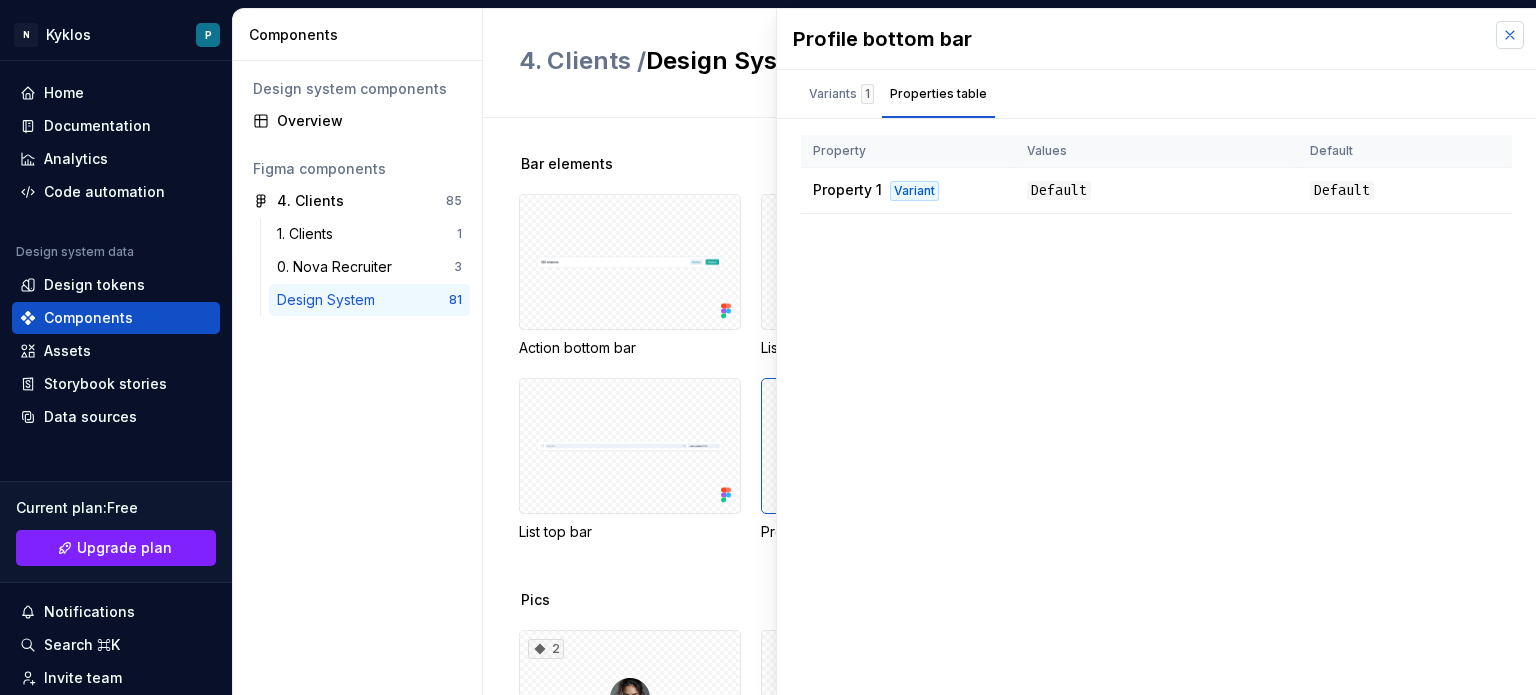 click at bounding box center (1510, 35) 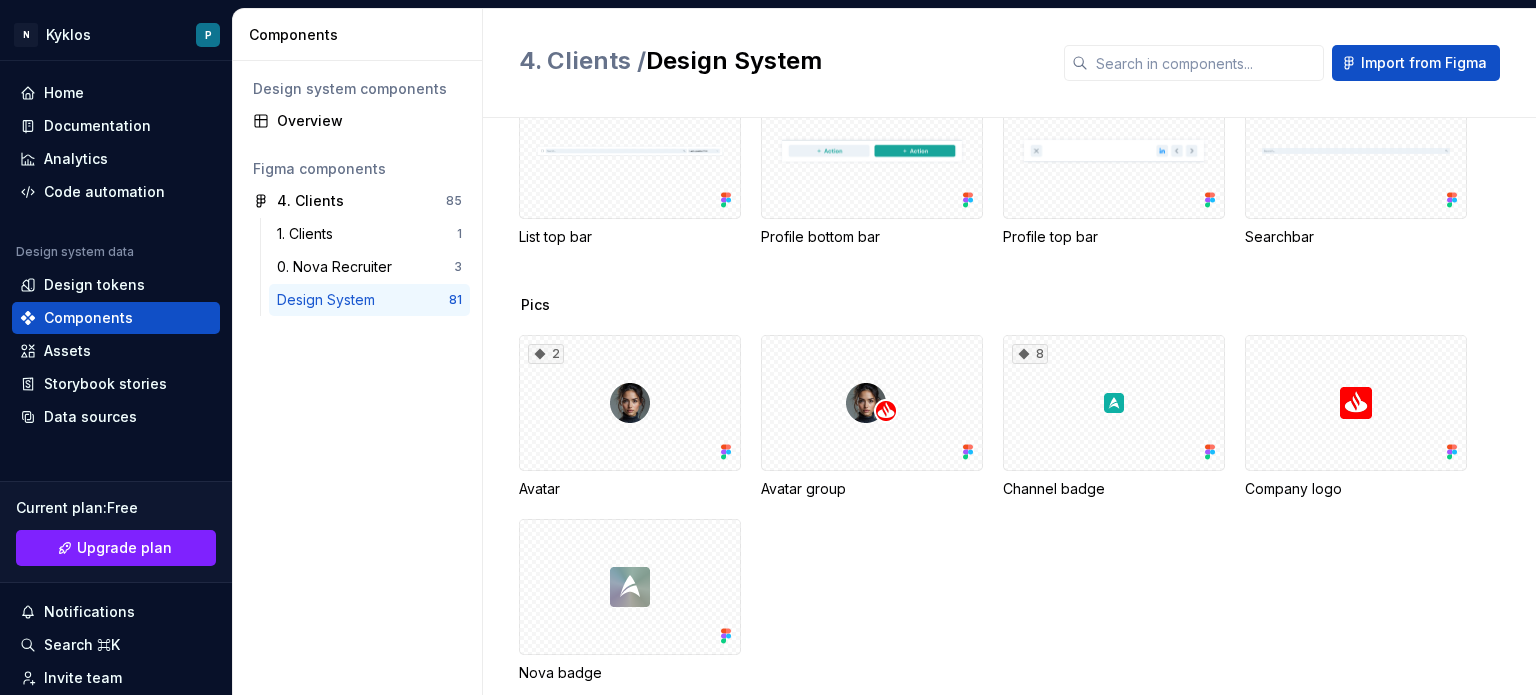 scroll, scrollTop: 311, scrollLeft: 0, axis: vertical 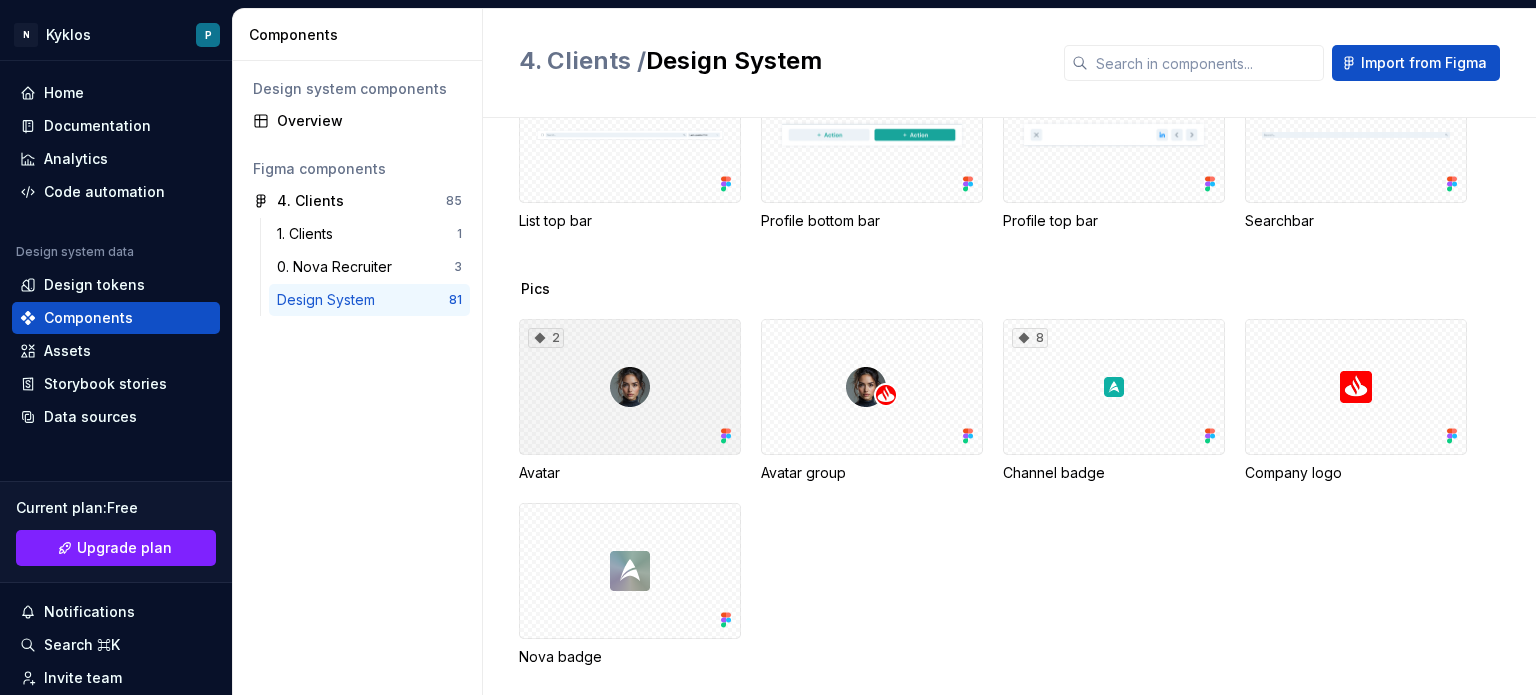 click on "2" at bounding box center [630, 387] 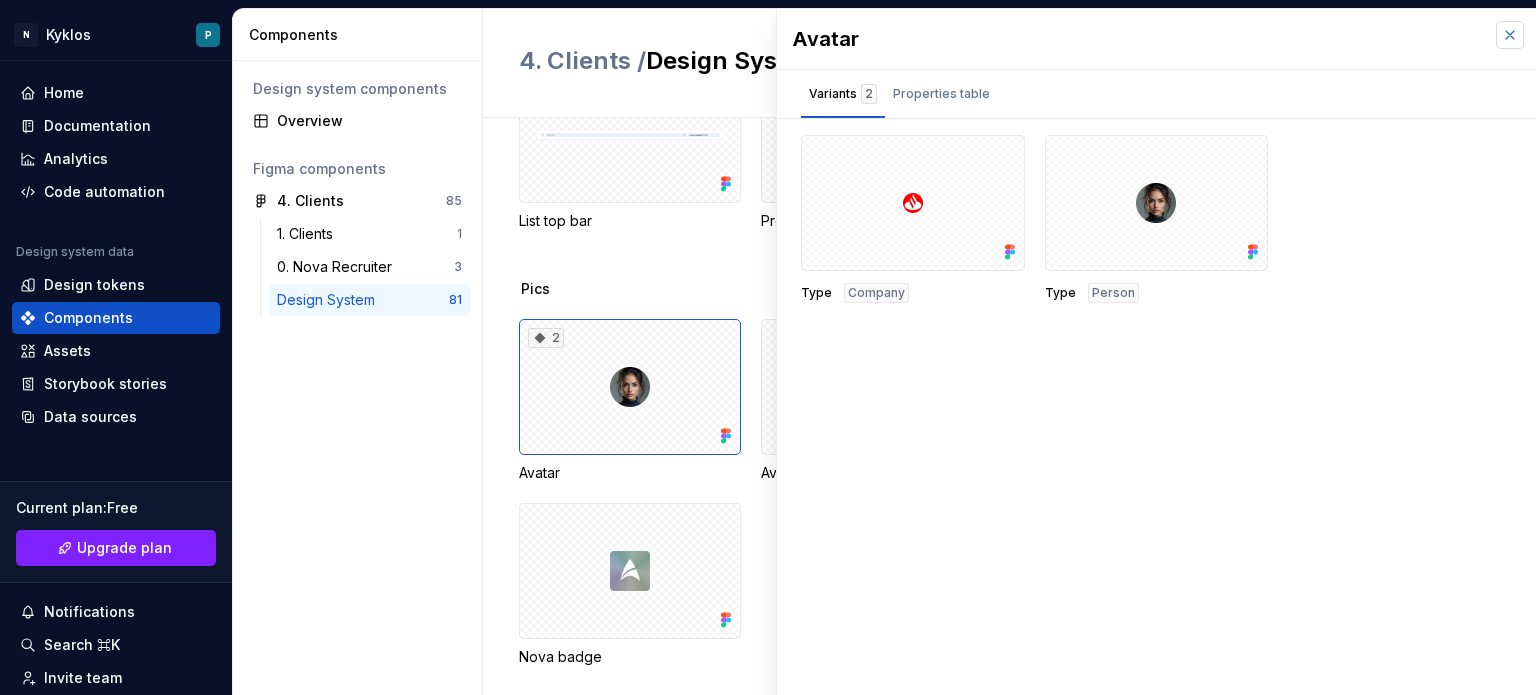 click at bounding box center [1510, 35] 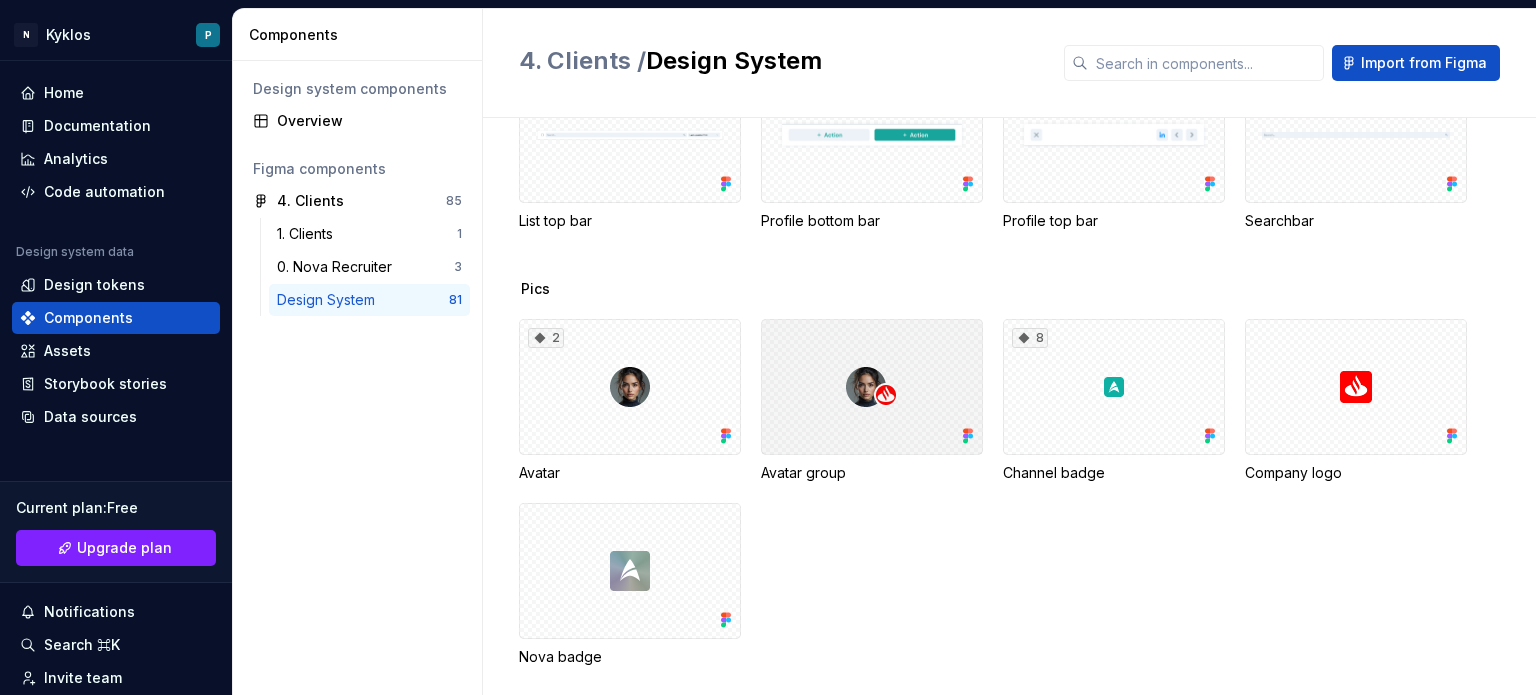 click at bounding box center (872, 387) 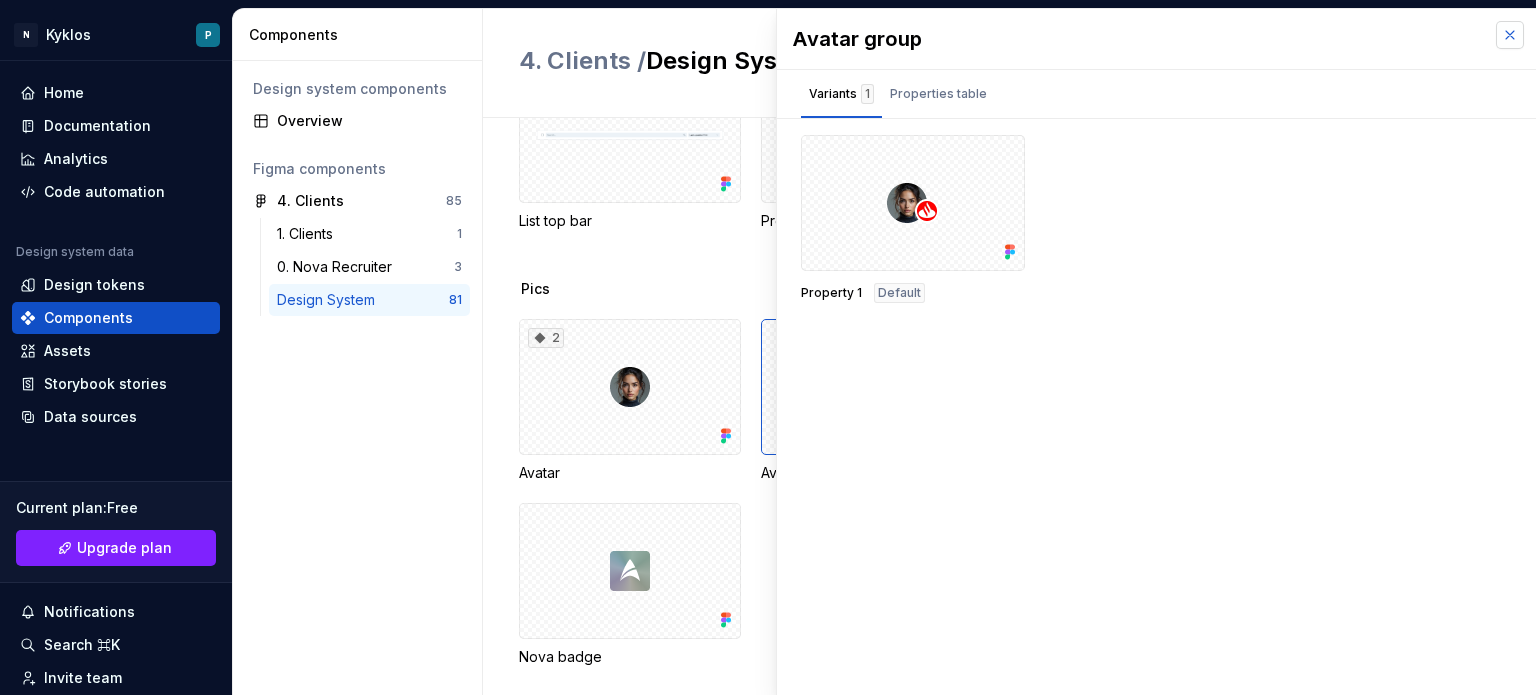 click at bounding box center [1510, 35] 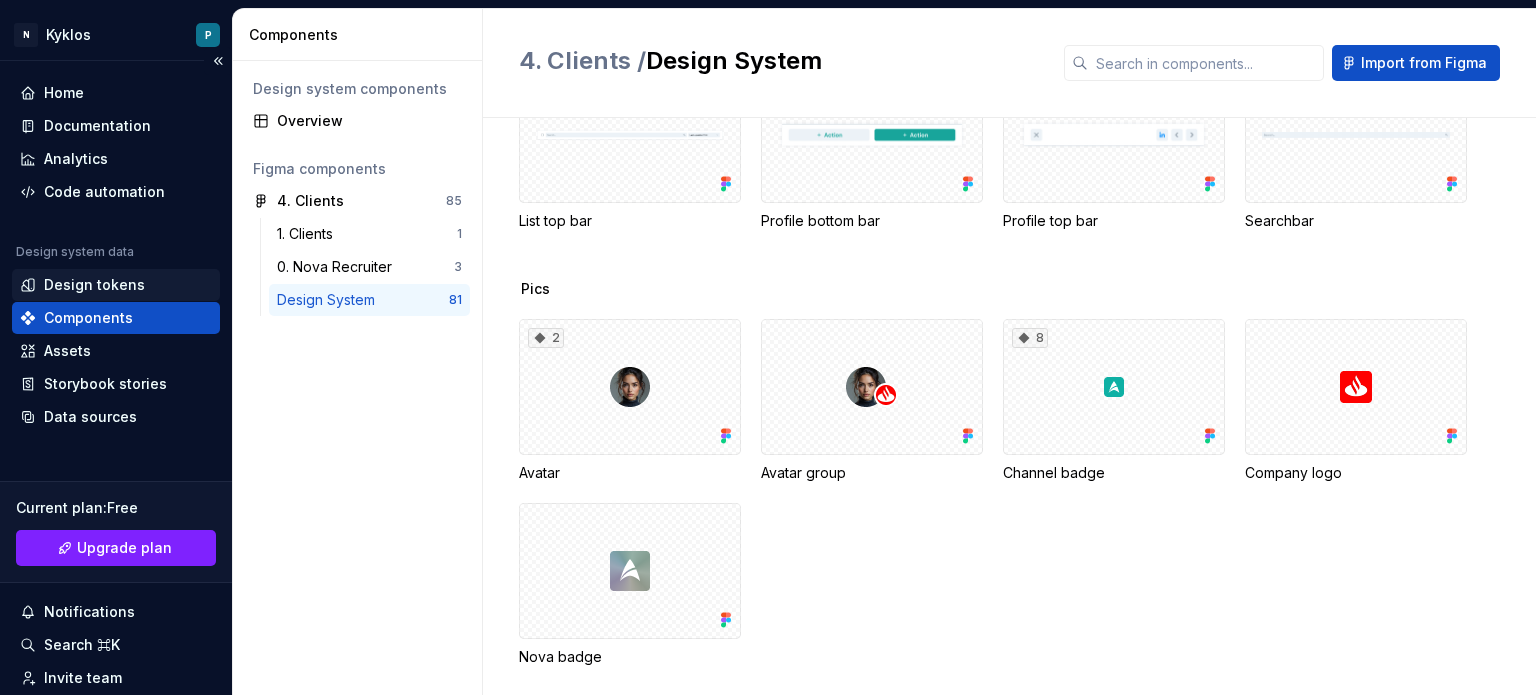 click on "Design tokens" at bounding box center [94, 285] 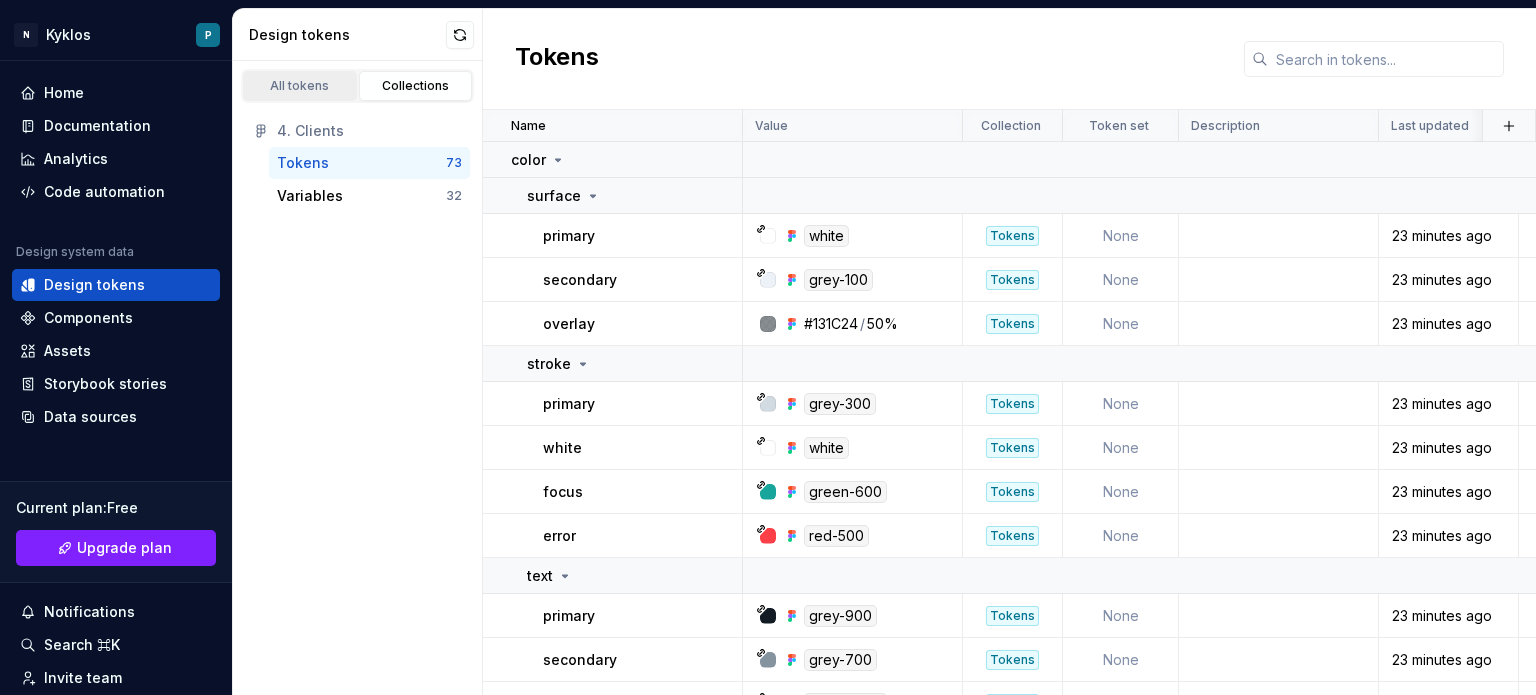 click on "All tokens" at bounding box center (300, 86) 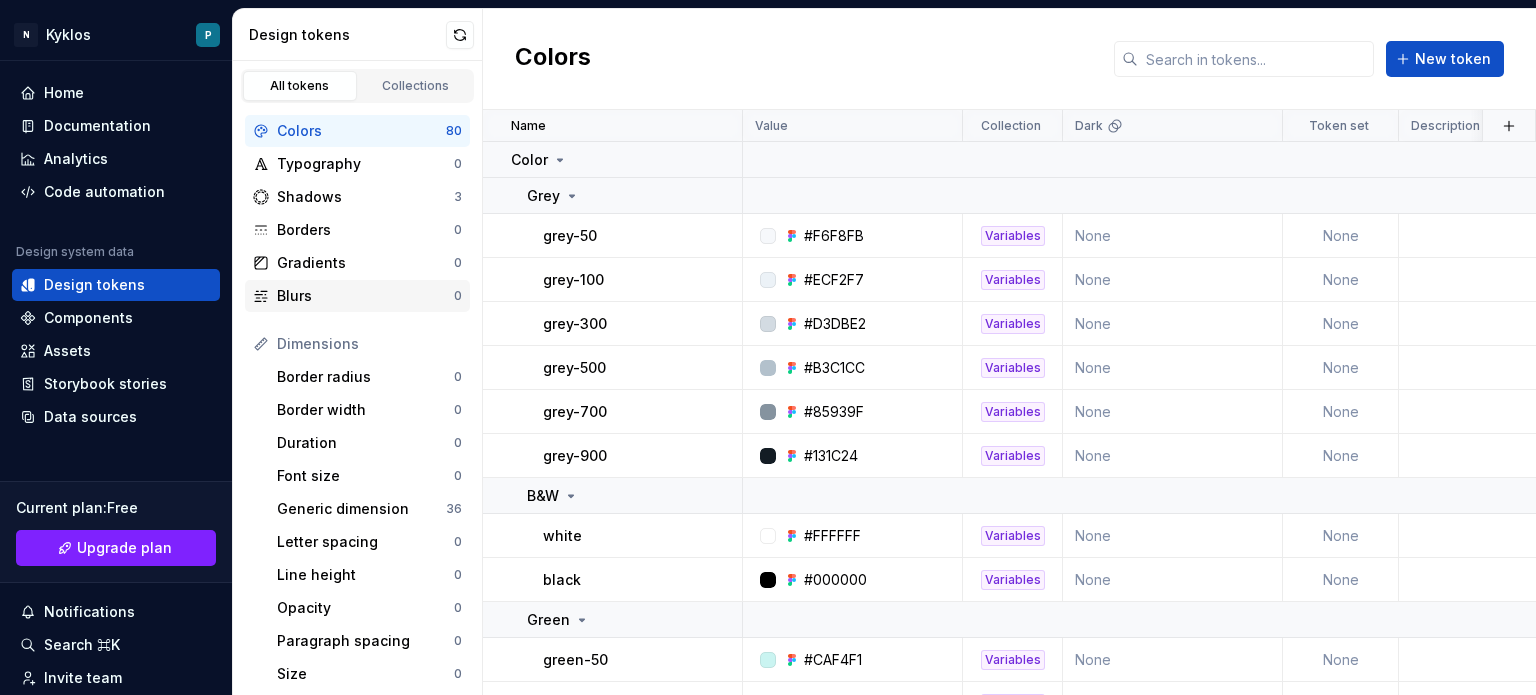 click on "Blurs" at bounding box center (365, 296) 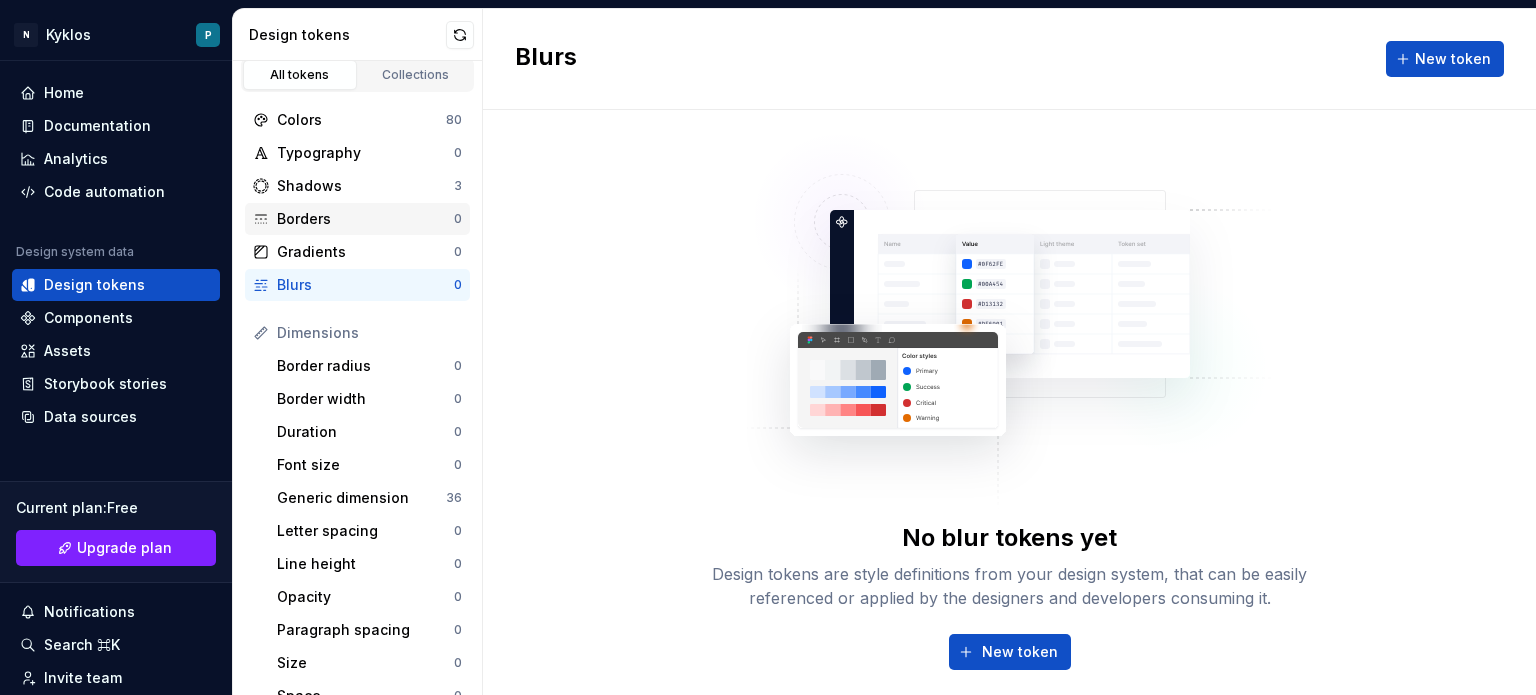 scroll, scrollTop: 0, scrollLeft: 0, axis: both 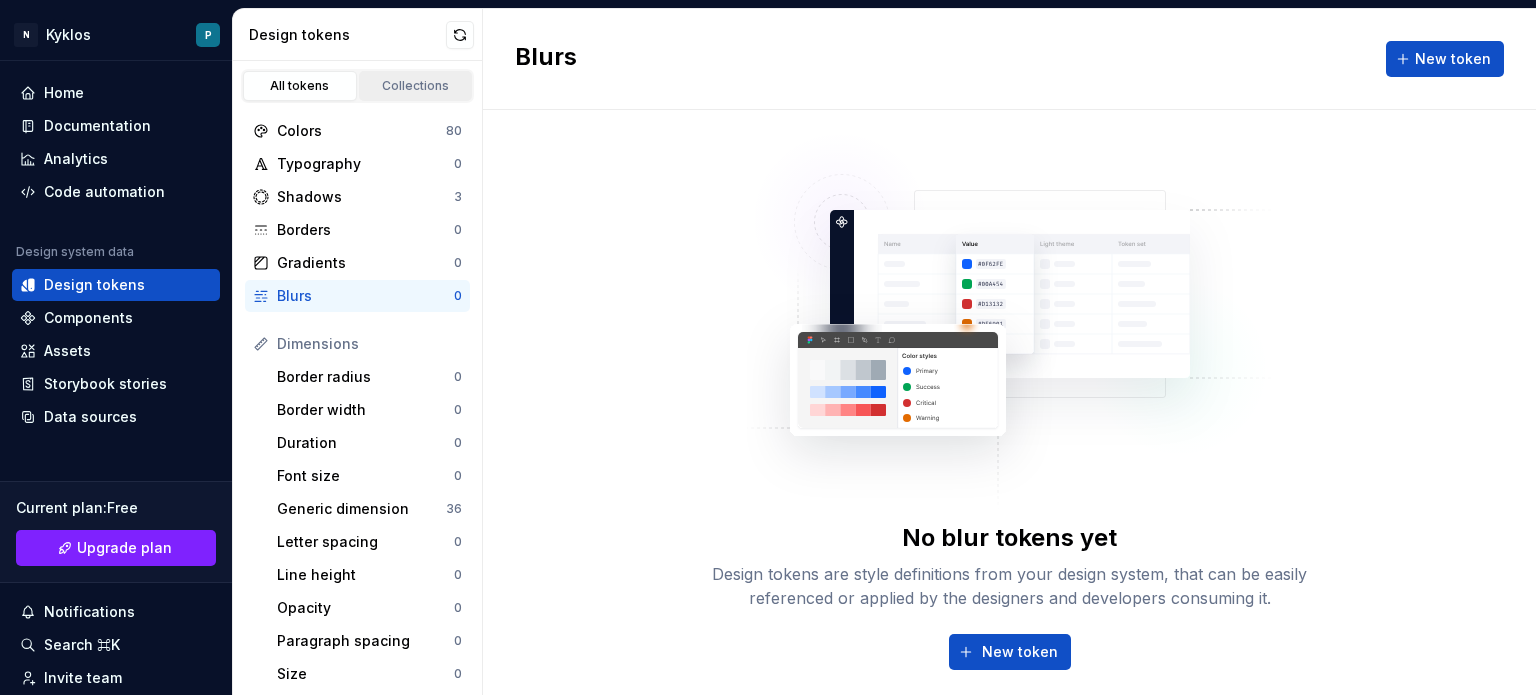 click on "Collections" at bounding box center [416, 86] 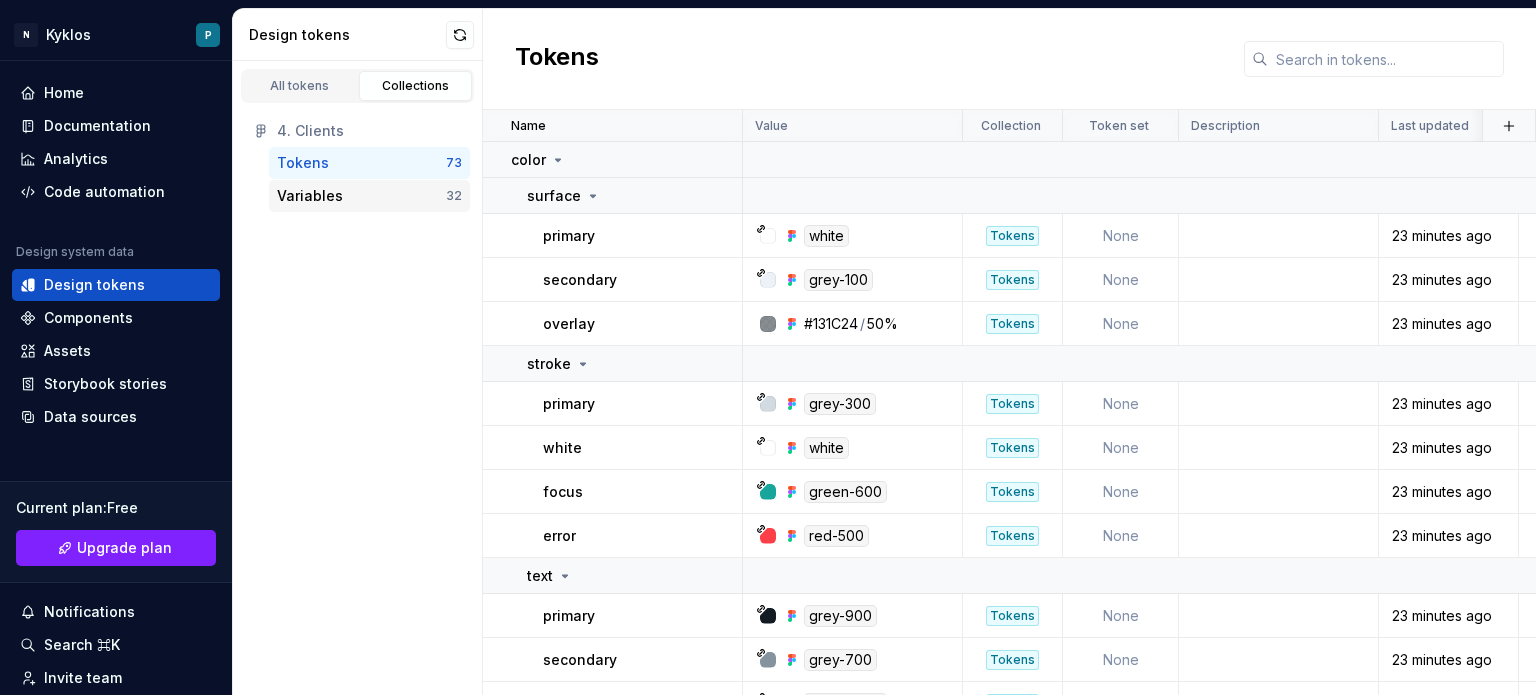 click on "Variables" at bounding box center [361, 196] 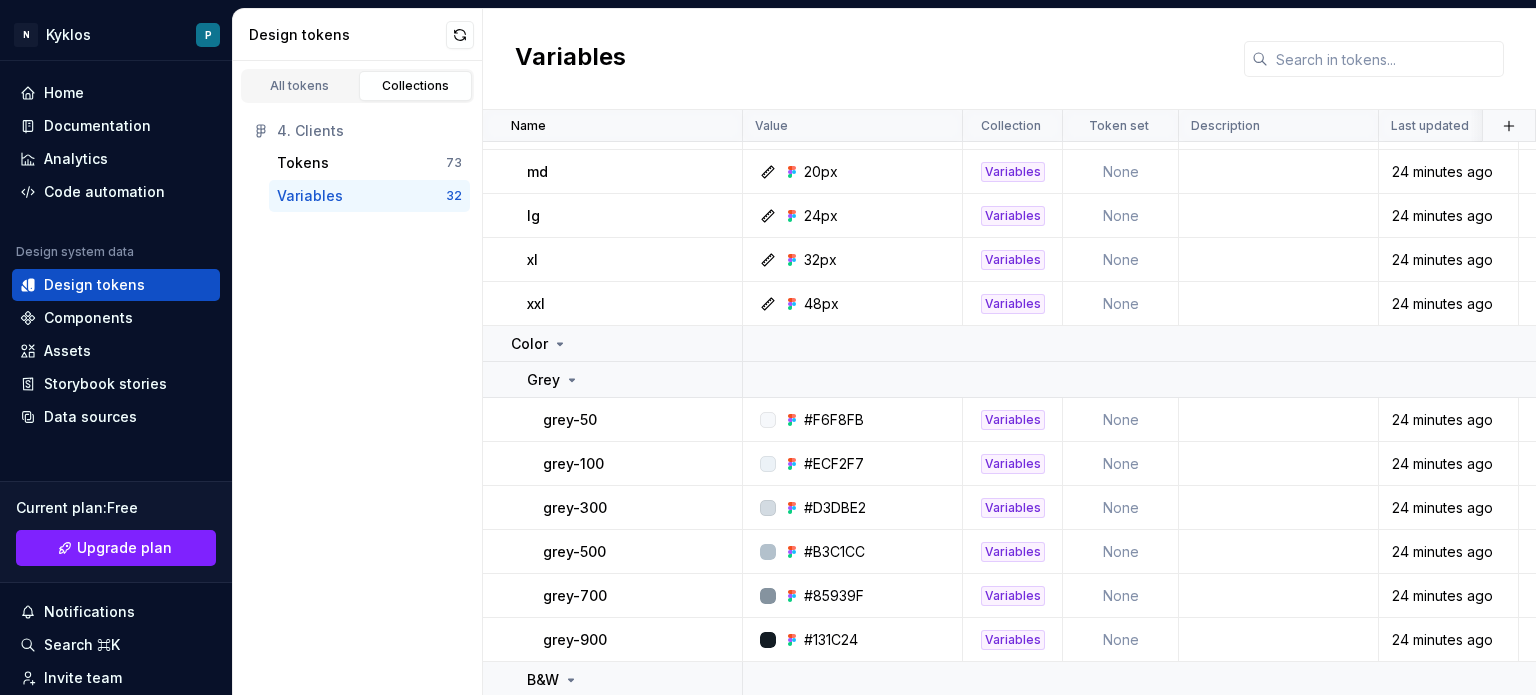 scroll, scrollTop: 0, scrollLeft: 0, axis: both 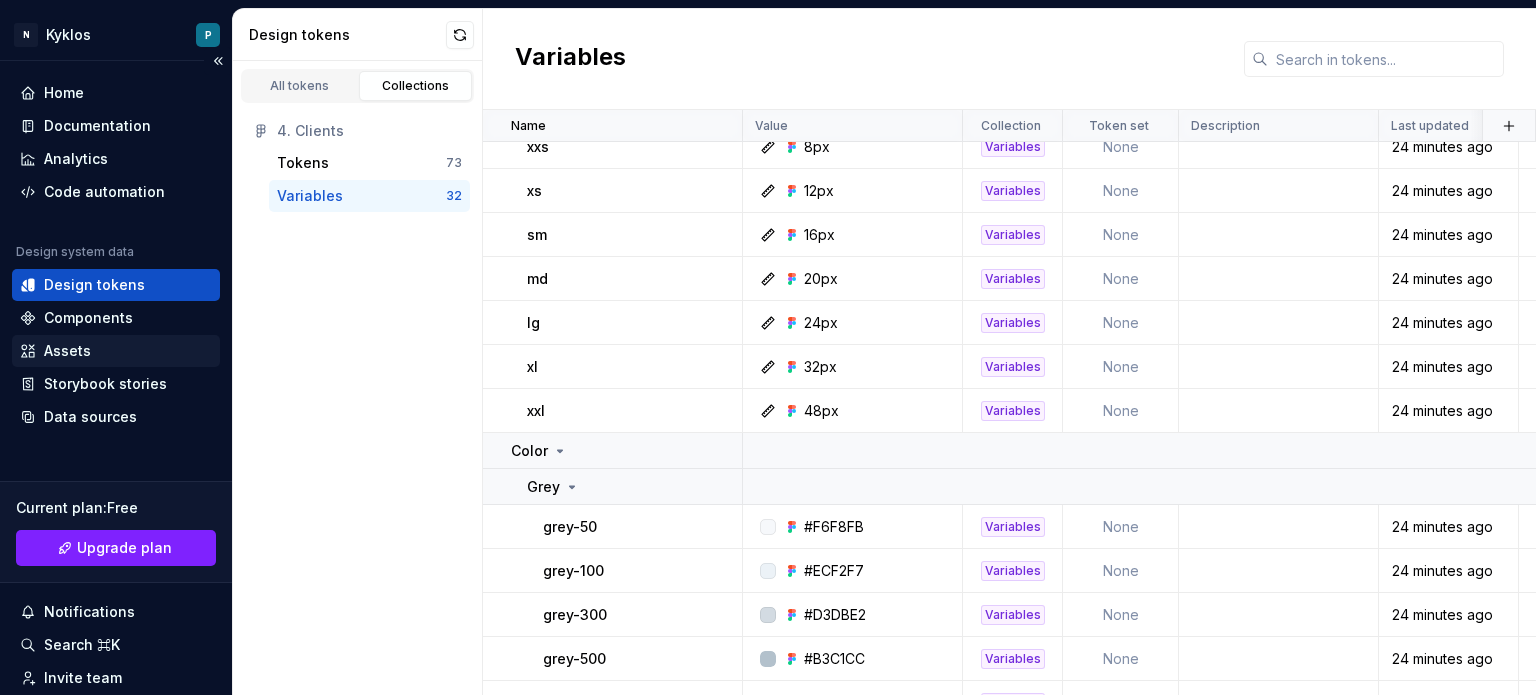 click on "Assets" at bounding box center [67, 351] 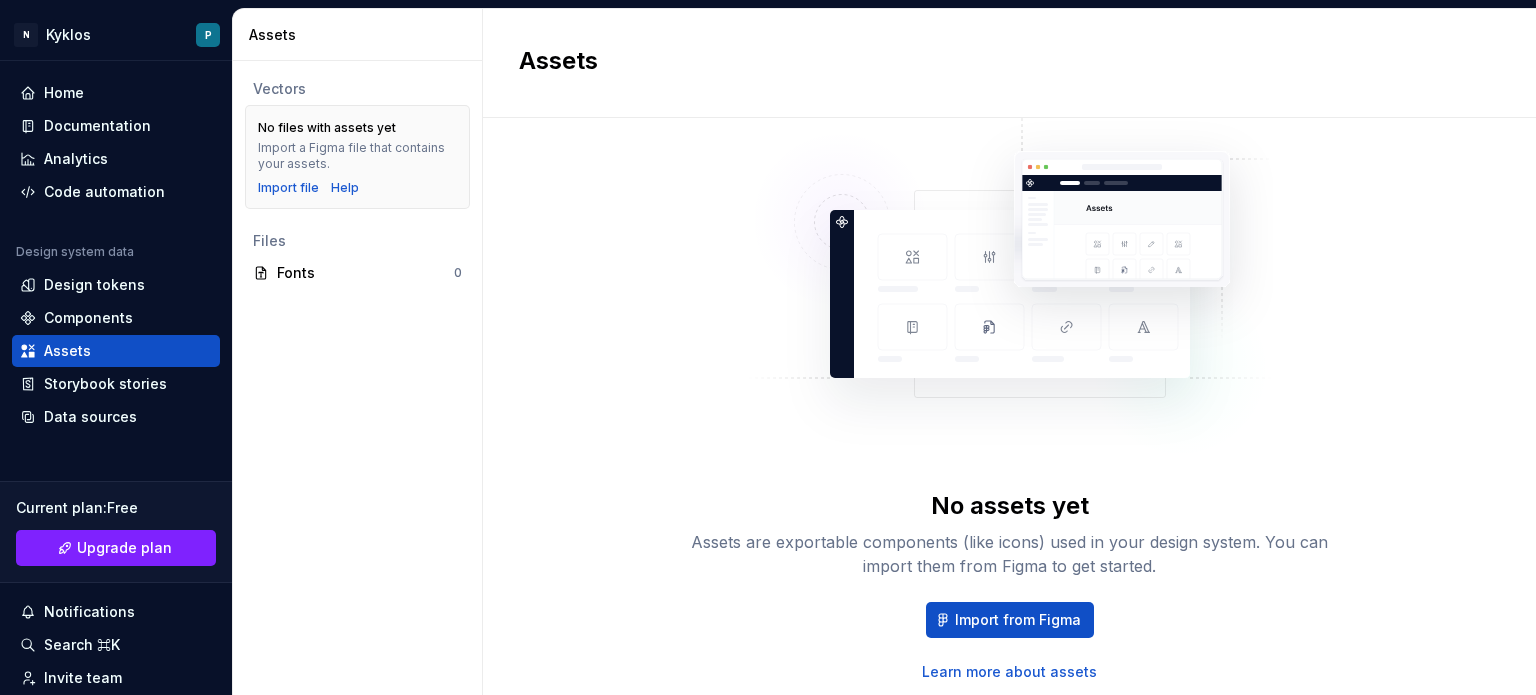 scroll, scrollTop: 97, scrollLeft: 0, axis: vertical 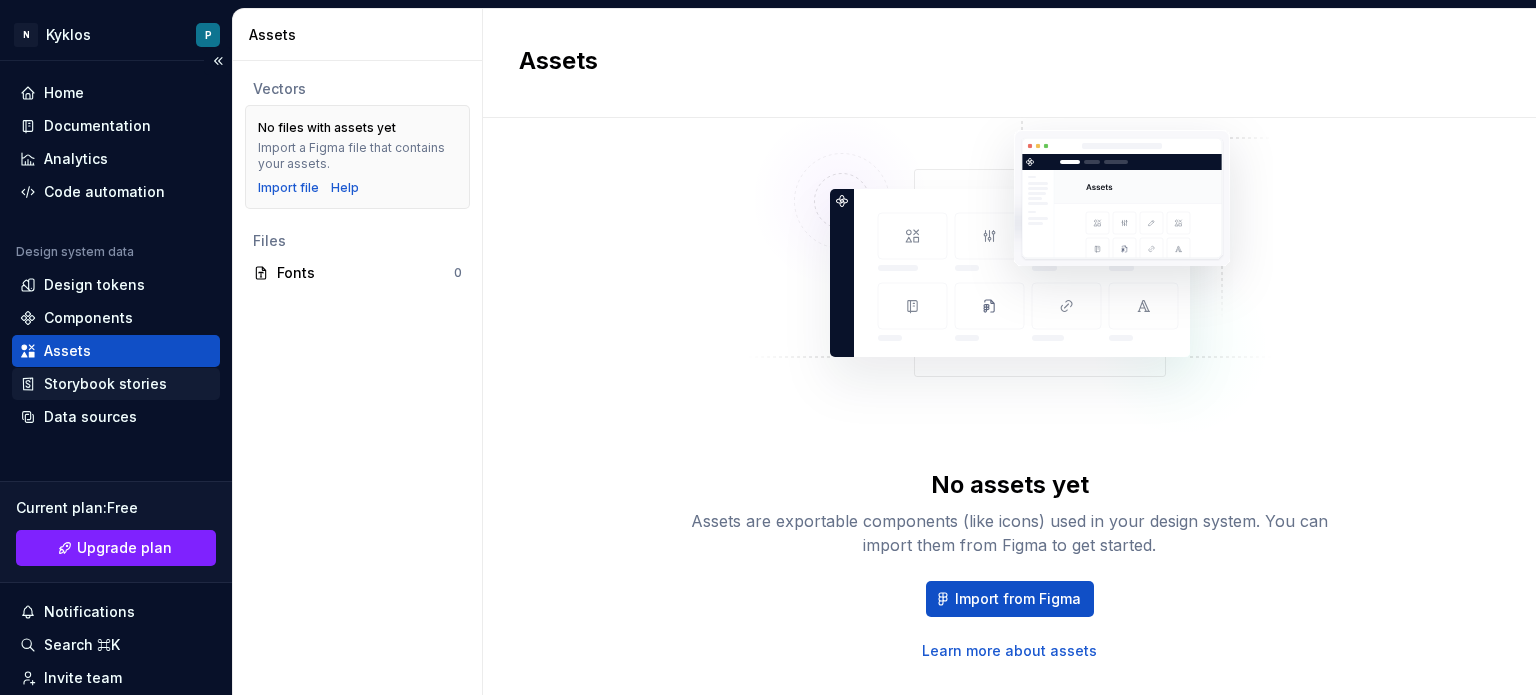 click on "Storybook stories" at bounding box center (105, 384) 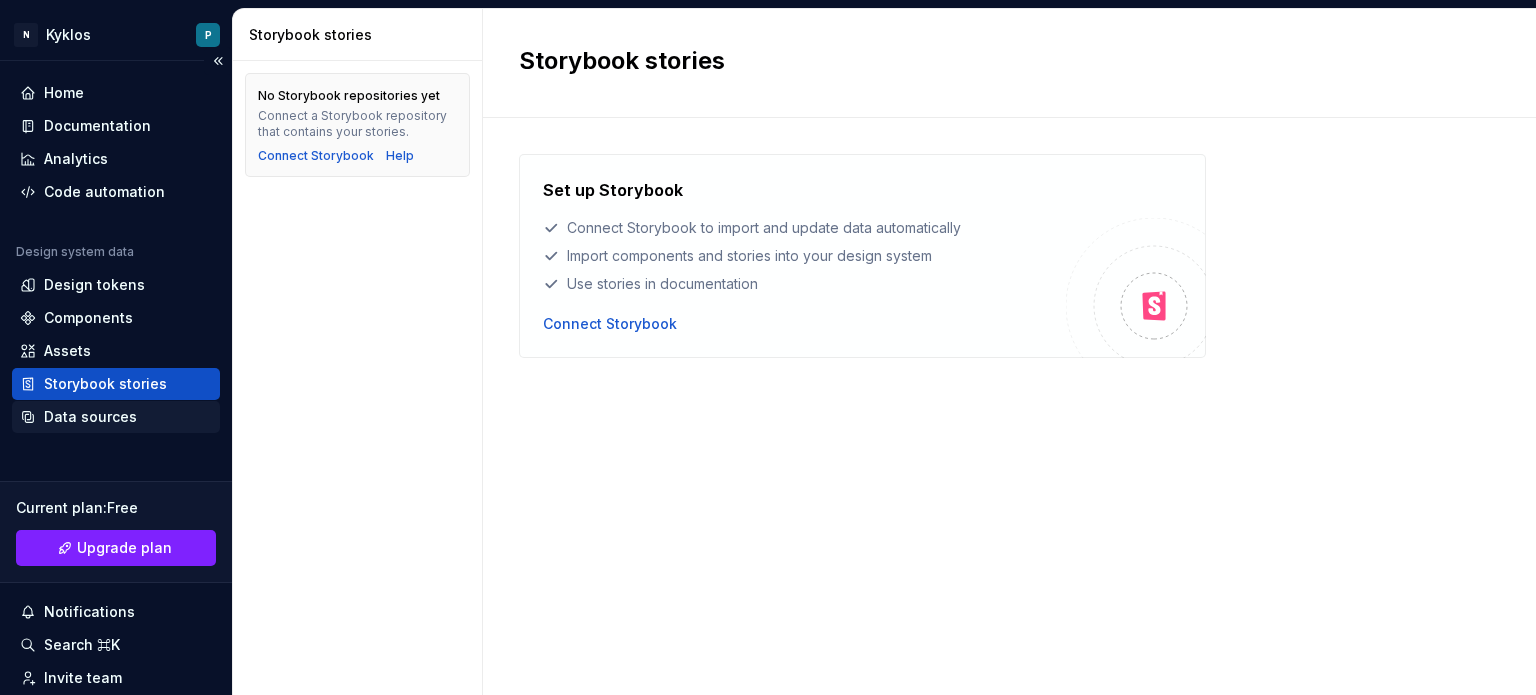 click on "Data sources" at bounding box center (90, 417) 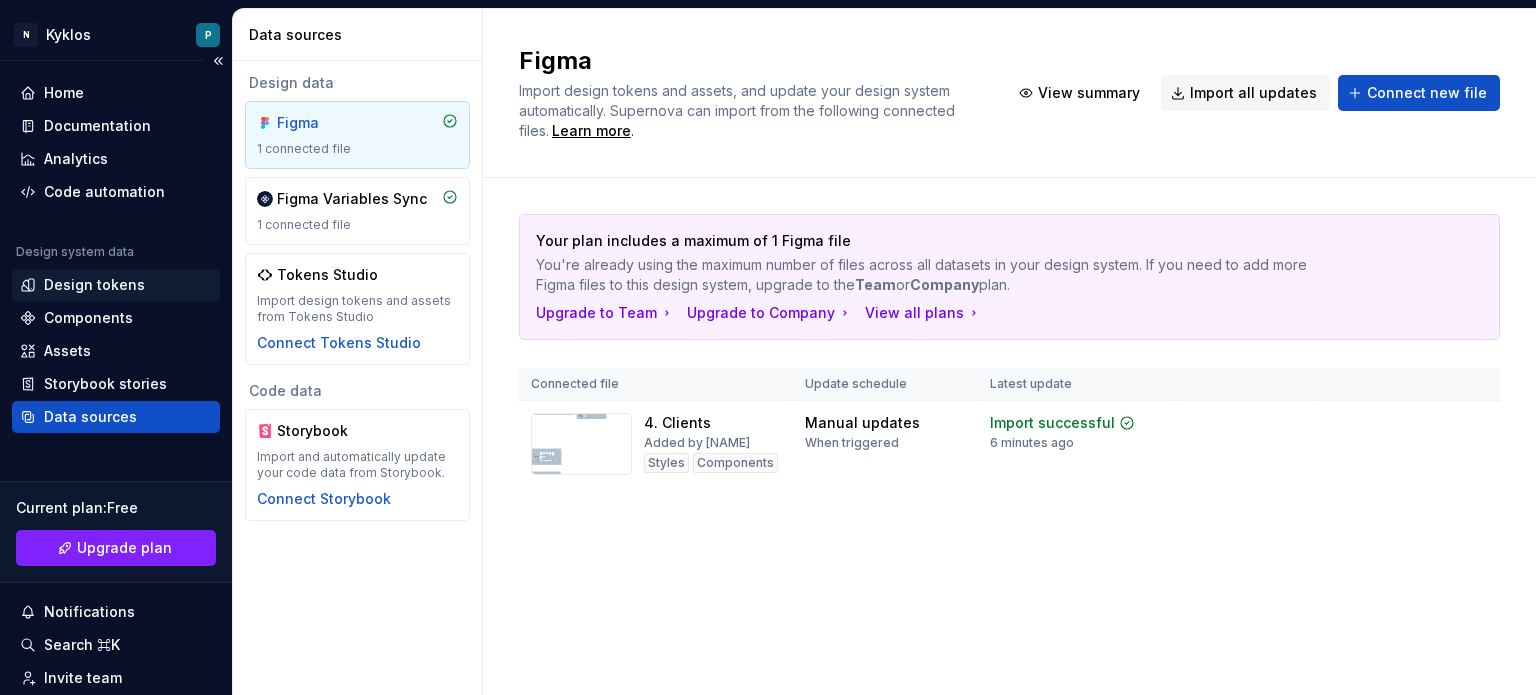 click on "Design tokens" at bounding box center [94, 285] 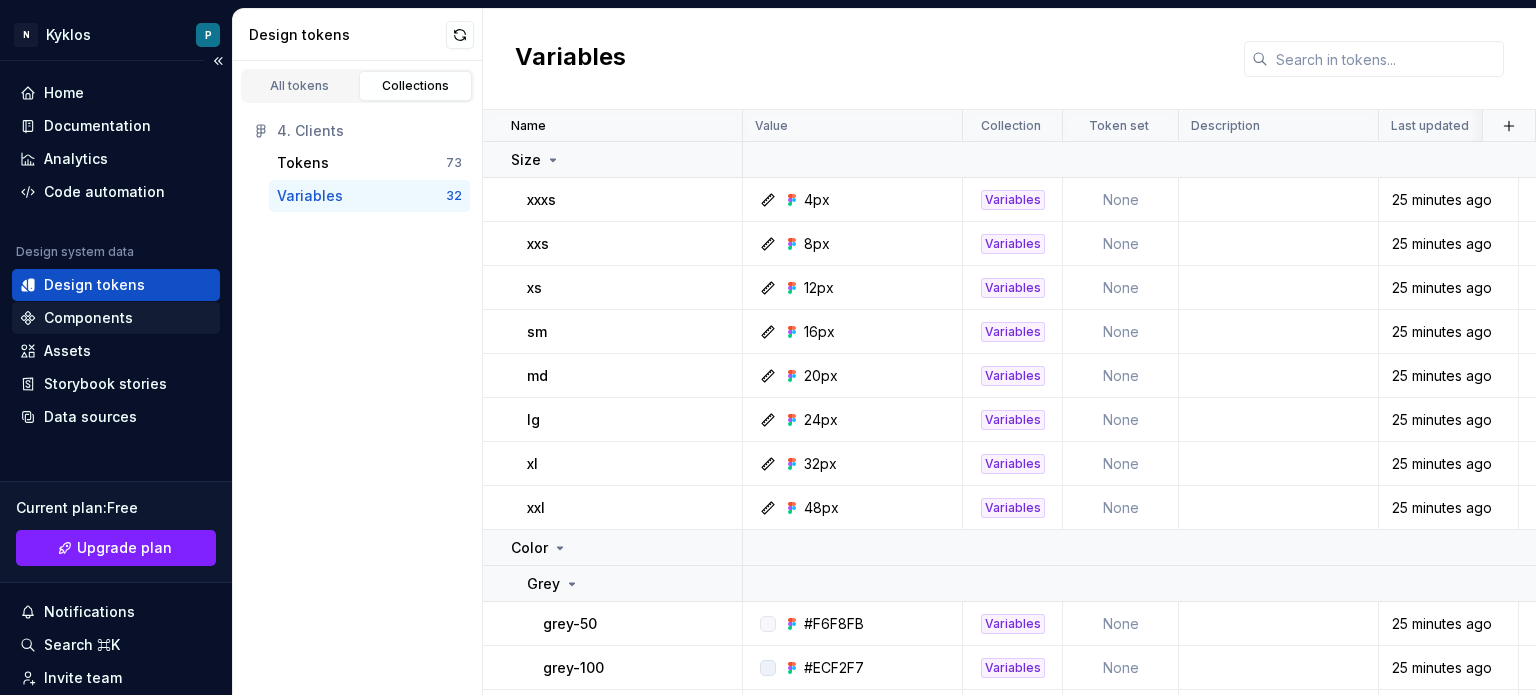 click on "Components" at bounding box center (88, 318) 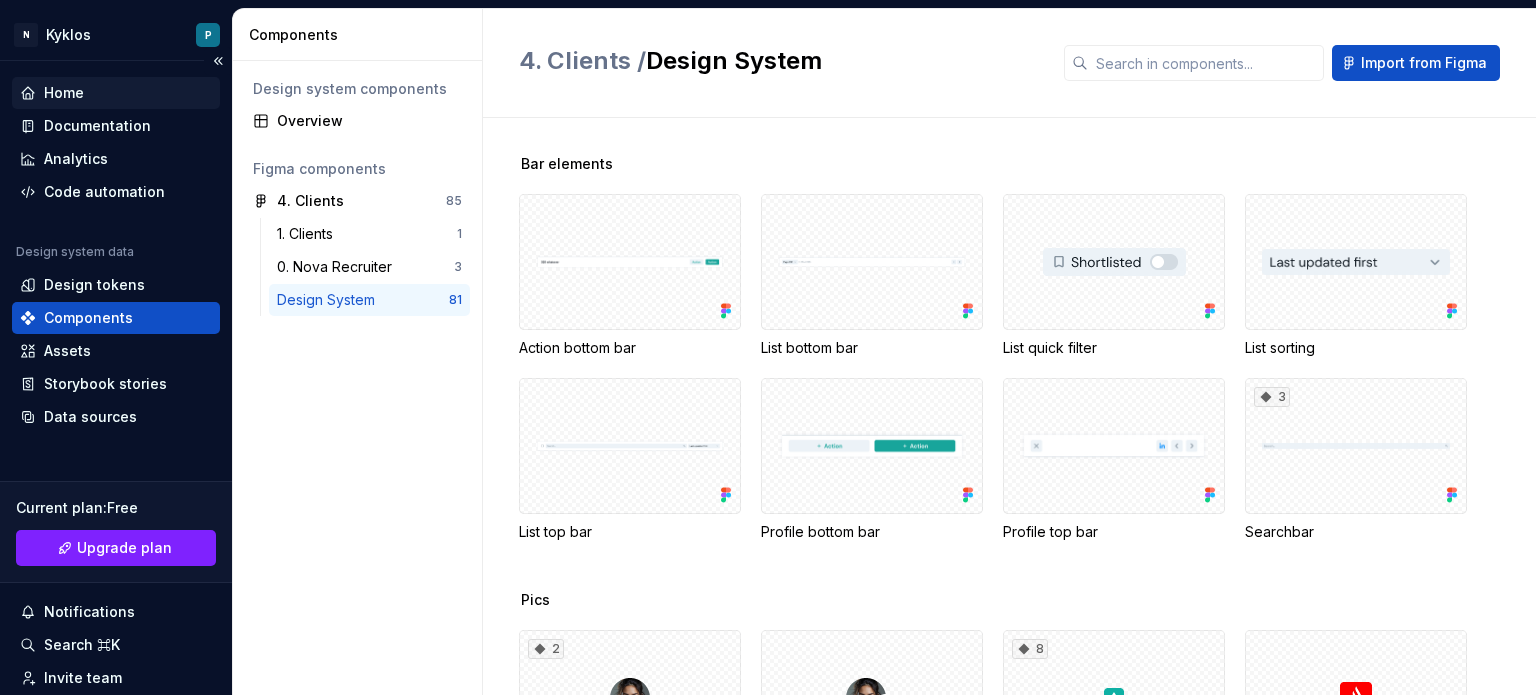 click on "Home" at bounding box center (116, 93) 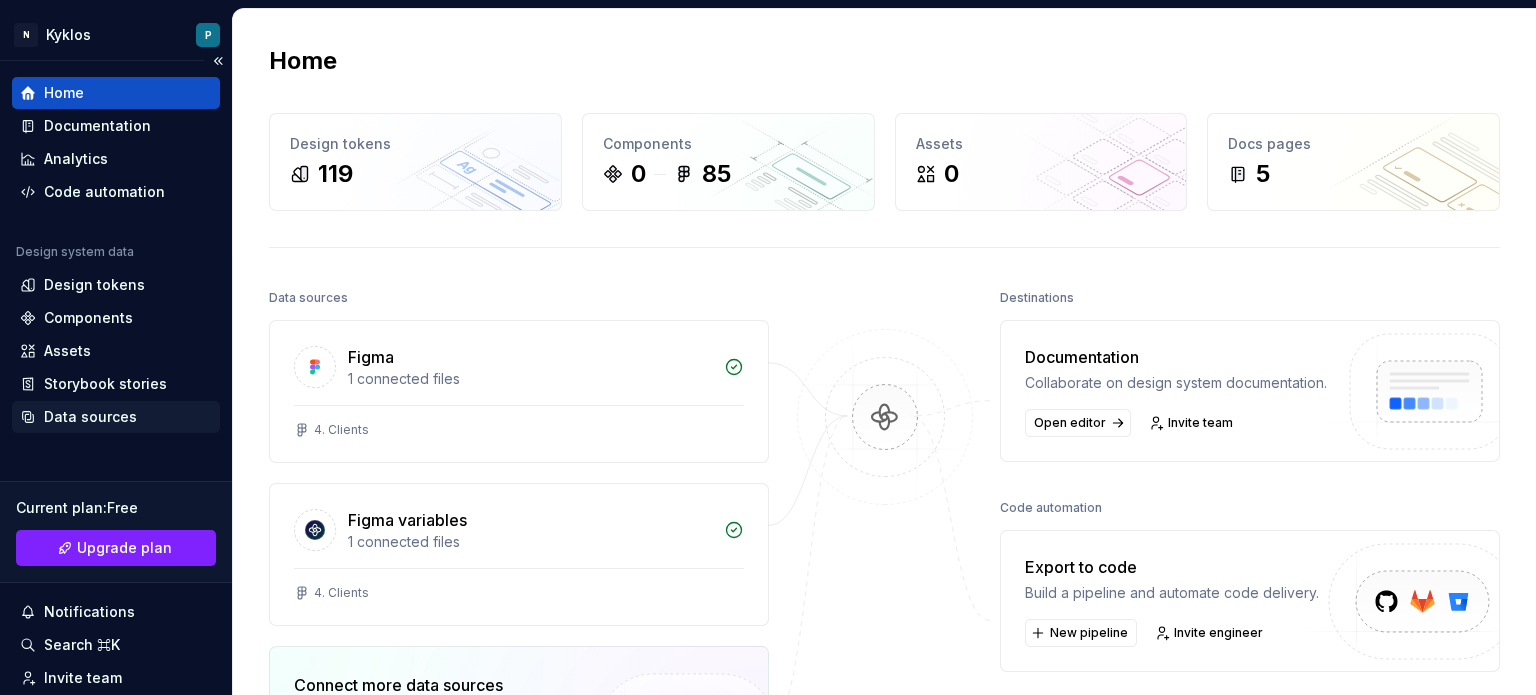 click on "Data sources" at bounding box center [90, 417] 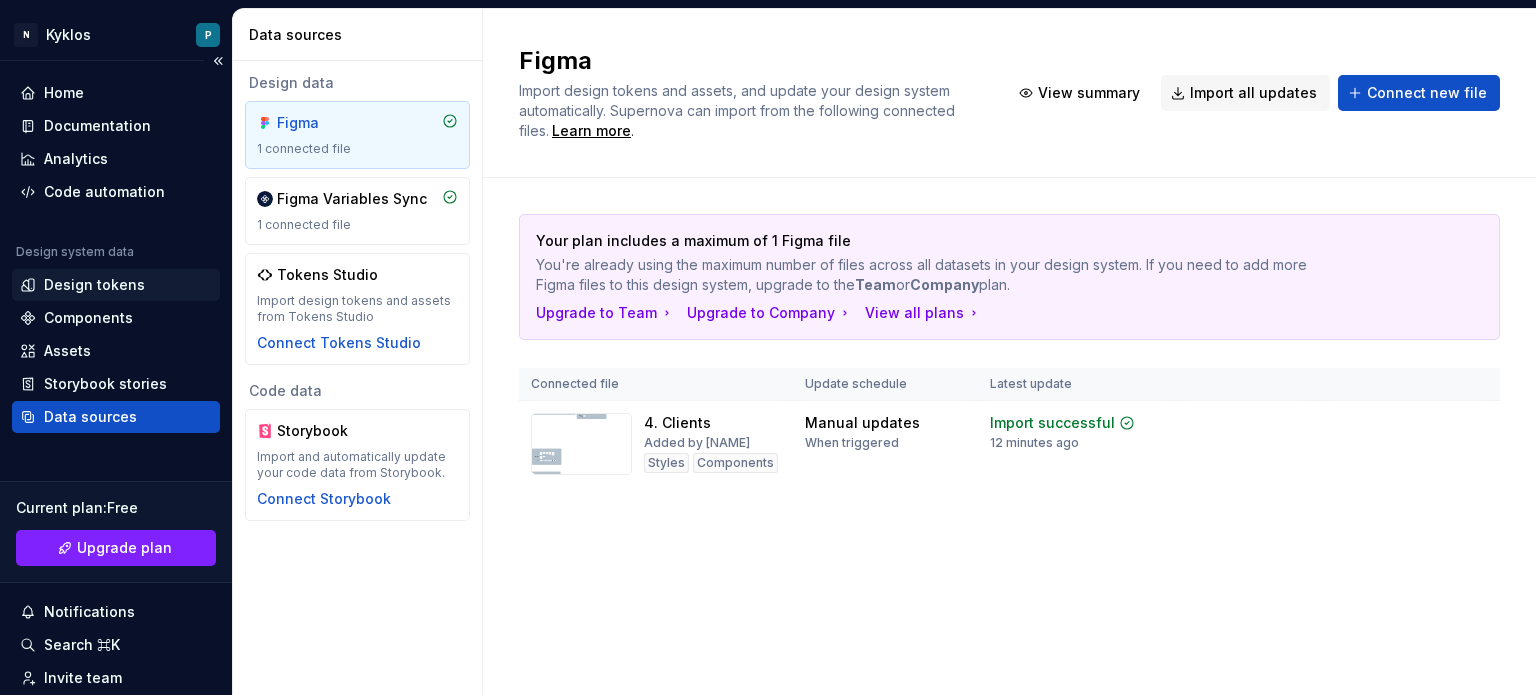 click on "Design tokens" at bounding box center (94, 285) 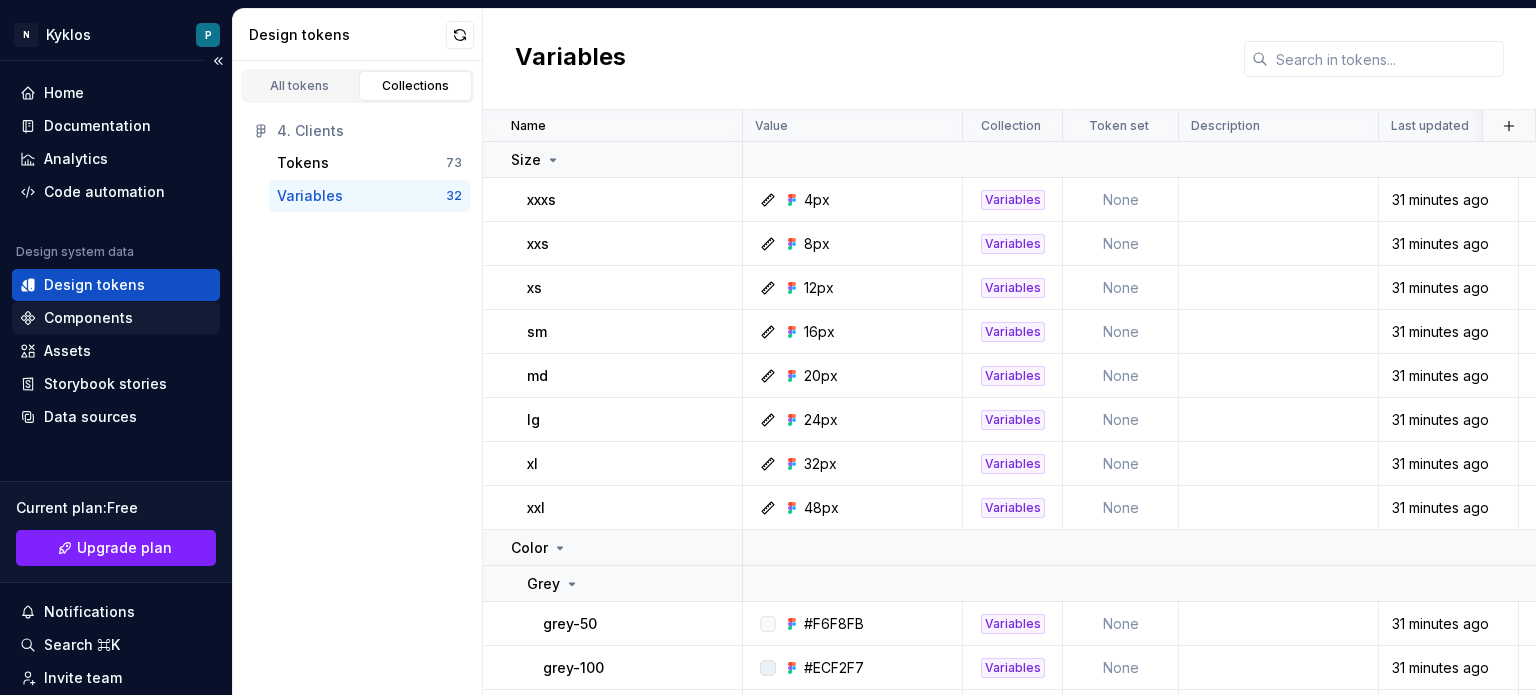 click on "Components" at bounding box center [88, 318] 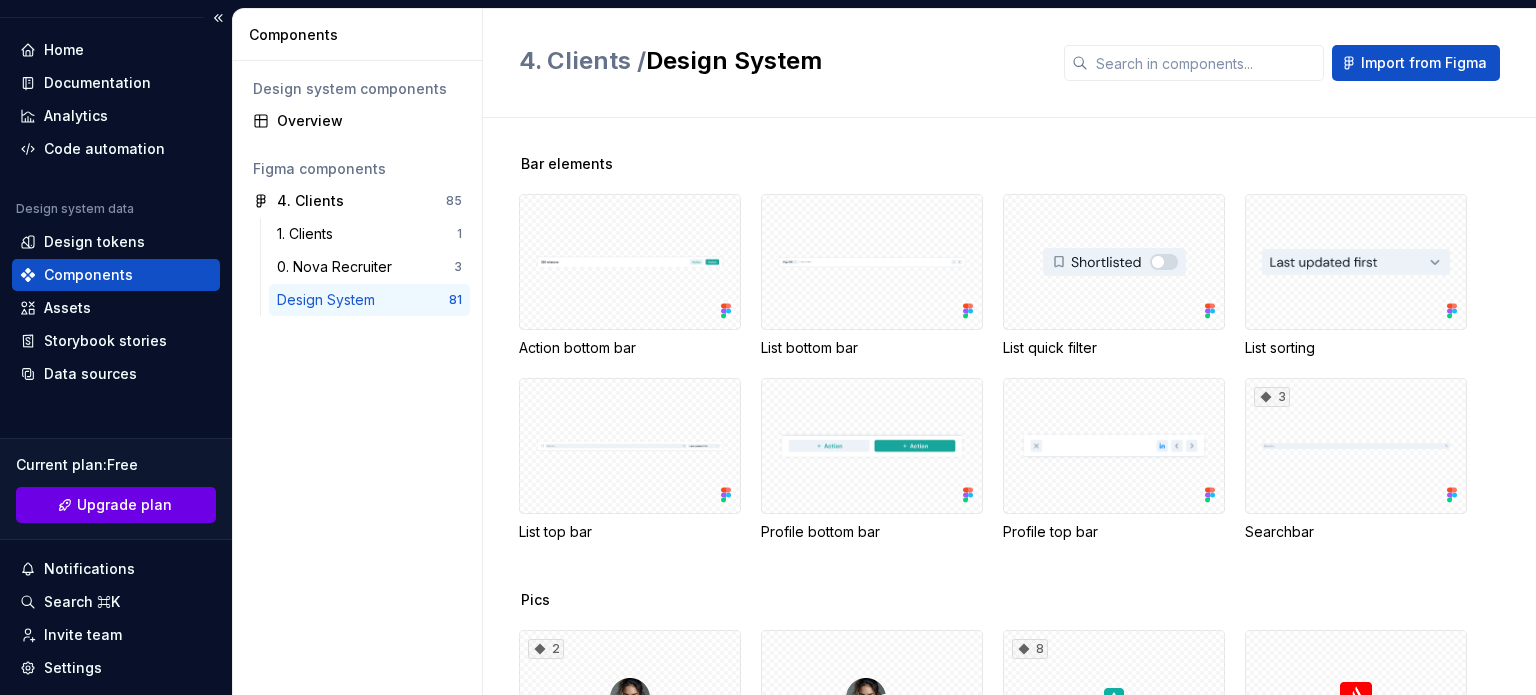 scroll, scrollTop: 0, scrollLeft: 0, axis: both 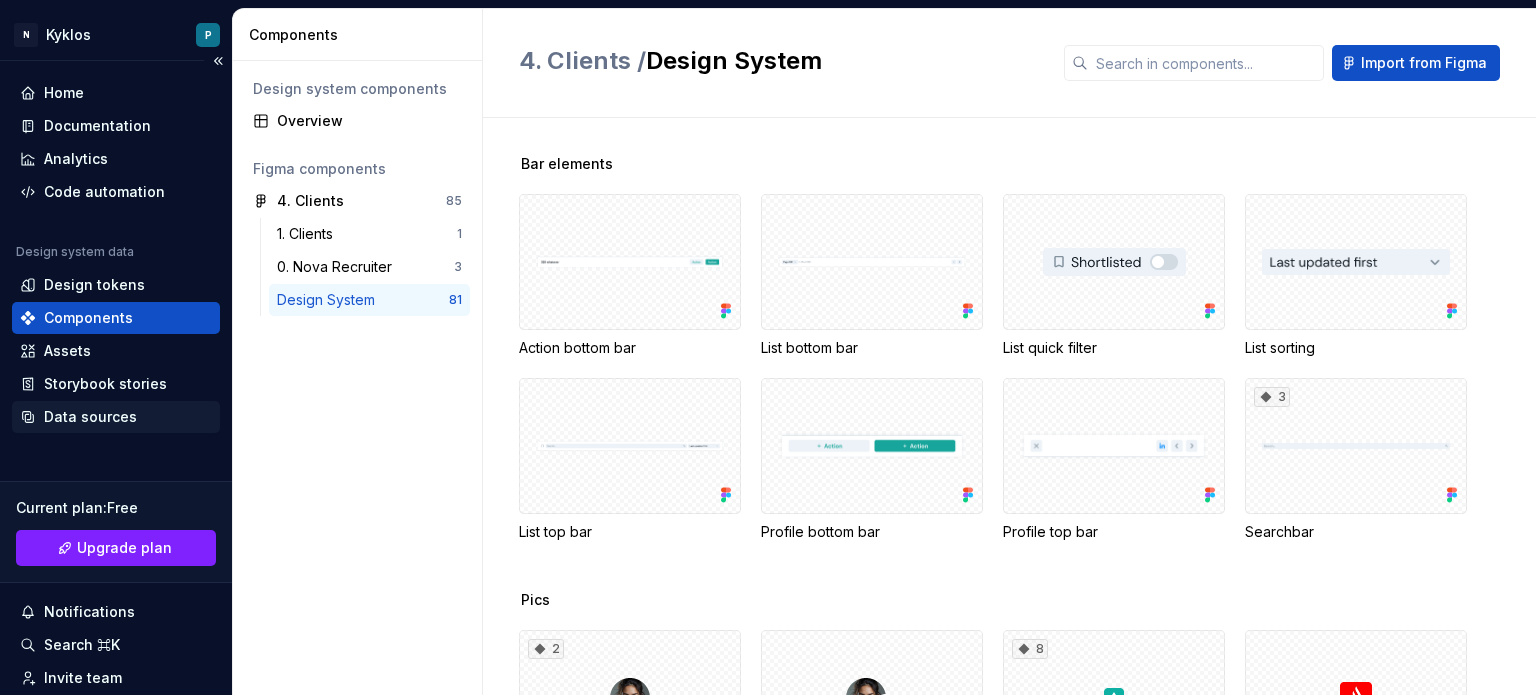 click on "Data sources" at bounding box center [90, 417] 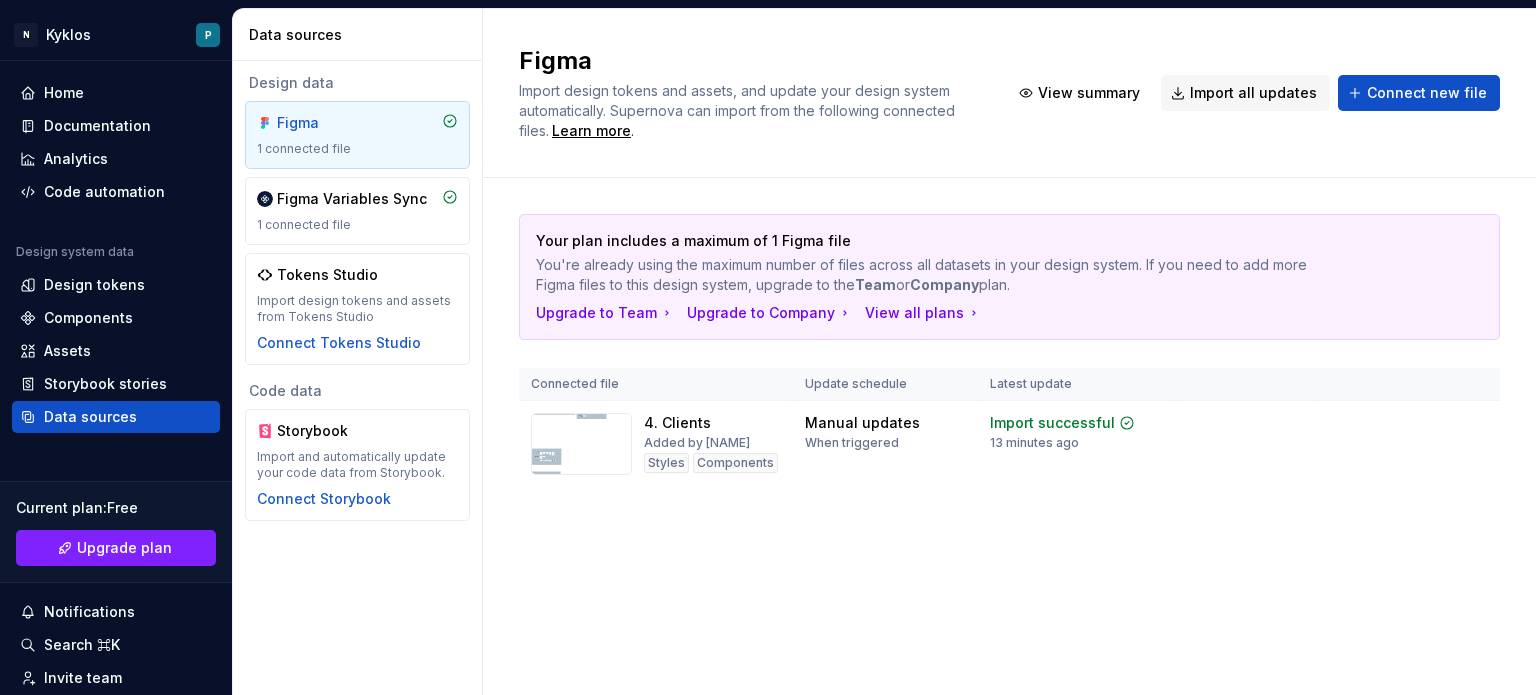 click on "1 connected file" at bounding box center (357, 149) 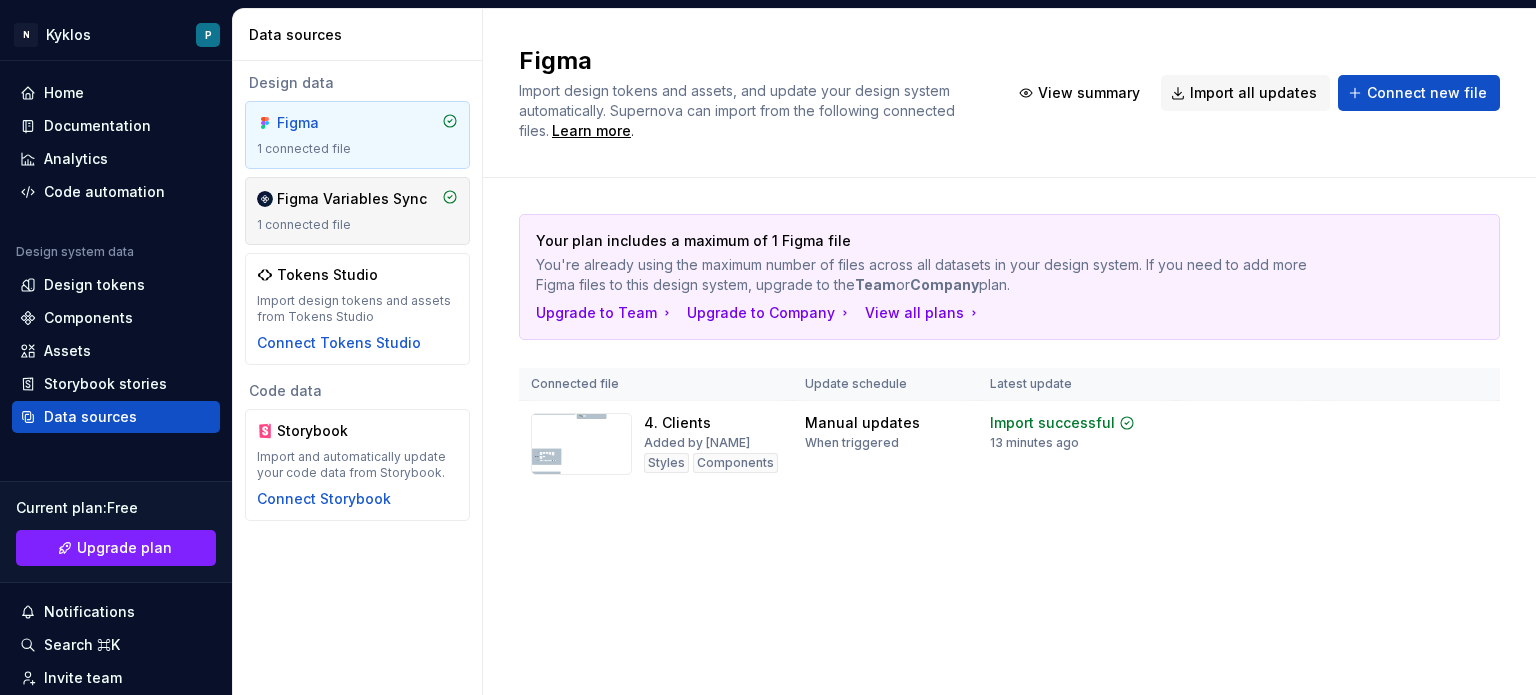 click on "1 connected file" at bounding box center (357, 225) 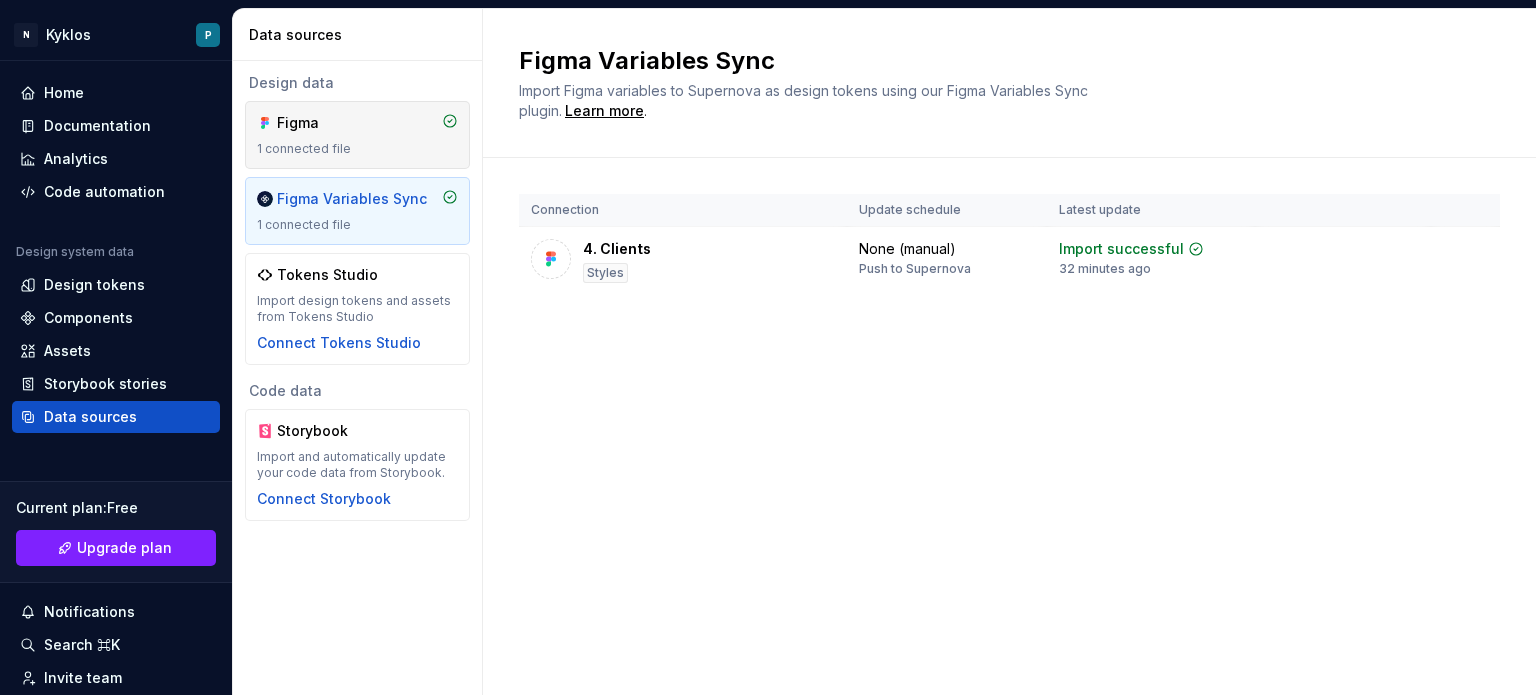click on "Figma" at bounding box center [325, 123] 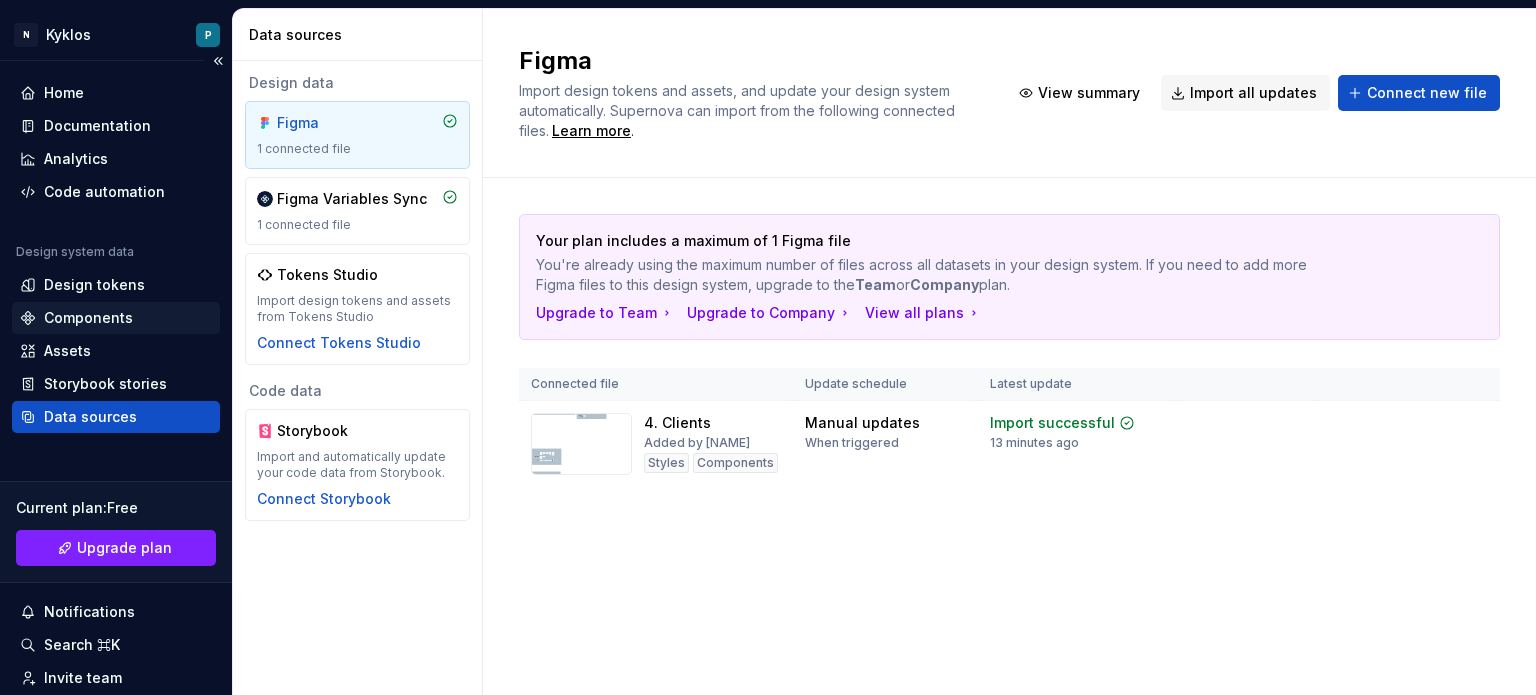 click on "Components" at bounding box center (88, 318) 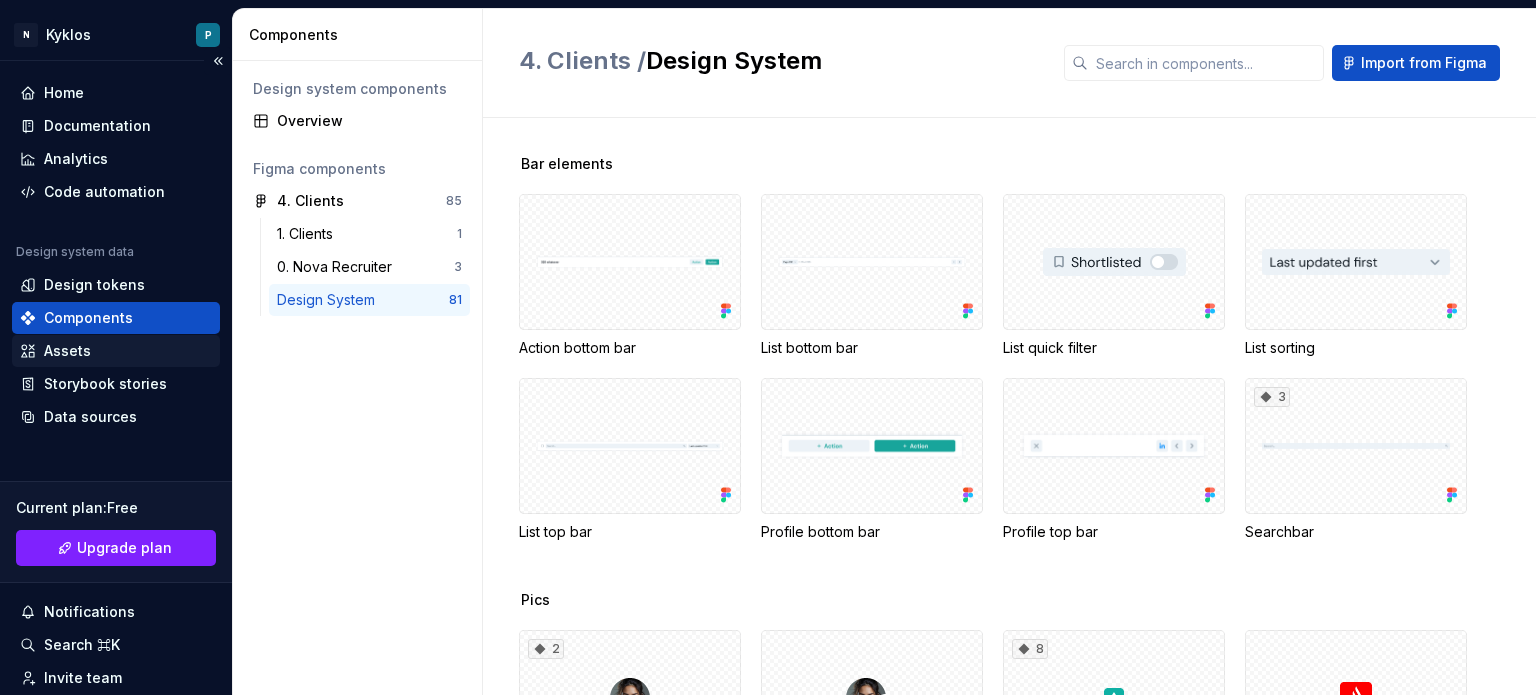 click on "Assets" at bounding box center [116, 351] 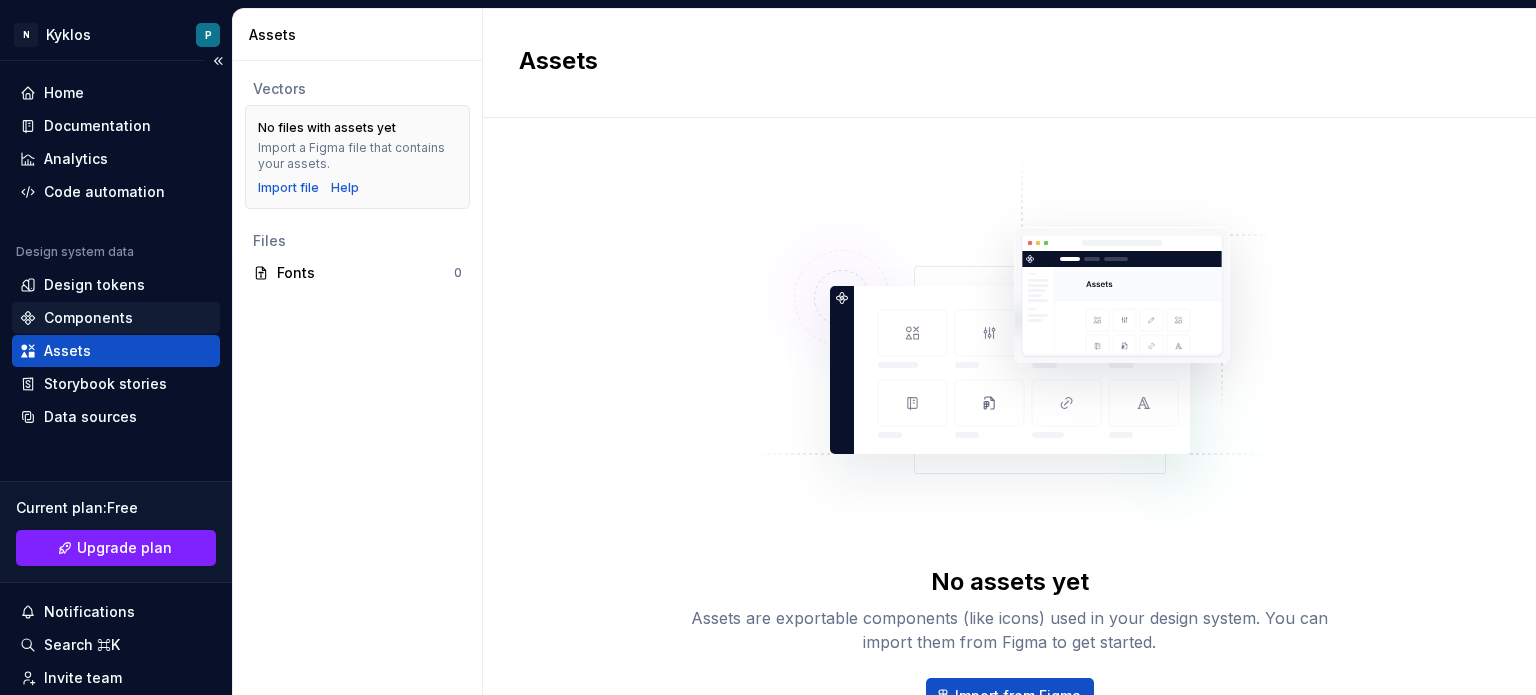 click on "Components" at bounding box center (116, 318) 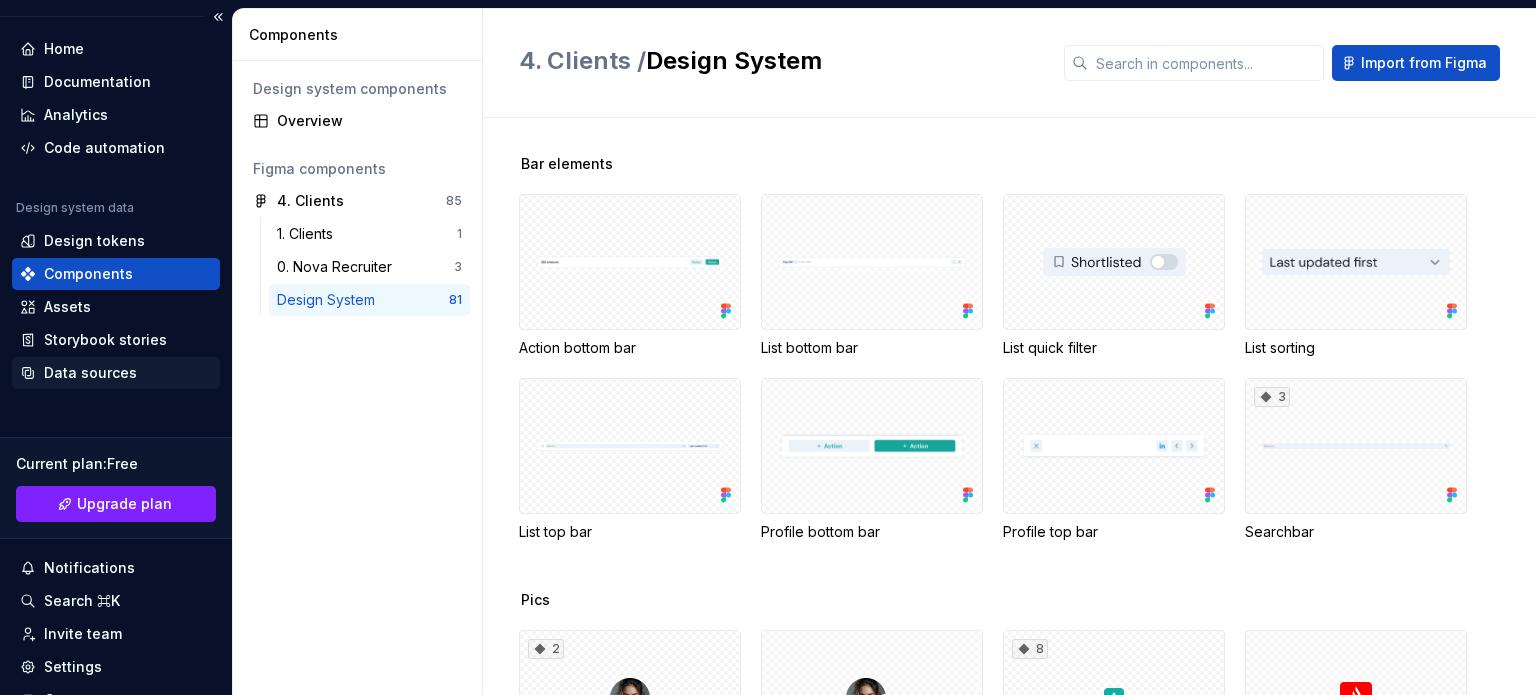 scroll, scrollTop: 0, scrollLeft: 0, axis: both 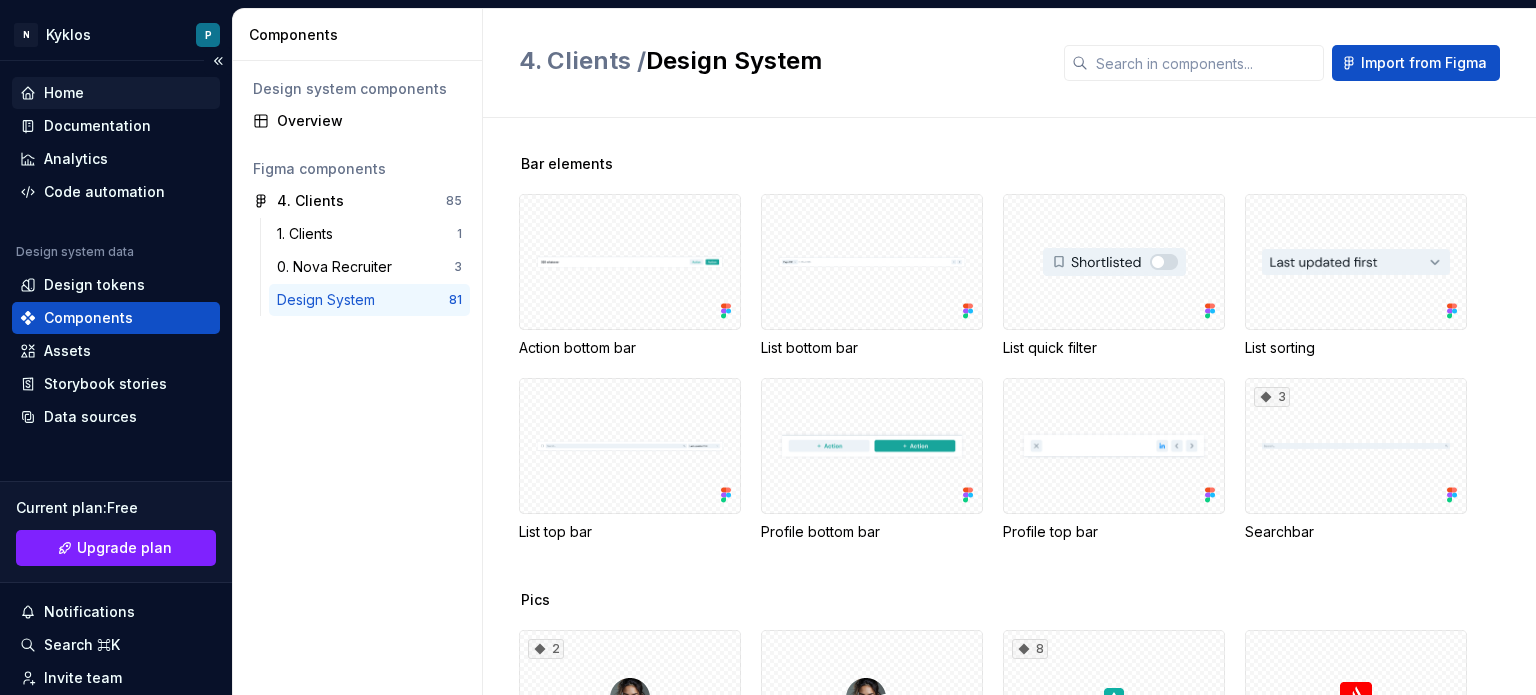 click on "Home" at bounding box center (64, 93) 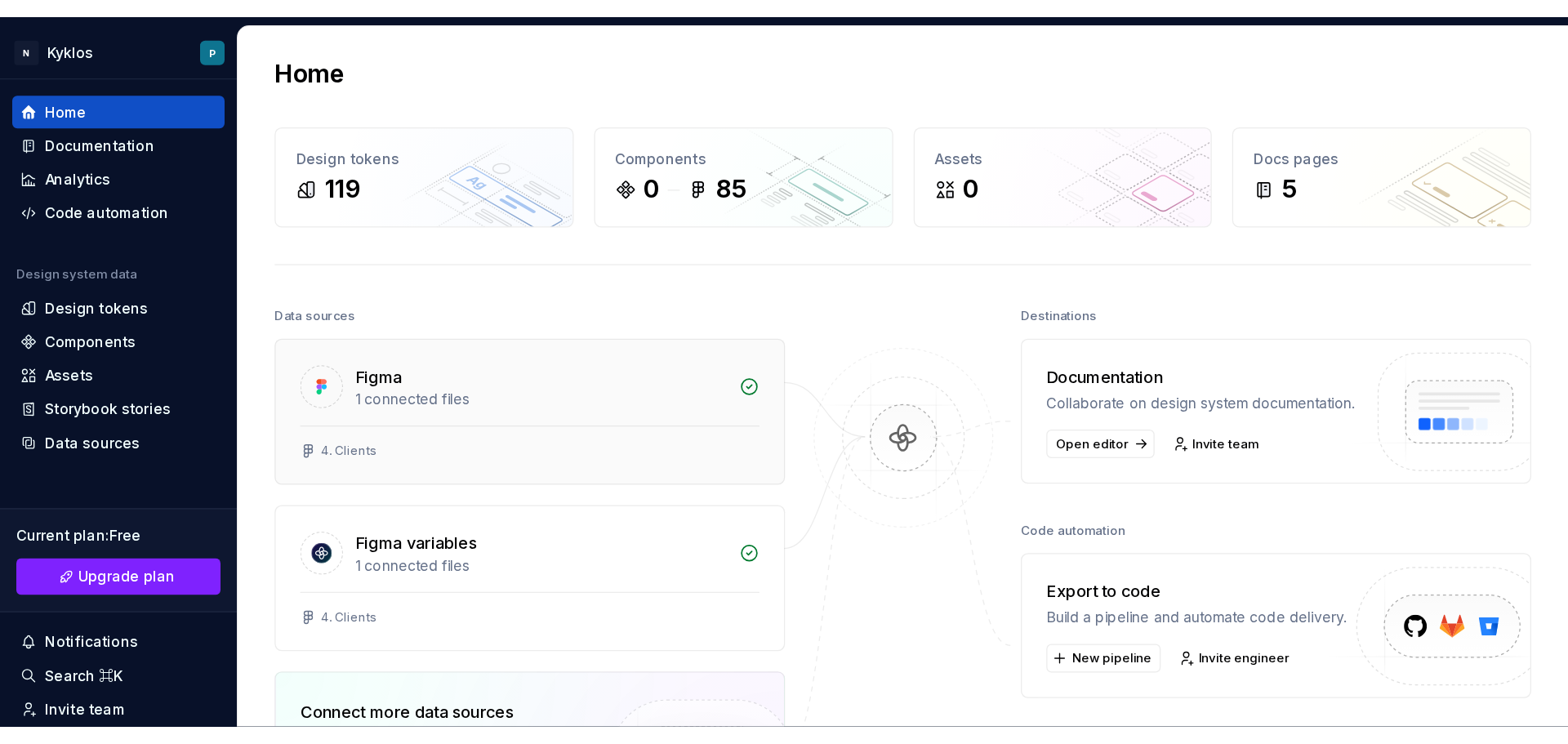 scroll, scrollTop: 0, scrollLeft: 0, axis: both 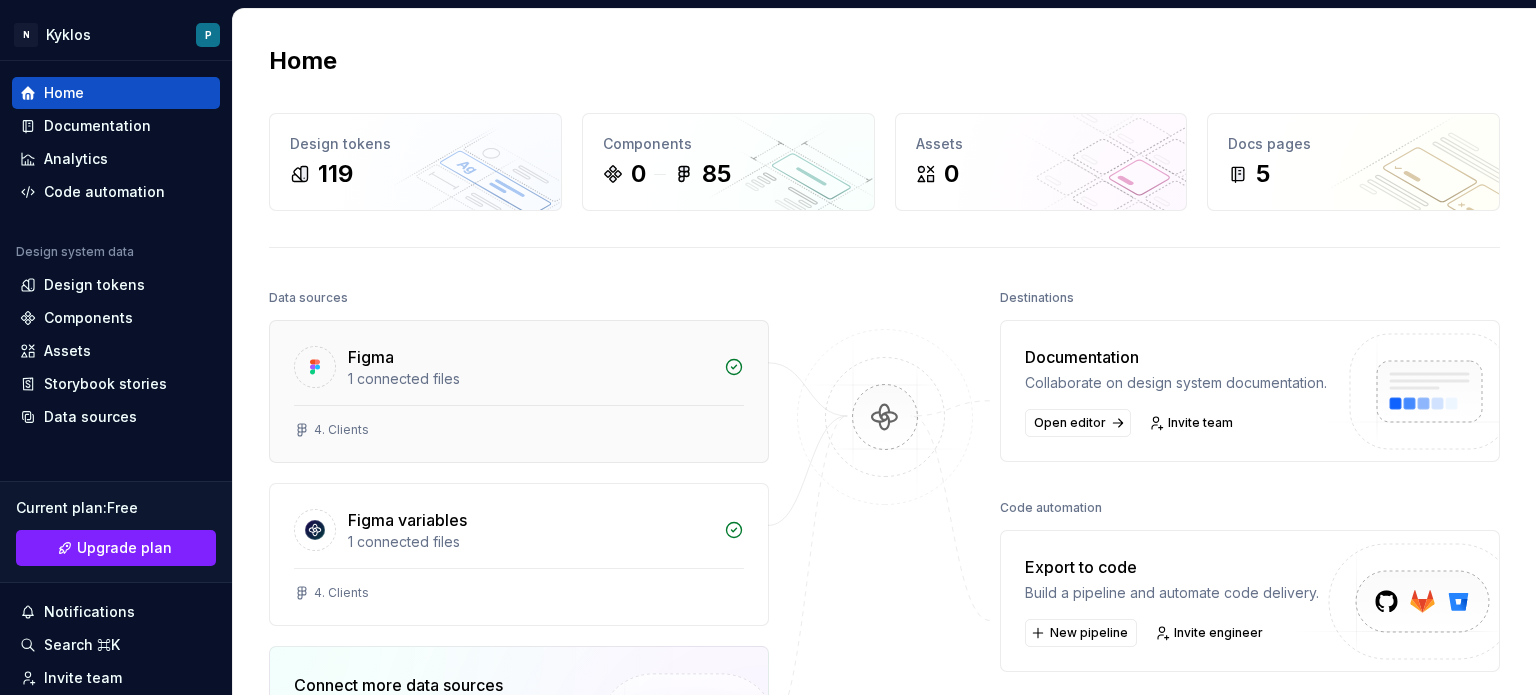 click 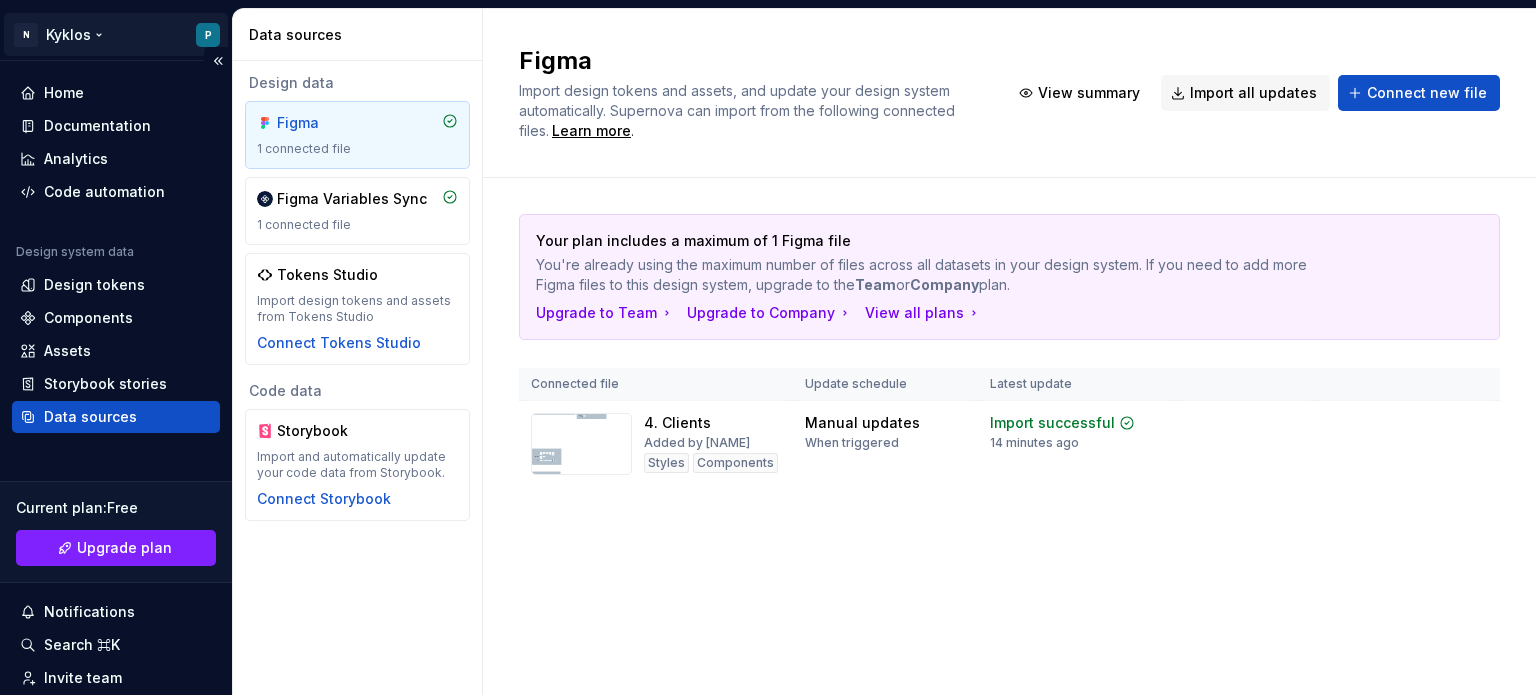 click on "N Kyklos P Home Documentation Analytics Code automation Design system data Design tokens Components Assets Storybook stories Data sources Current plan :  Free Upgrade plan Notifications Search ⌘K Invite team Settings Contact support Help Data sources Design data Figma 1 connected file Figma Variables Sync 1 connected file Tokens Studio Import design tokens and assets from Tokens Studio Connect Tokens Studio Code data Storybook Import and automatically update your code data from Storybook. Connect Storybook Figma Import design tokens and assets, and update your design system automatically. Supernova can import from the following connected files.   Learn more . View summary Import all updates Connect new file Your plan includes a maximum of 1 Figma file You're already using the maximum number of files across all datasets in your design system. If you need to add more Figma files to this design system, upgrade to the  Team  or  Company  plan. Upgrade to Team Upgrade to Company View all plans Connected file   *" at bounding box center (768, 347) 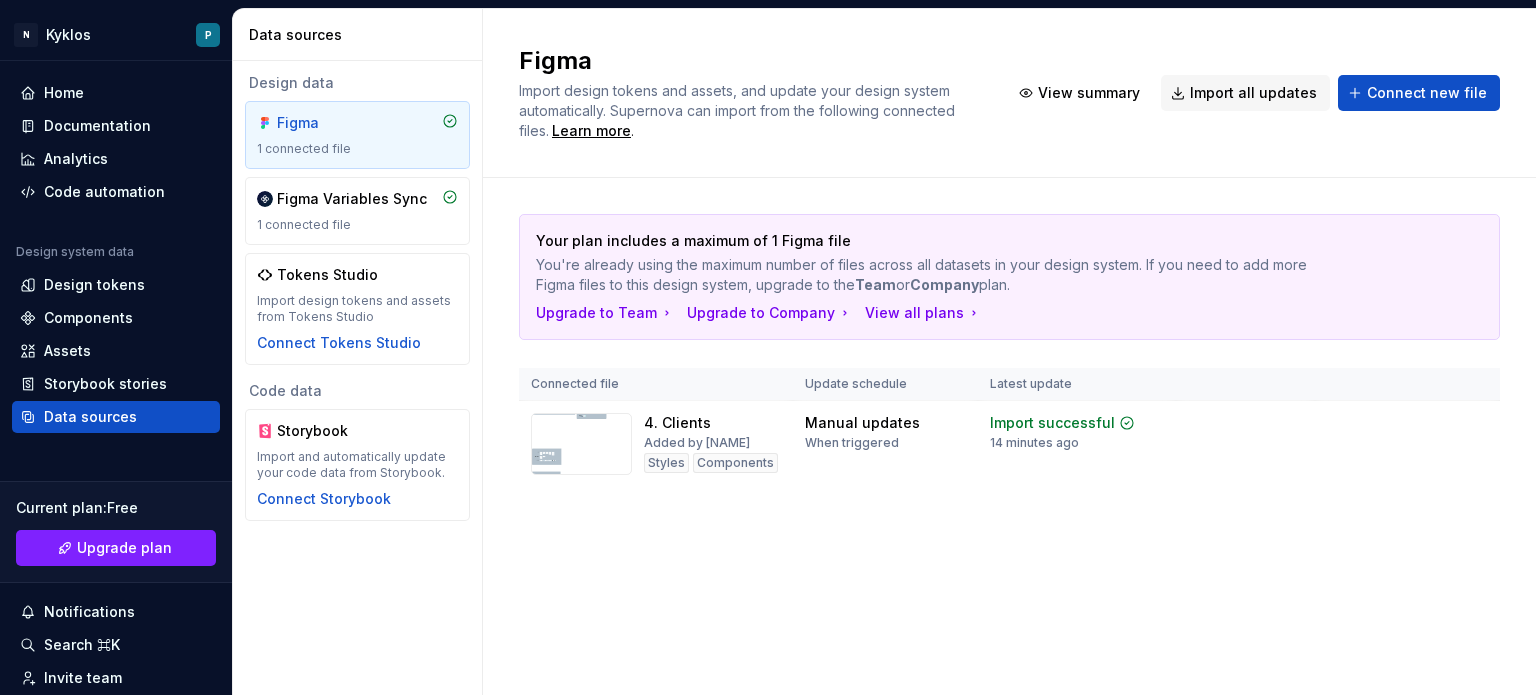 click on "N Kyklos P Home Documentation Analytics Code automation Design system data Design tokens Components Assets Storybook stories Data sources Current plan :  Free Upgrade plan Notifications Search ⌘K Invite team Settings Contact support Help Data sources Design data Figma 1 connected file Figma Variables Sync 1 connected file Tokens Studio Import design tokens and assets from Tokens Studio Connect Tokens Studio Code data Storybook Import and automatically update your code data from Storybook. Connect Storybook Figma Import design tokens and assets, and update your design system automatically. Supernova can import from the following connected files.   Learn more . View summary Import all updates Connect new file Your plan includes a maximum of 1 Figma file You're already using the maximum number of files across all datasets in your design system. If you need to add more Figma files to this design system, upgrade to the  Team  or  Company  plan. Upgrade to Team Upgrade to Company View all plans Connected file   *" at bounding box center (768, 347) 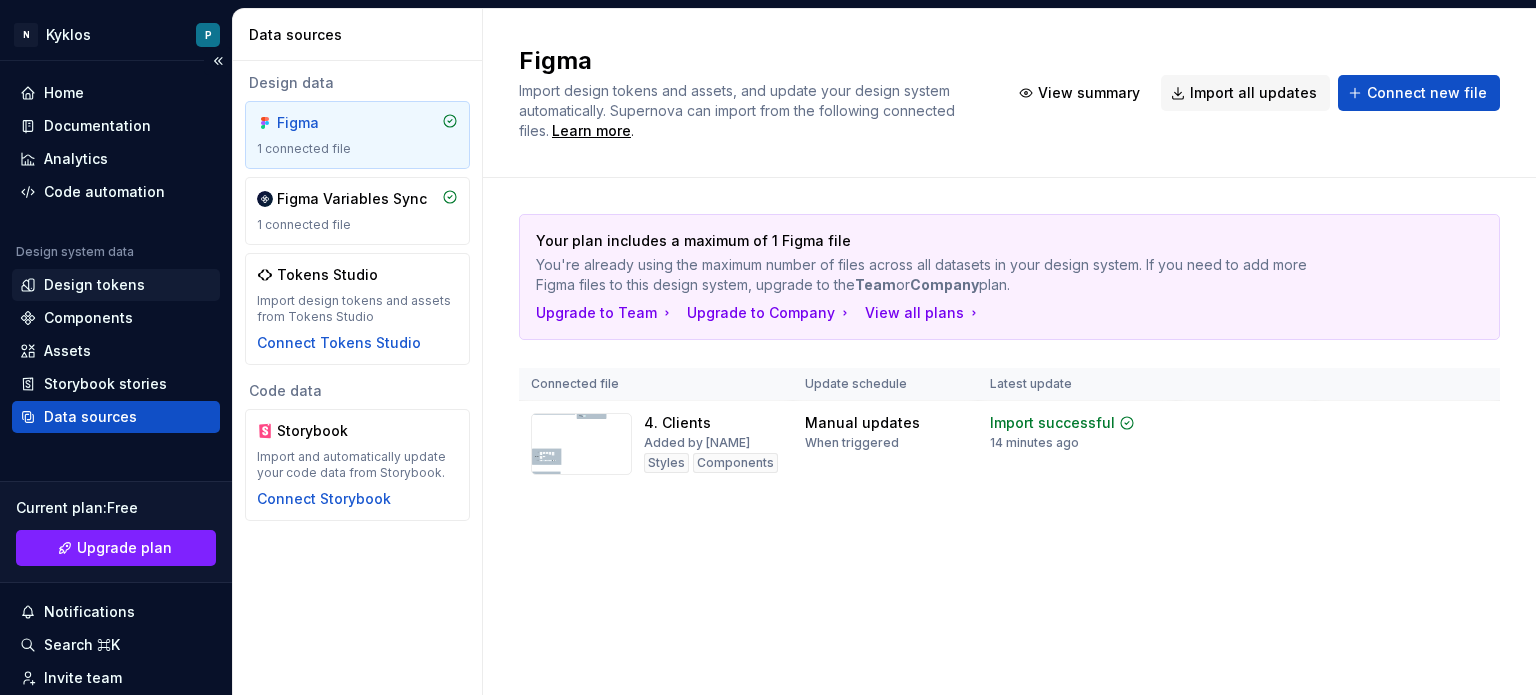 click on "Design tokens" at bounding box center (94, 285) 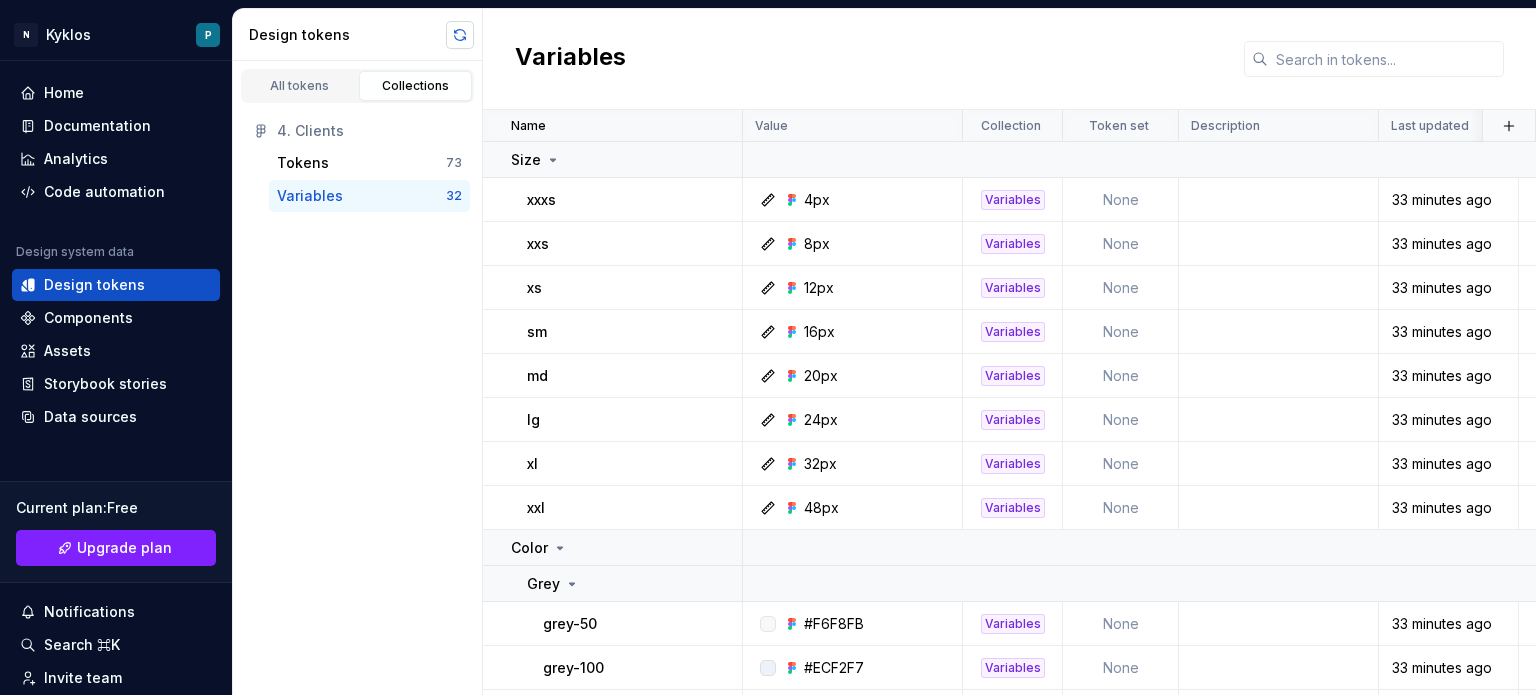 click at bounding box center [460, 35] 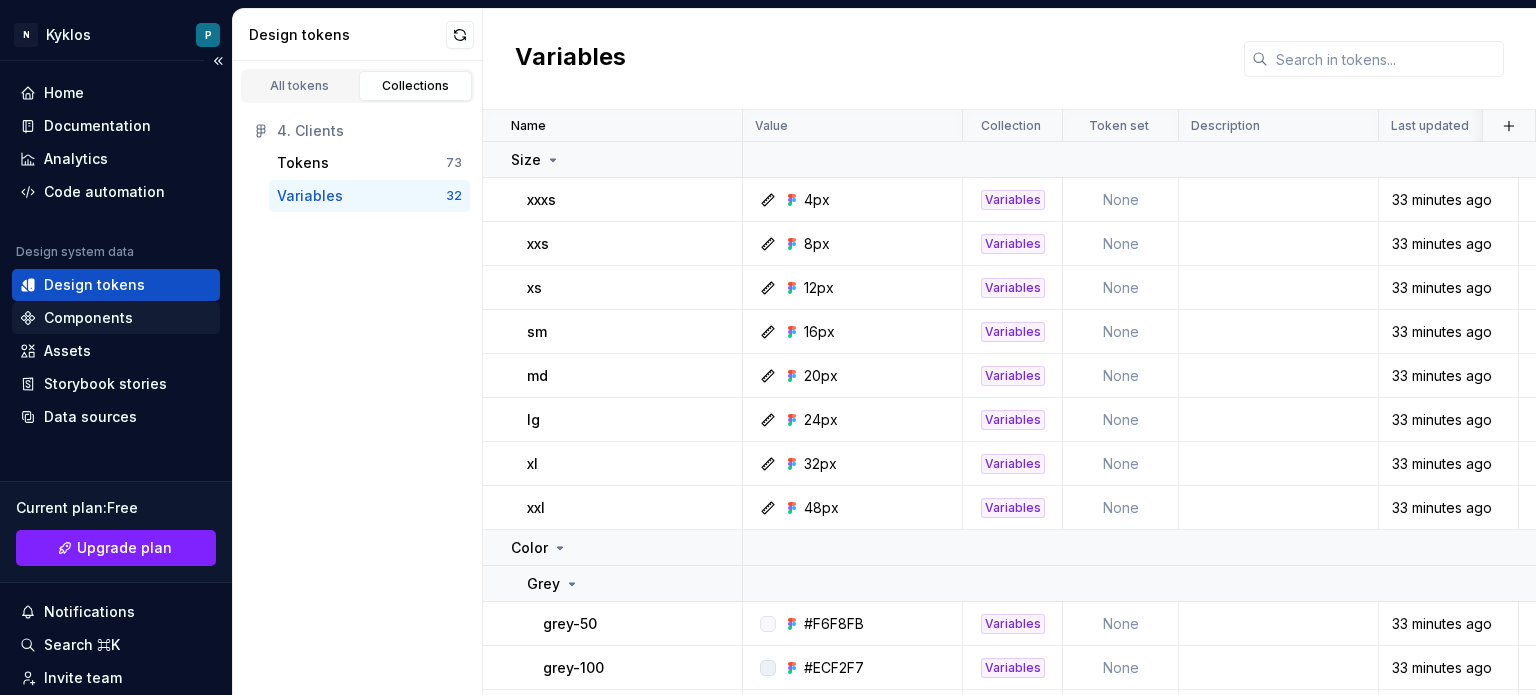 click on "Components" at bounding box center [88, 318] 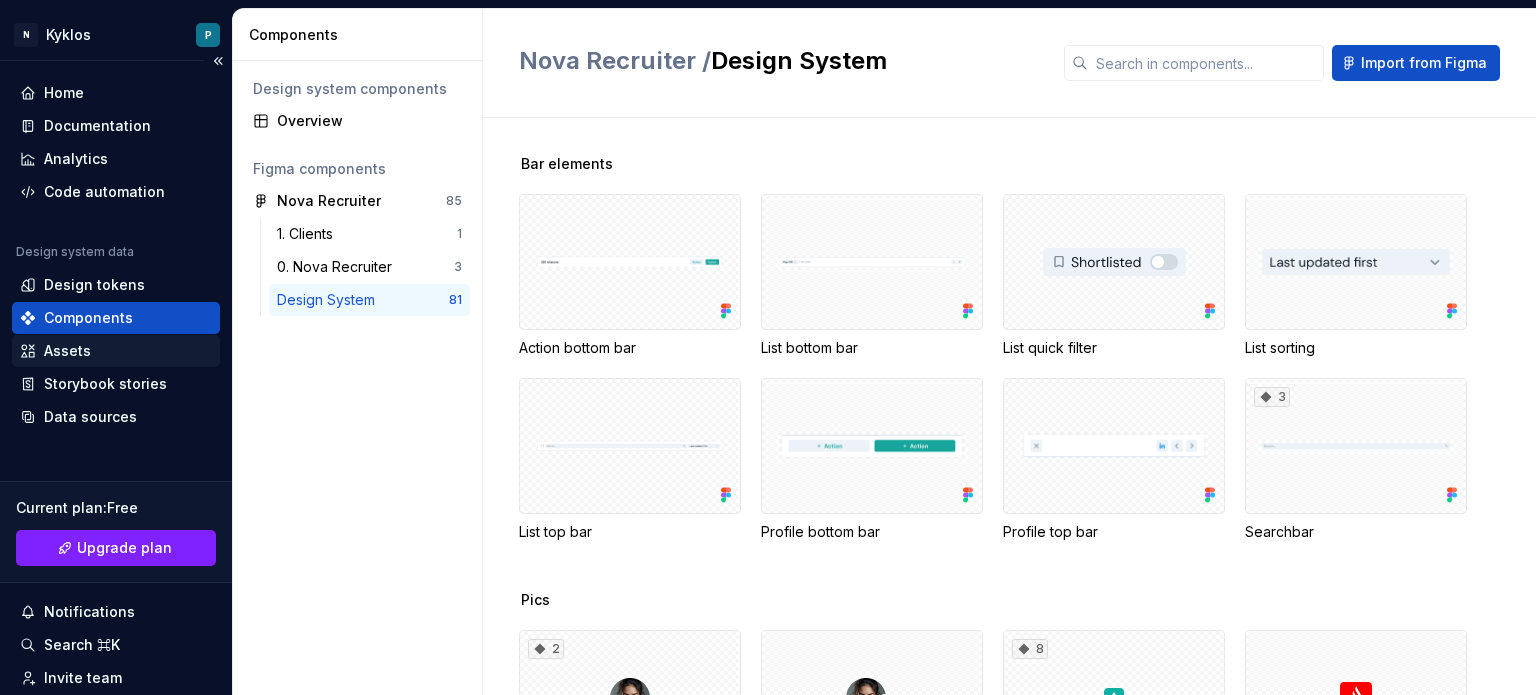 click on "Assets" at bounding box center [67, 351] 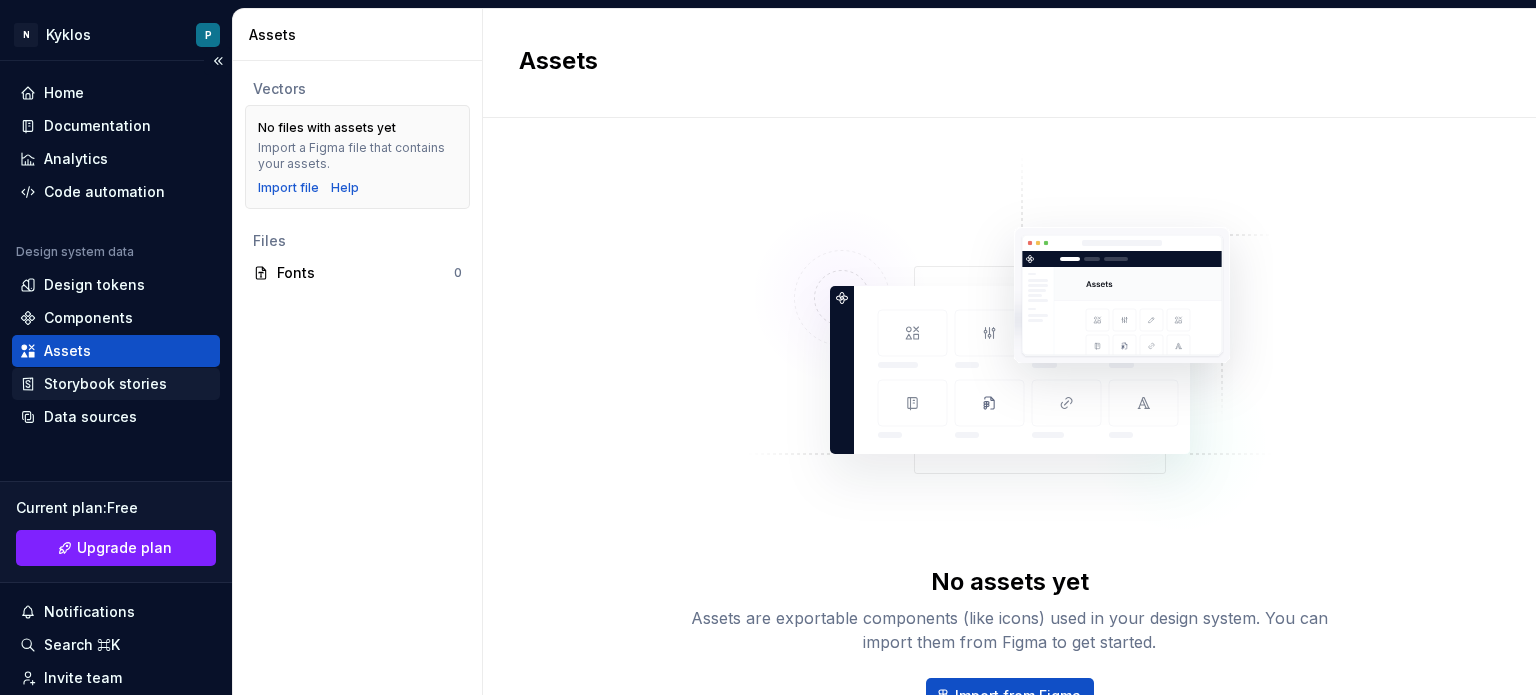 click on "Storybook stories" at bounding box center (105, 384) 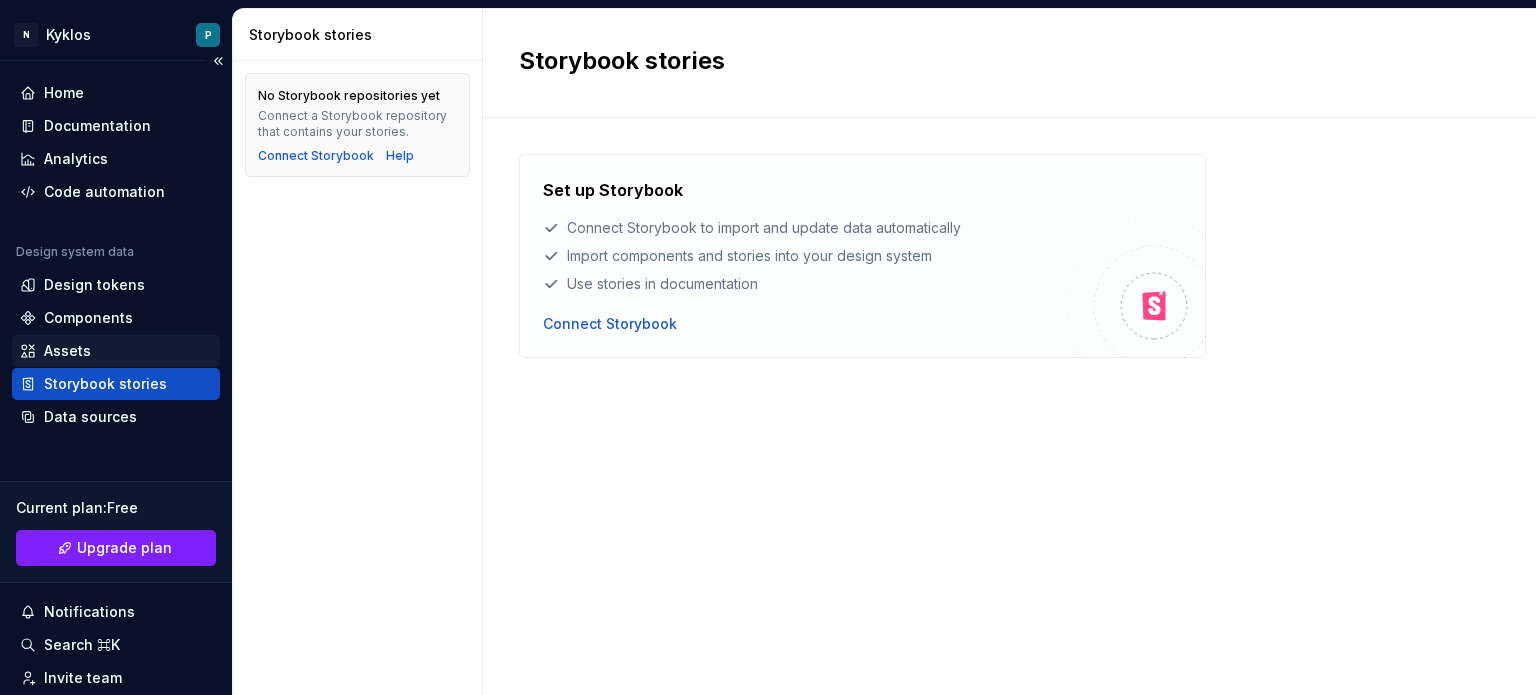 click on "Assets" at bounding box center (67, 351) 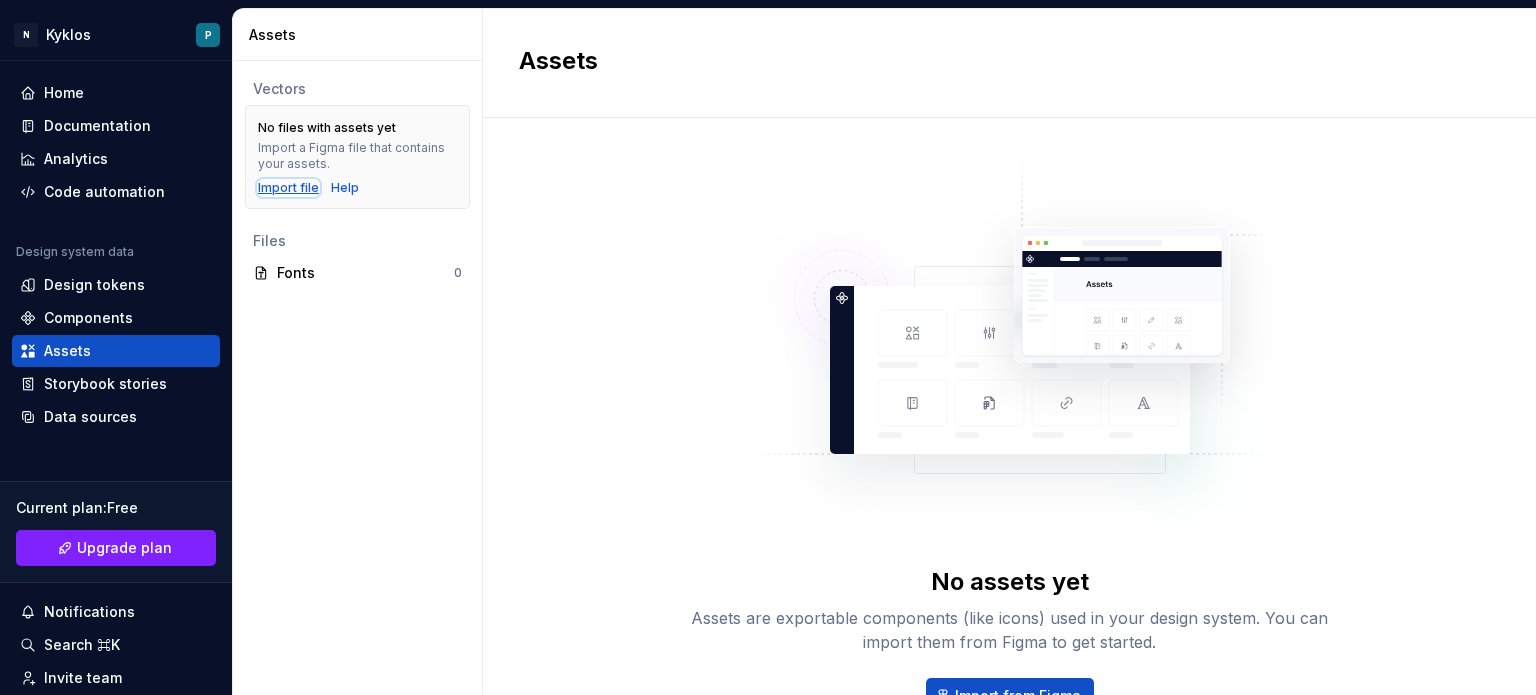 click on "Import file" at bounding box center [288, 188] 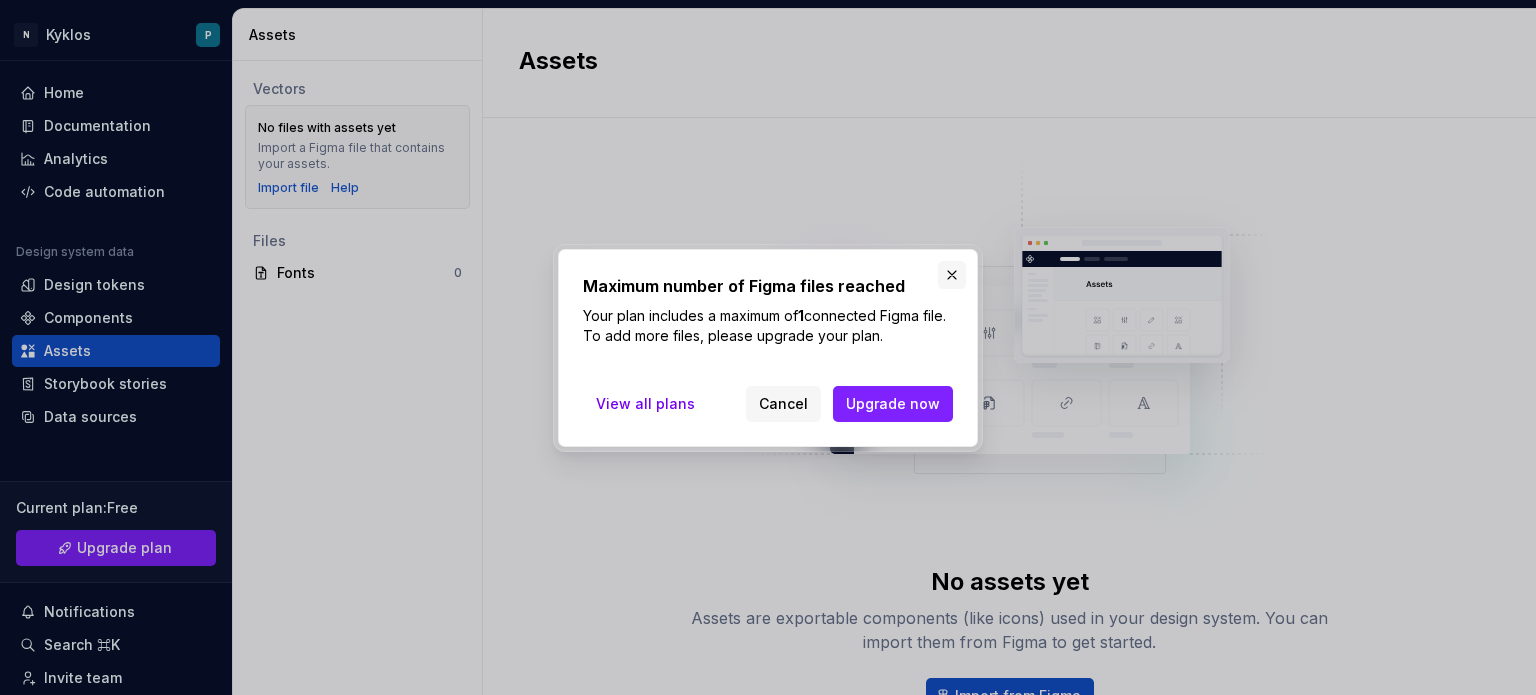 click at bounding box center [952, 275] 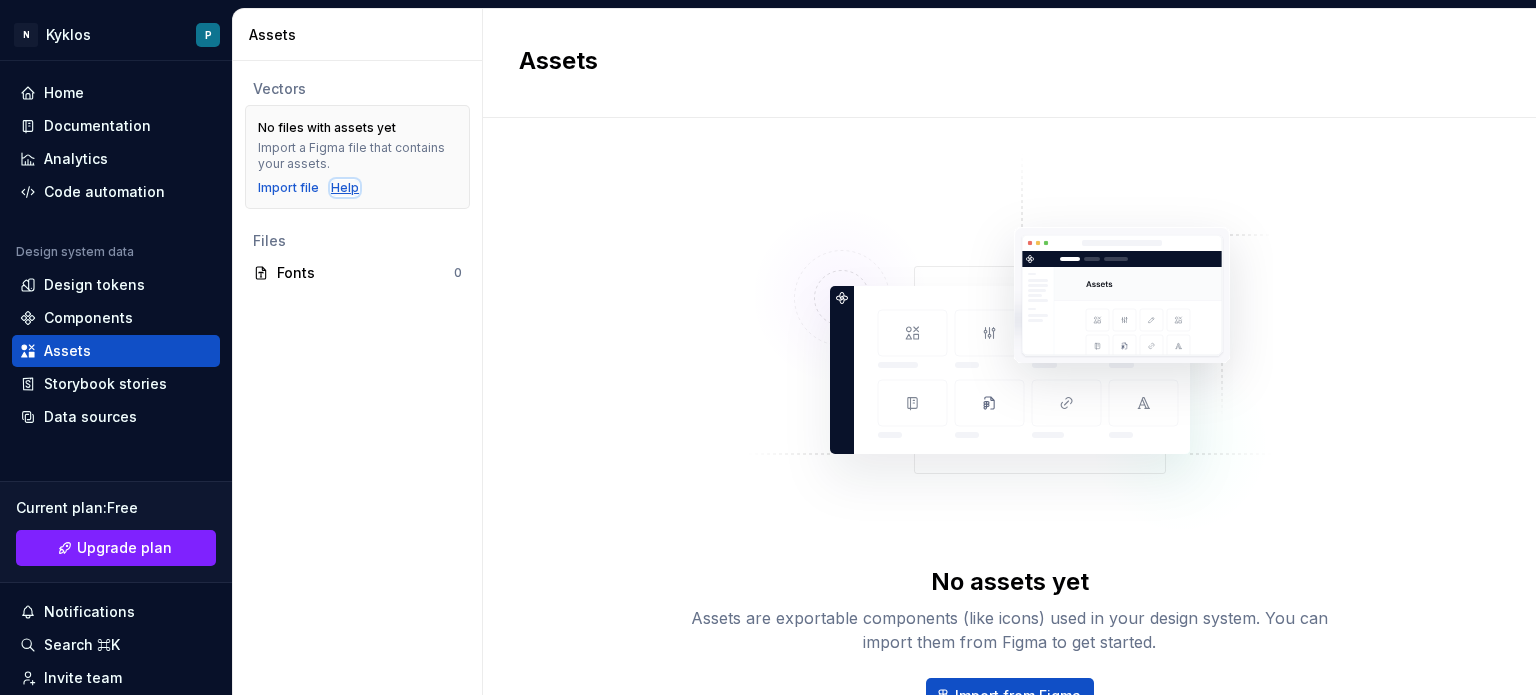 click on "Help" at bounding box center (345, 188) 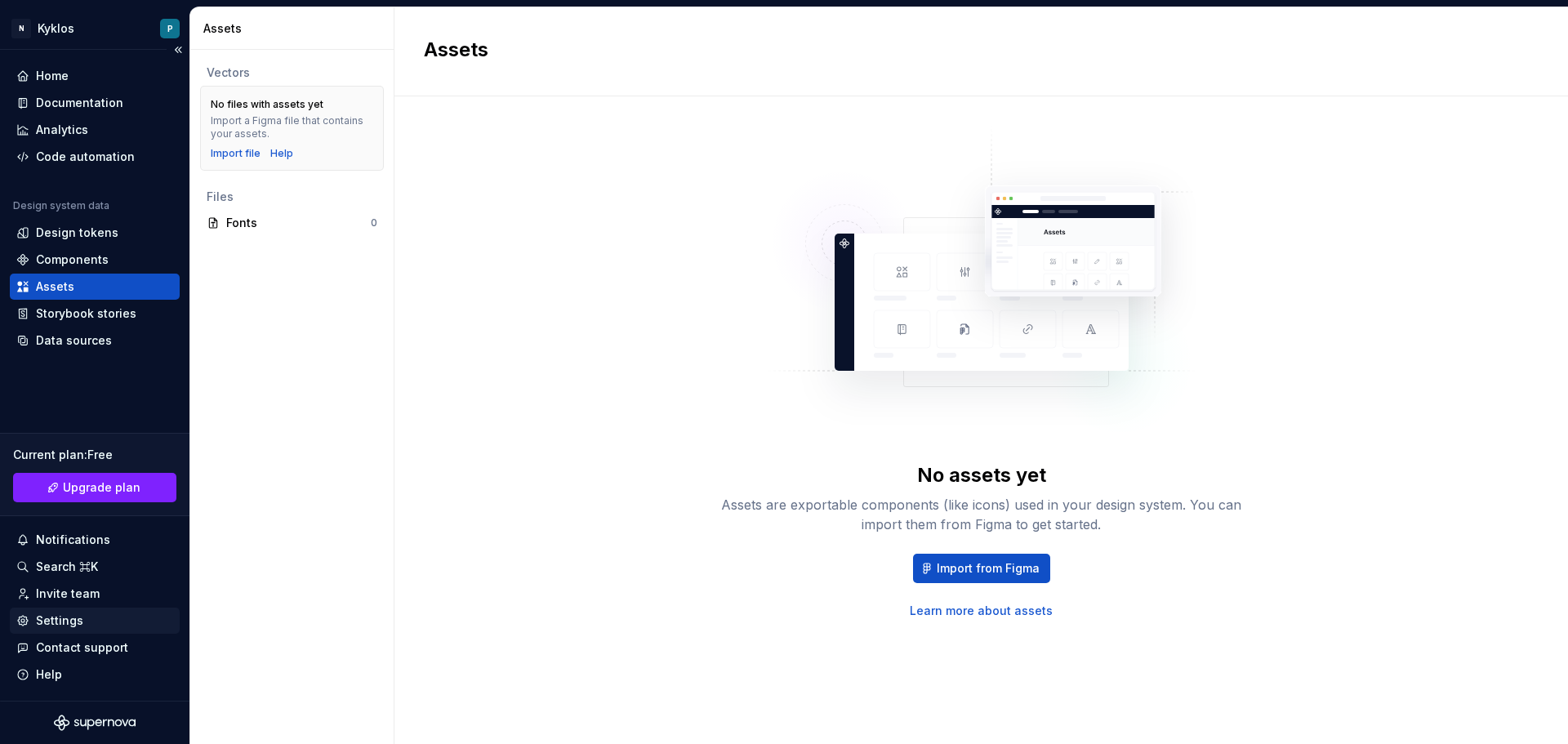 click on "Settings" at bounding box center (95, 621) 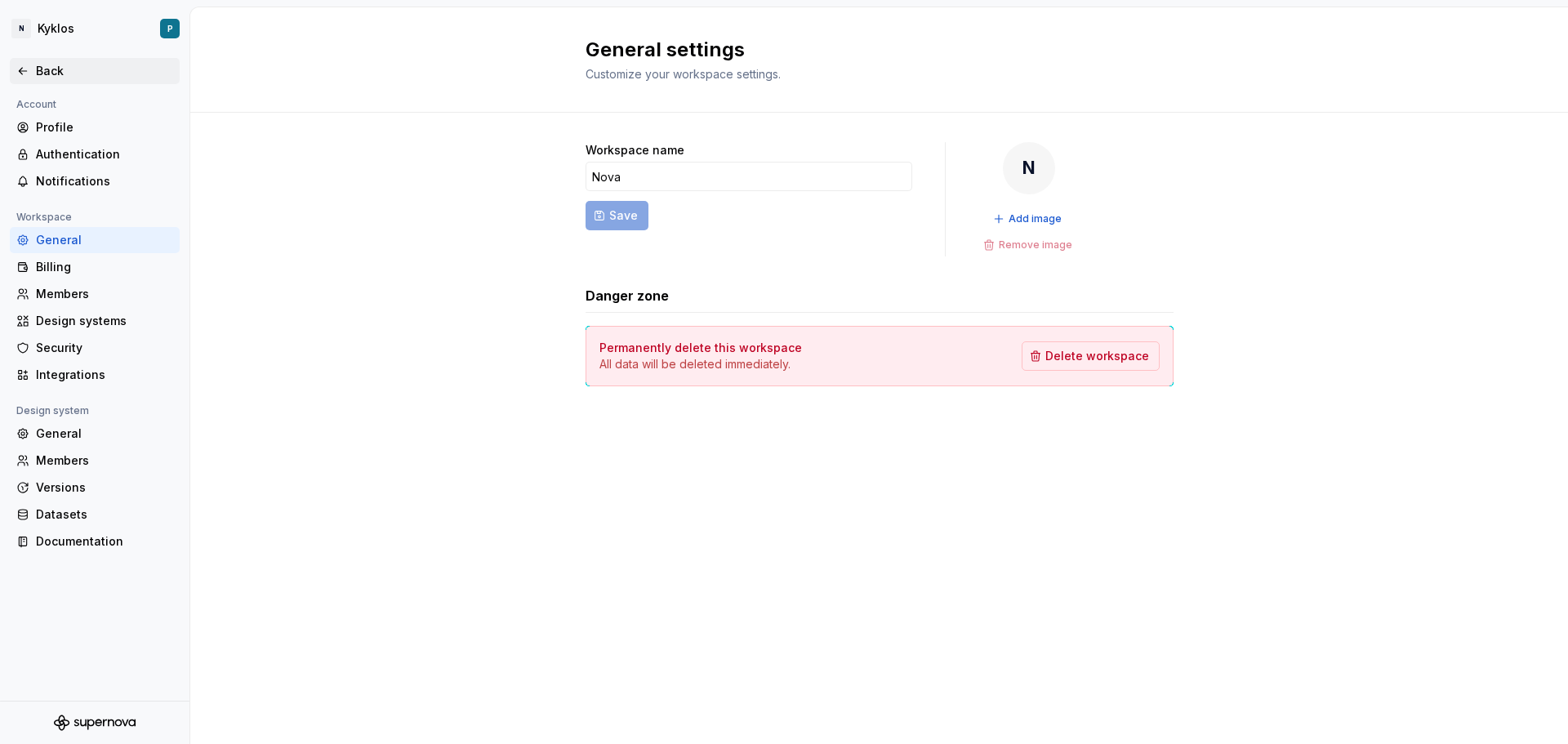 click on "Back" at bounding box center [95, 71] 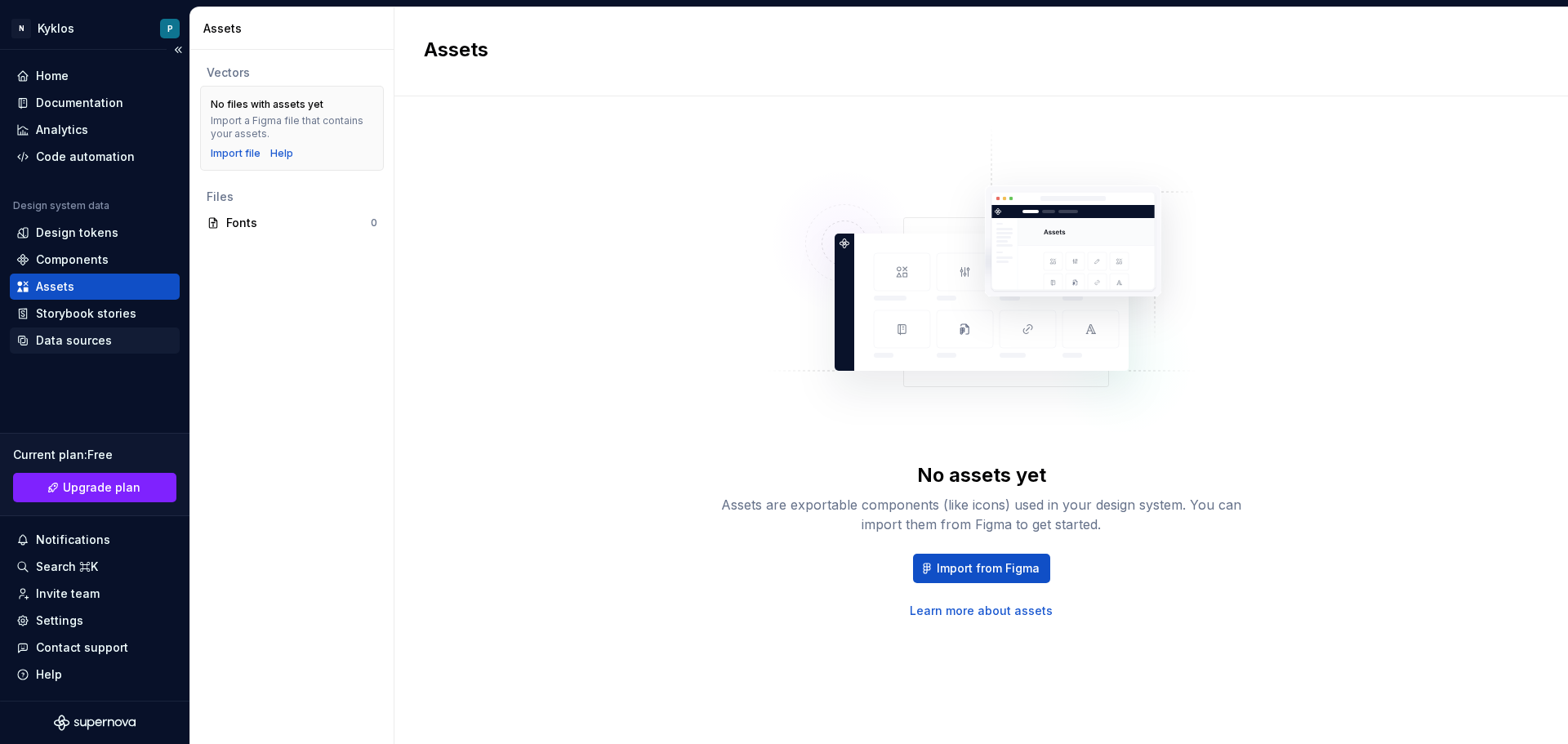 click on "Data sources" at bounding box center (74, 341) 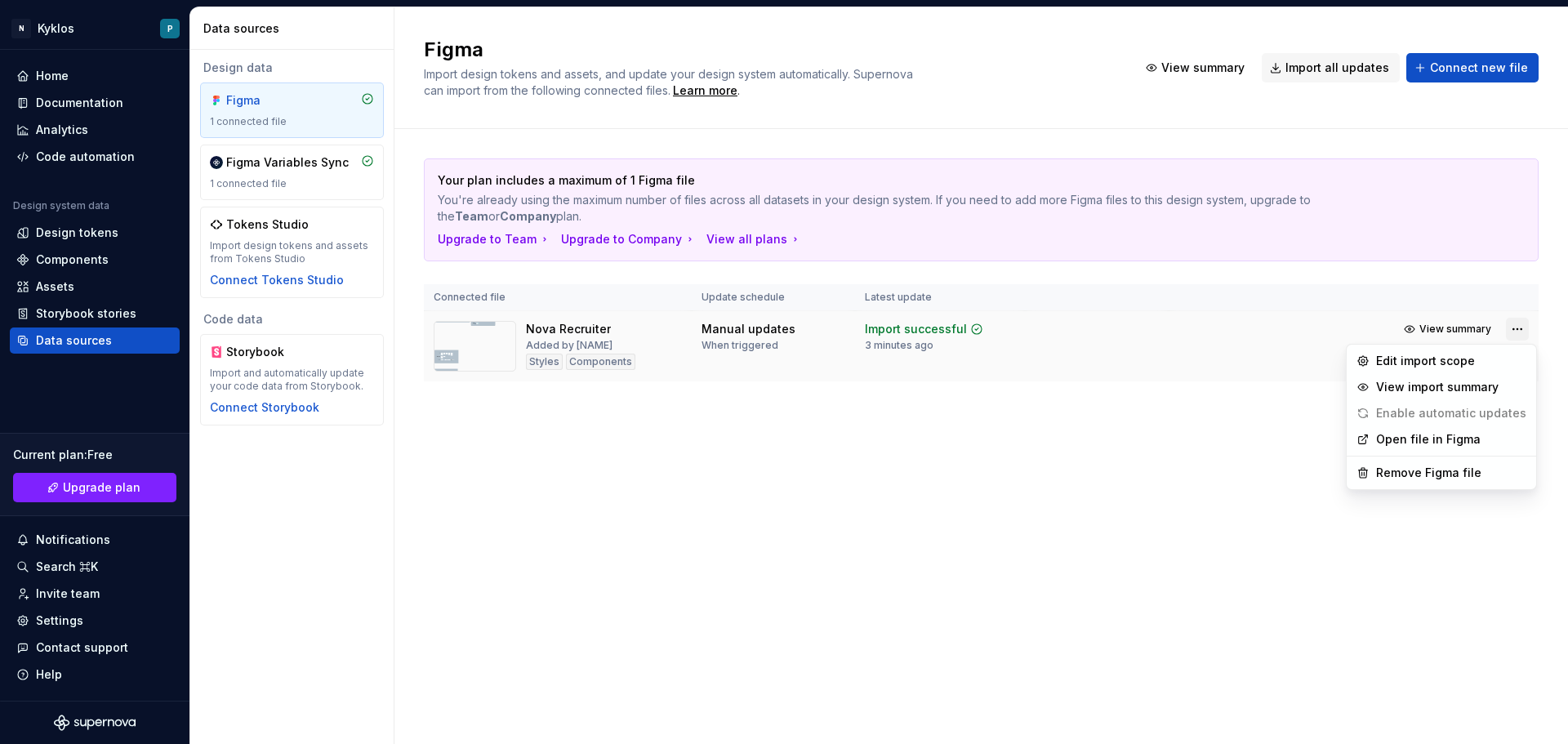 click on "N Kyklos P Home Documentation Analytics Code automation Design system data Design tokens Components Assets Storybook stories Data sources Current plan :  Free Upgrade plan Notifications Search ⌘K Invite team Settings Contact support Help Data sources Design data Figma 1 connected file Figma Variables Sync 1 connected file Tokens Studio Import design tokens and assets from Tokens Studio Connect Tokens Studio Code data Storybook Import and automatically update your code data from Storybook. Connect Storybook Figma Import design tokens and assets, and update your design system automatically. Supernova can import from the following connected files.   Learn more . View summary Import all updates Connect new file Your plan includes a maximum of 1 Figma file You're already using the maximum number of files across all datasets in your design system. If you need to add more Figma files to this design system, upgrade to the  Team  or  Company  plan. Upgrade to Team Upgrade to Company View all plans Connected file   *" at bounding box center [784, 372] 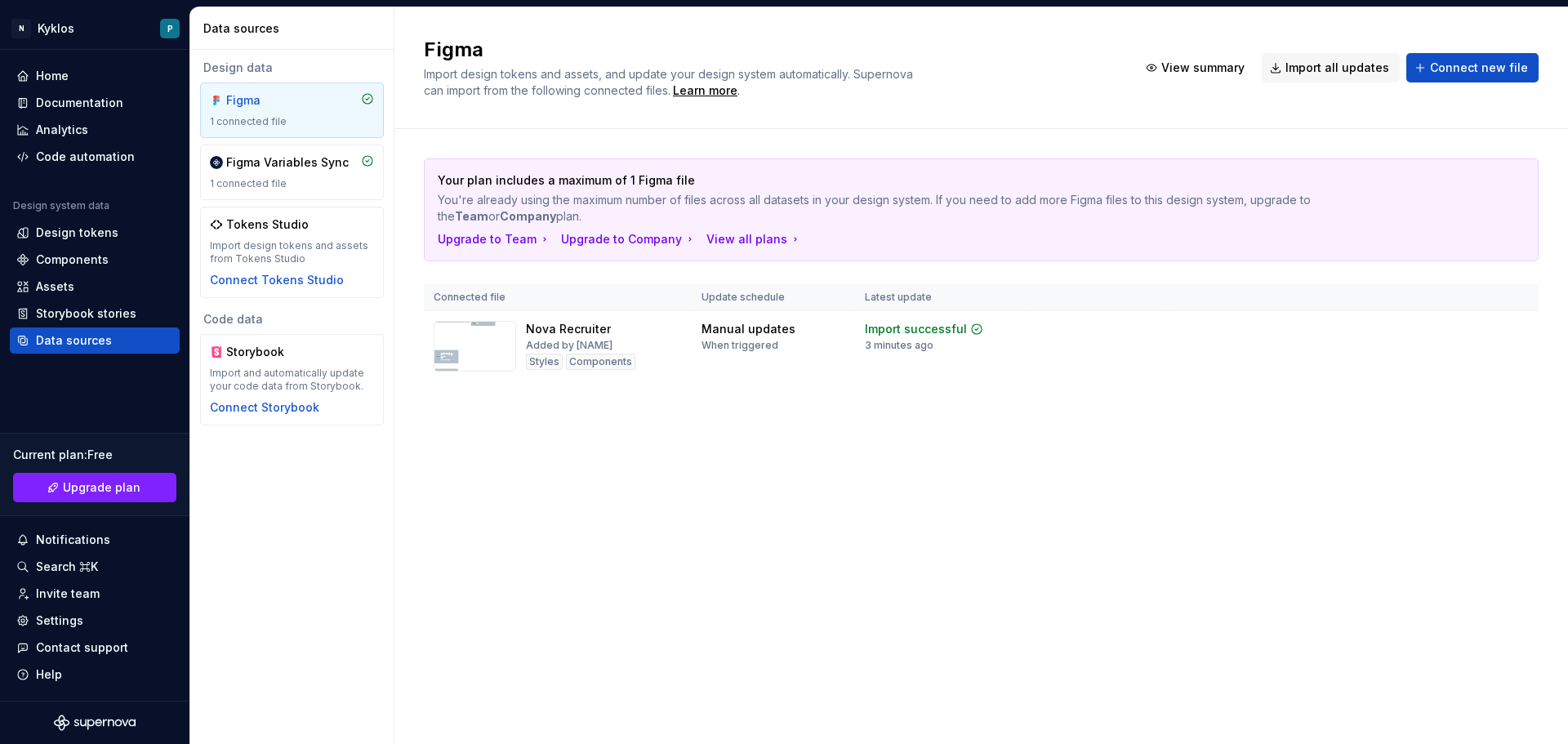 click on "N Kyklos P Home Documentation Analytics Code automation Design system data Design tokens Components Assets Storybook stories Data sources Current plan :  Free Upgrade plan Notifications Search ⌘K Invite team Settings Contact support Help Data sources Design data Figma 1 connected file Figma Variables Sync 1 connected file Tokens Studio Import design tokens and assets from Tokens Studio Connect Tokens Studio Code data Storybook Import and automatically update your code data from Storybook. Connect Storybook Figma Import design tokens and assets, and update your design system automatically. Supernova can import from the following connected files.   Learn more . View summary Import all updates Connect new file Your plan includes a maximum of 1 Figma file You're already using the maximum number of files across all datasets in your design system. If you need to add more Figma files to this design system, upgrade to the  Team  or  Company  plan. Upgrade to Team Upgrade to Company View all plans Connected file   *" at bounding box center (784, 372) 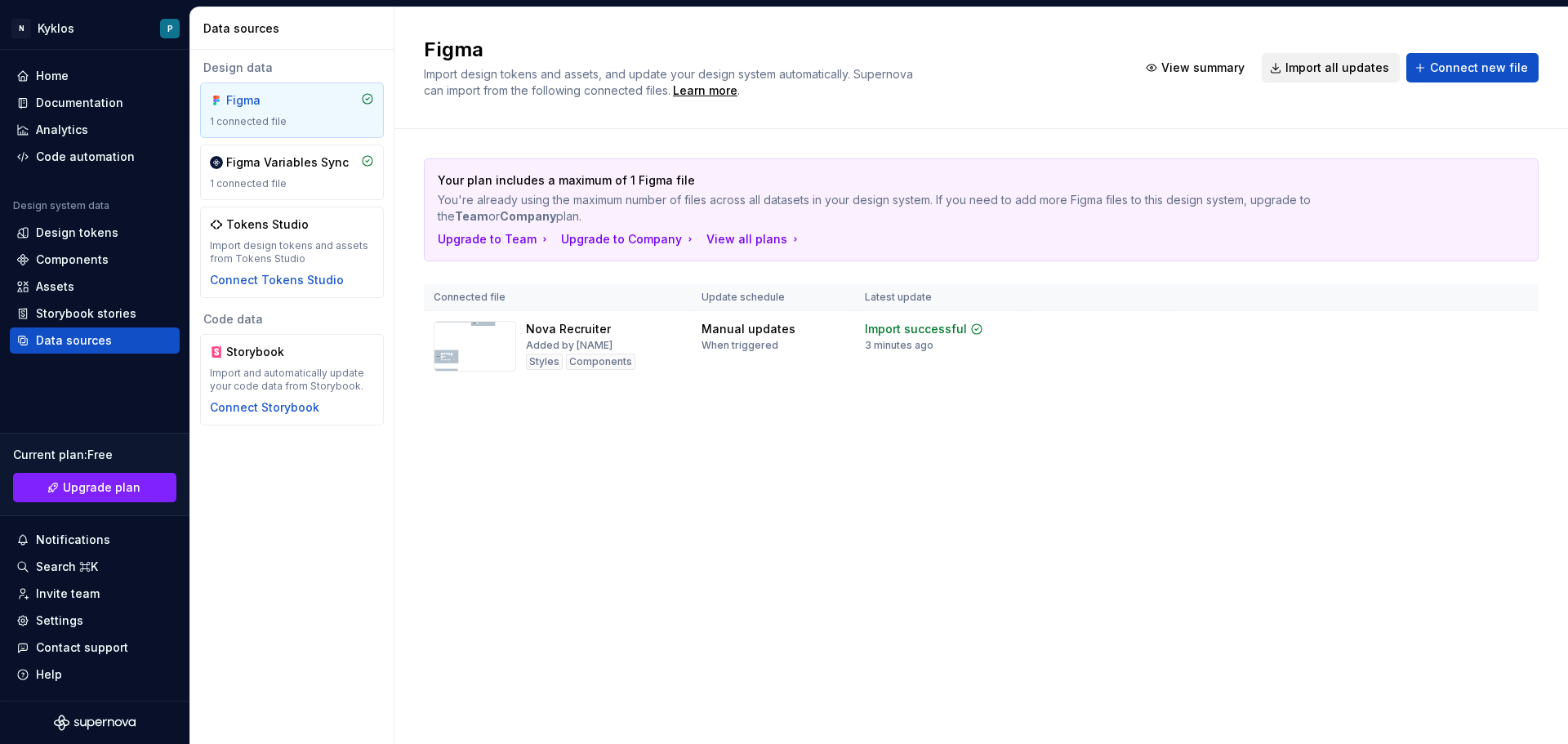 click on "Import all updates" at bounding box center (1337, 68) 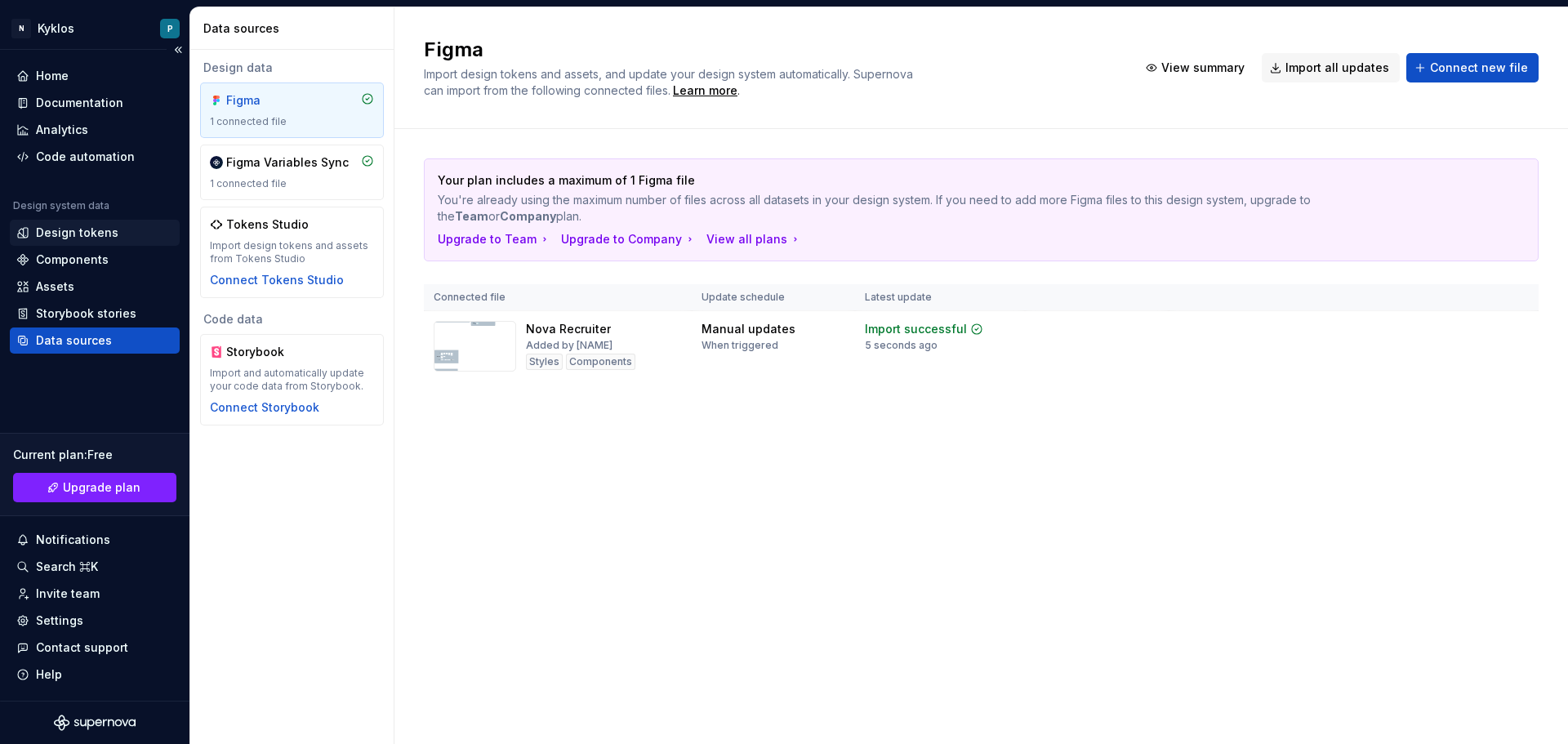 click on "Design tokens" at bounding box center (77, 233) 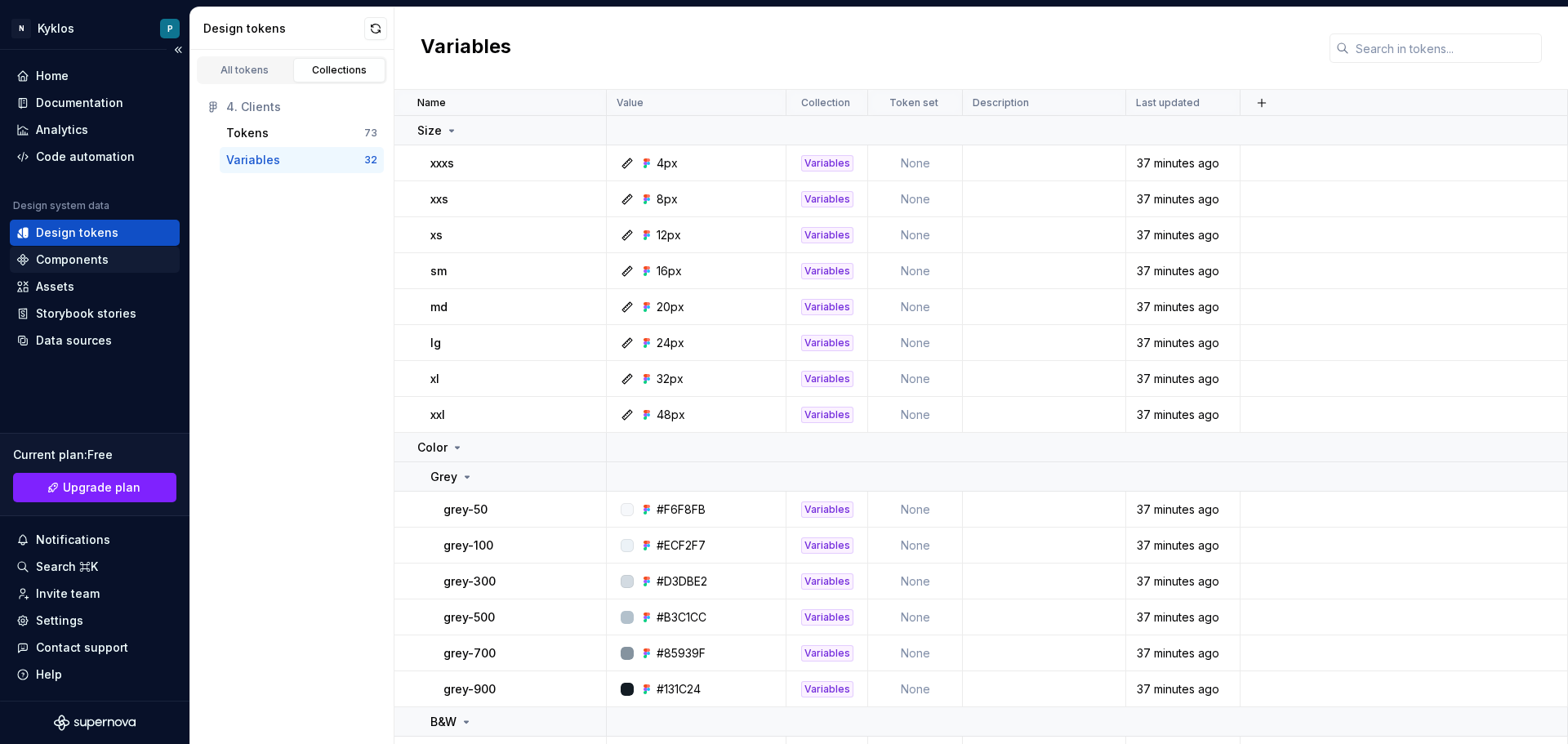 click on "Components" at bounding box center (95, 260) 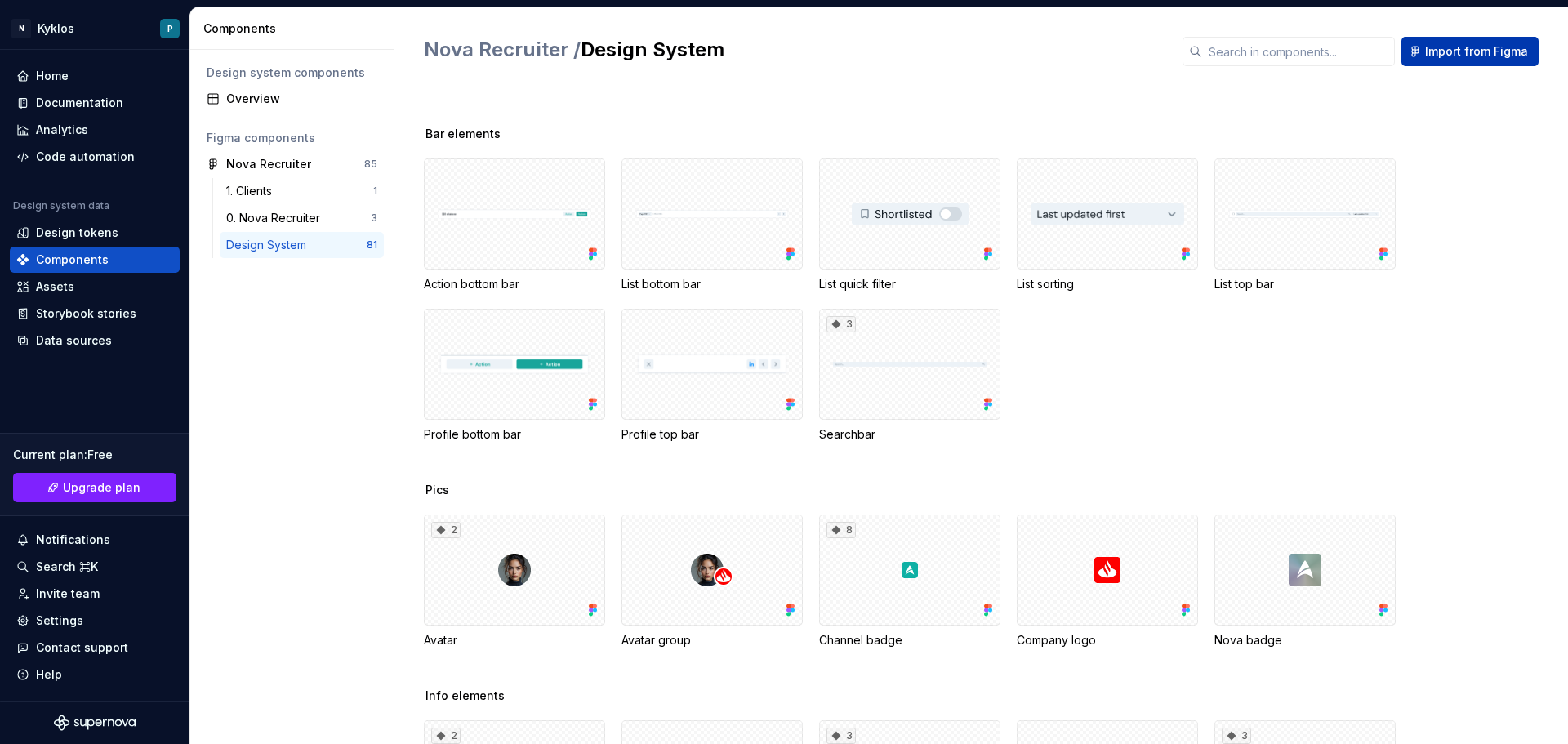 click on "Import from Figma" at bounding box center [1477, 51] 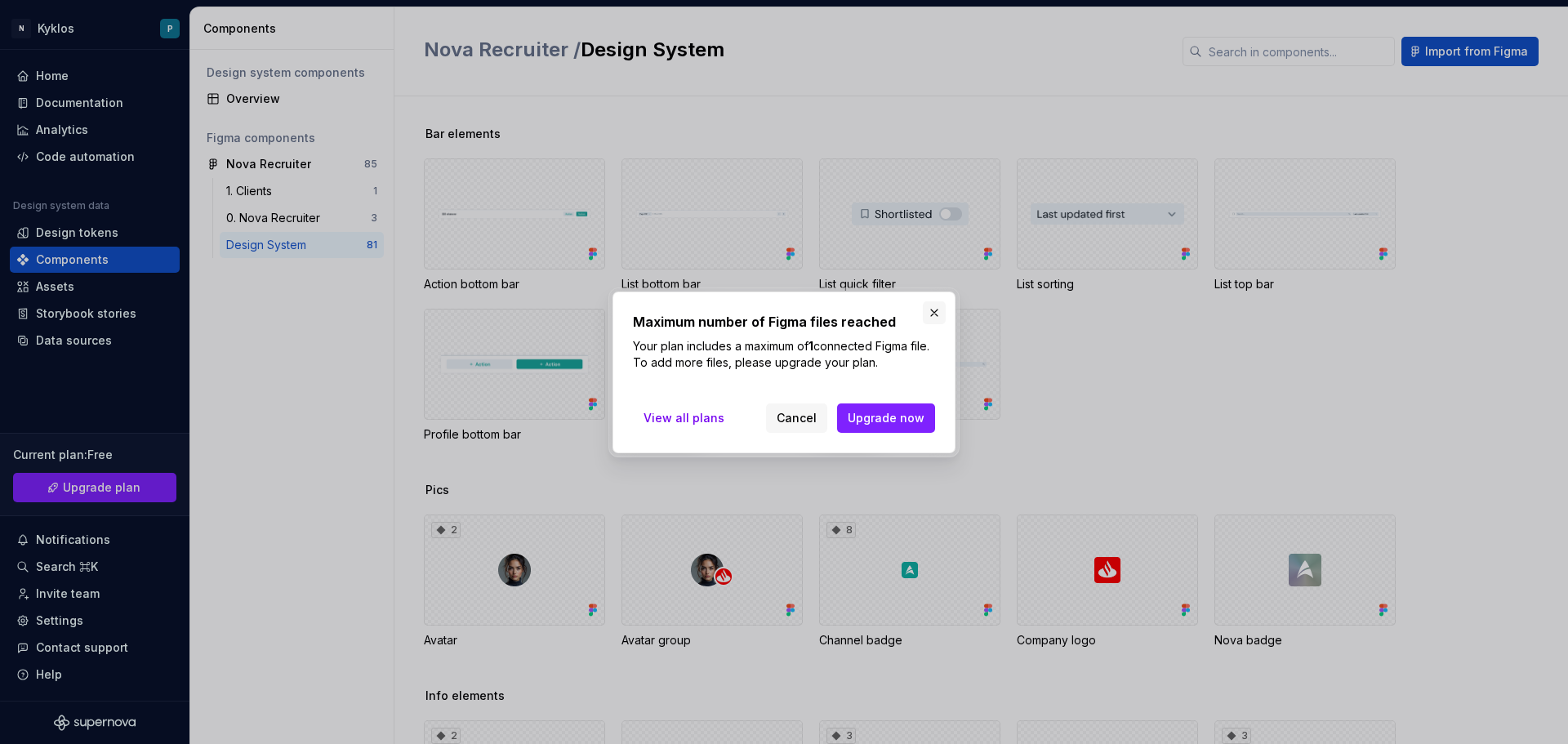 click at bounding box center (934, 313) 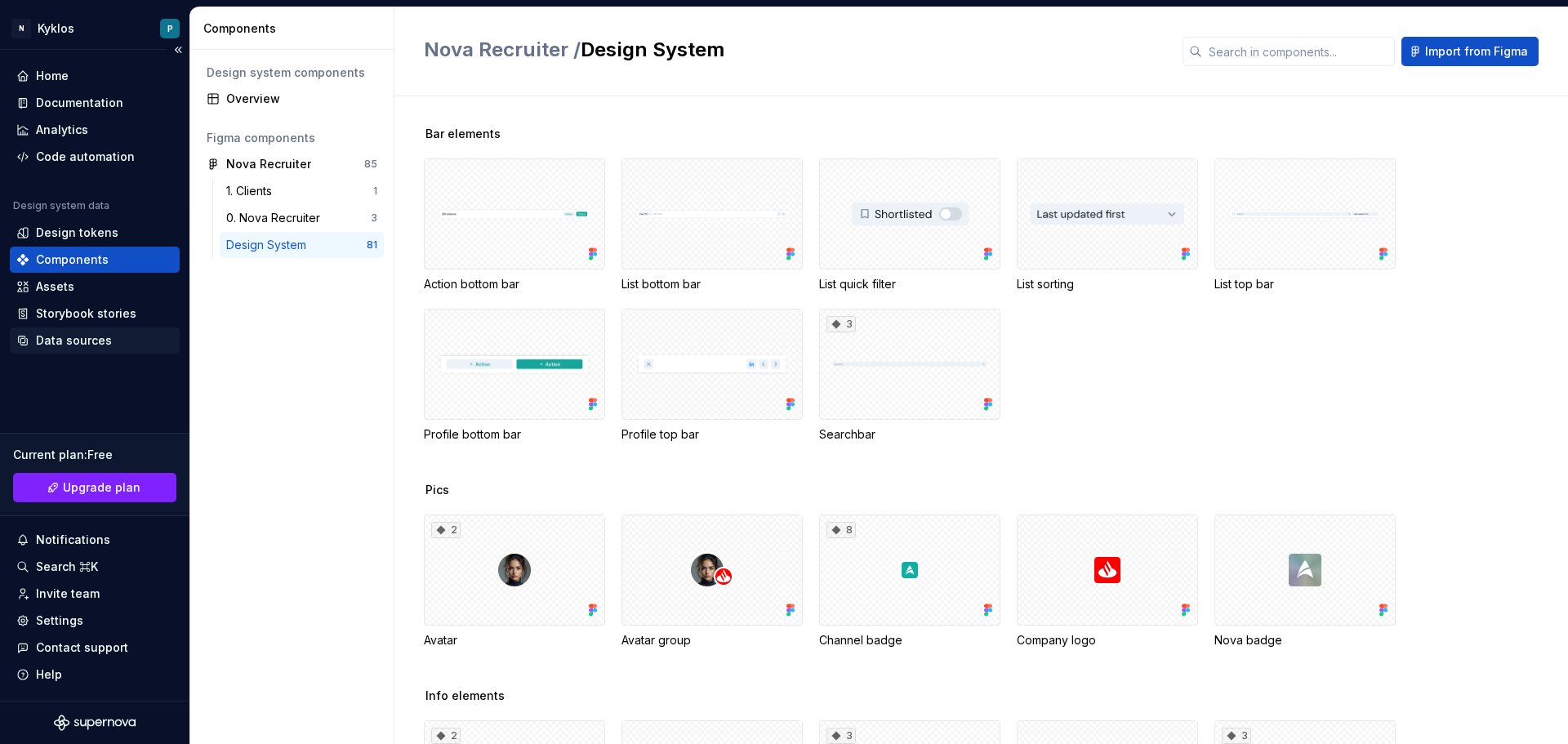 click on "Data sources" at bounding box center [74, 341] 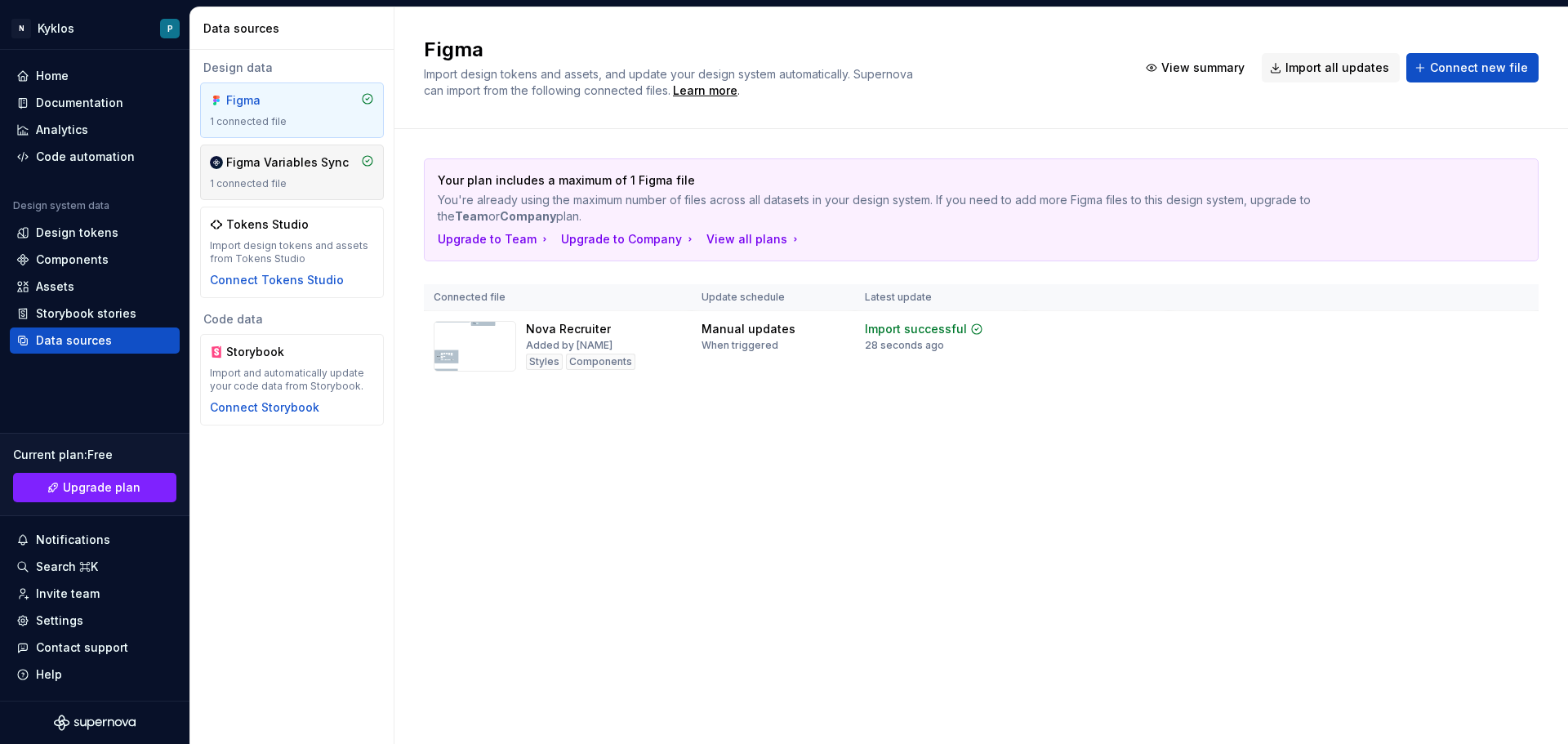 click on "1 connected file" at bounding box center (292, 184) 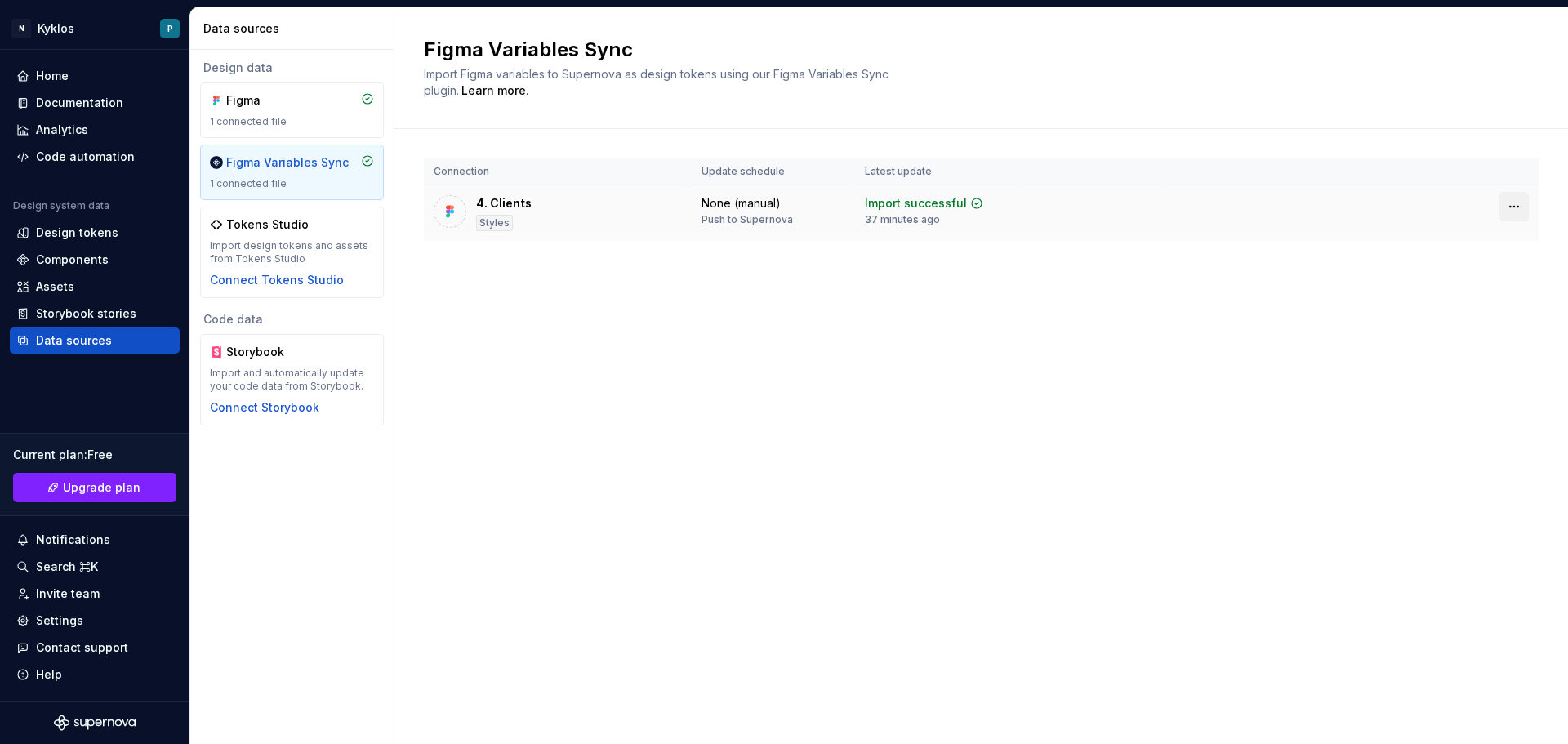 click on "N Kyklos P Home Documentation Analytics Code automation Design system data Design tokens Components Assets Storybook stories Data sources Current plan :  Free Upgrade plan Notifications Search ⌘K Invite team Settings Contact support Help Data sources Design data Figma 1 connected file Figma Variables Sync 1 connected file Tokens Studio Import design tokens and assets from Tokens Studio Connect Tokens Studio Code data Storybook Import and automatically update your code data from Storybook. Connect Storybook Figma Variables Sync Import Figma variables to Supernova as design tokens using our Figma Variables Sync plugin.   Learn more . Connection Update schedule Latest update 4. Clients Styles None (manual) Push to Supernova Import successful 37 minutes ago   *" at bounding box center (784, 372) 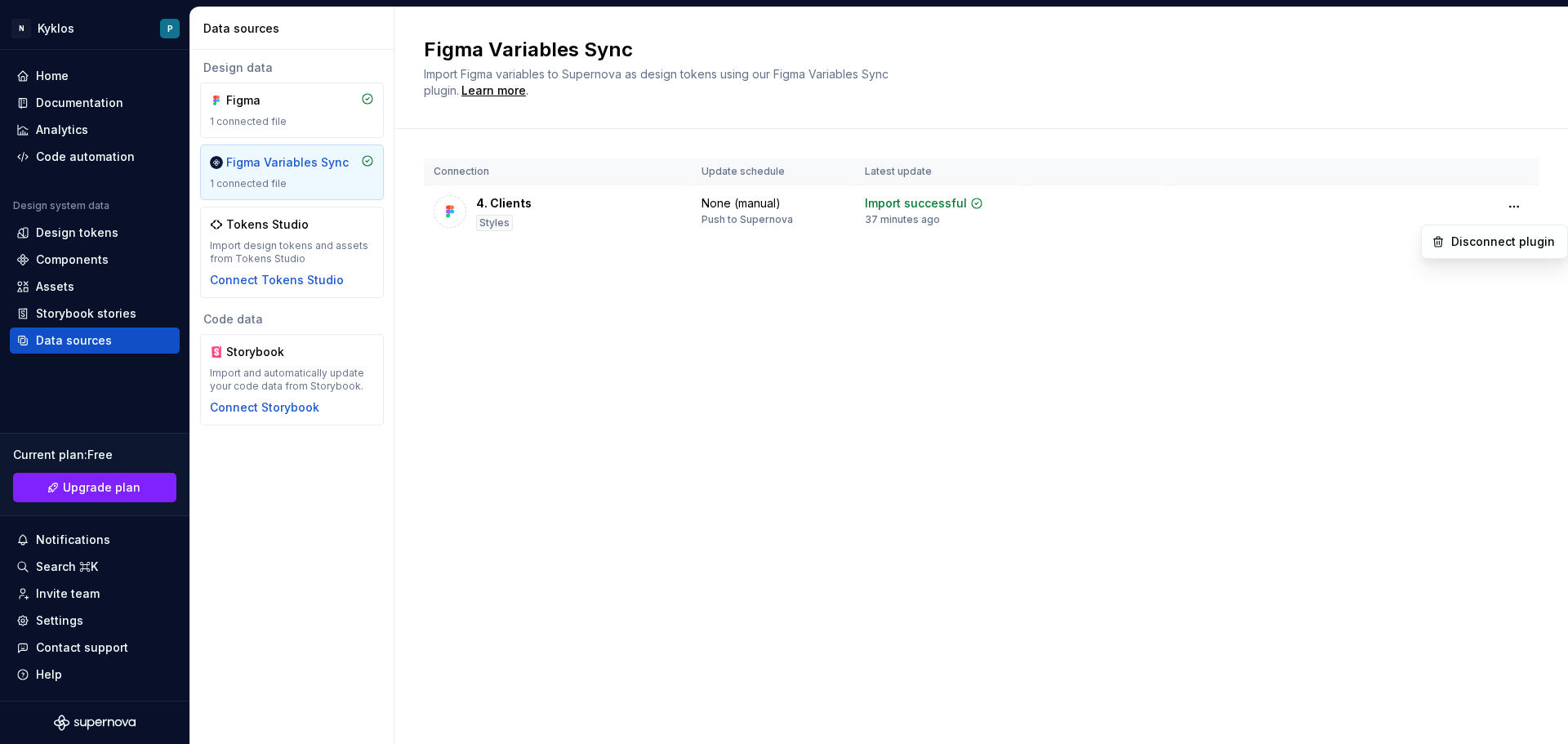 click on "N Kyklos P Home Documentation Analytics Code automation Design system data Design tokens Components Assets Storybook stories Data sources Current plan :  Free Upgrade plan Notifications Search ⌘K Invite team Settings Contact support Help Data sources Design data Figma 1 connected file Figma Variables Sync 1 connected file Tokens Studio Import design tokens and assets from Tokens Studio Connect Tokens Studio Code data Storybook Import and automatically update your code data from Storybook. Connect Storybook Figma Variables Sync Import Figma variables to Supernova as design tokens using our Figma Variables Sync plugin.   Learn more . Connection Update schedule Latest update 4. Clients Styles None (manual) Push to Supernova Import successful 37 minutes ago   * Disconnect plugin" at bounding box center [784, 372] 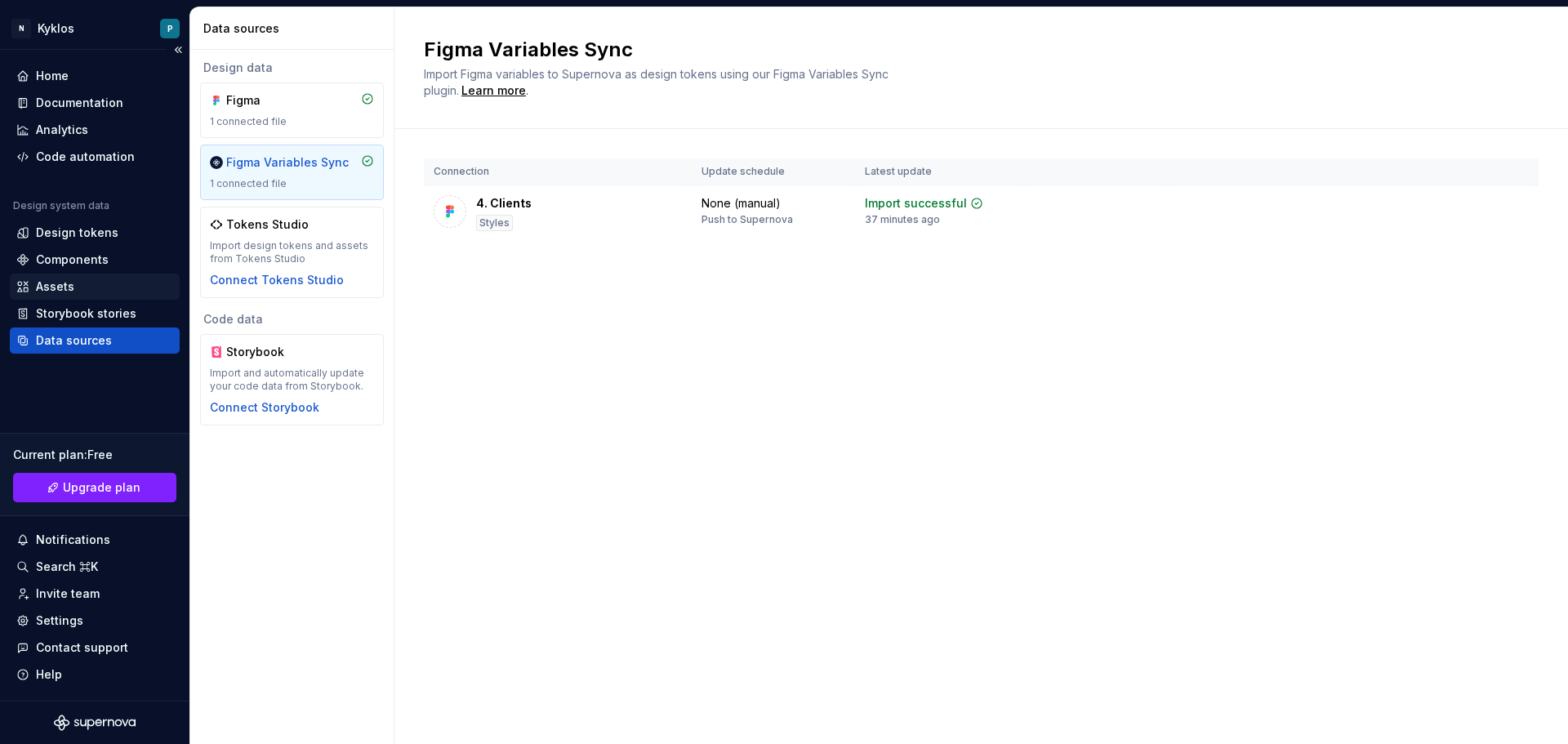 click on "Assets" at bounding box center [95, 287] 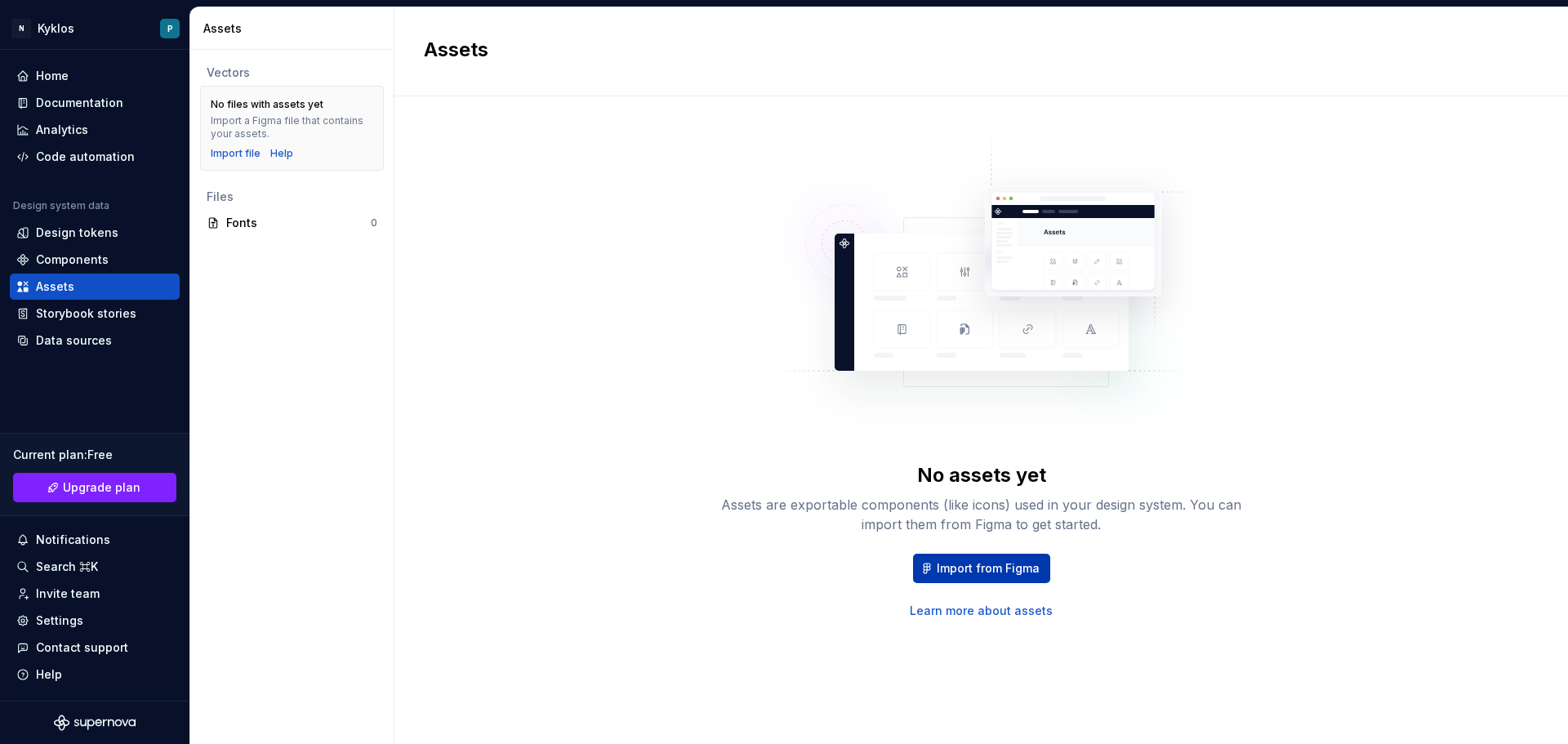 click on "Import from Figma" at bounding box center [982, 568] 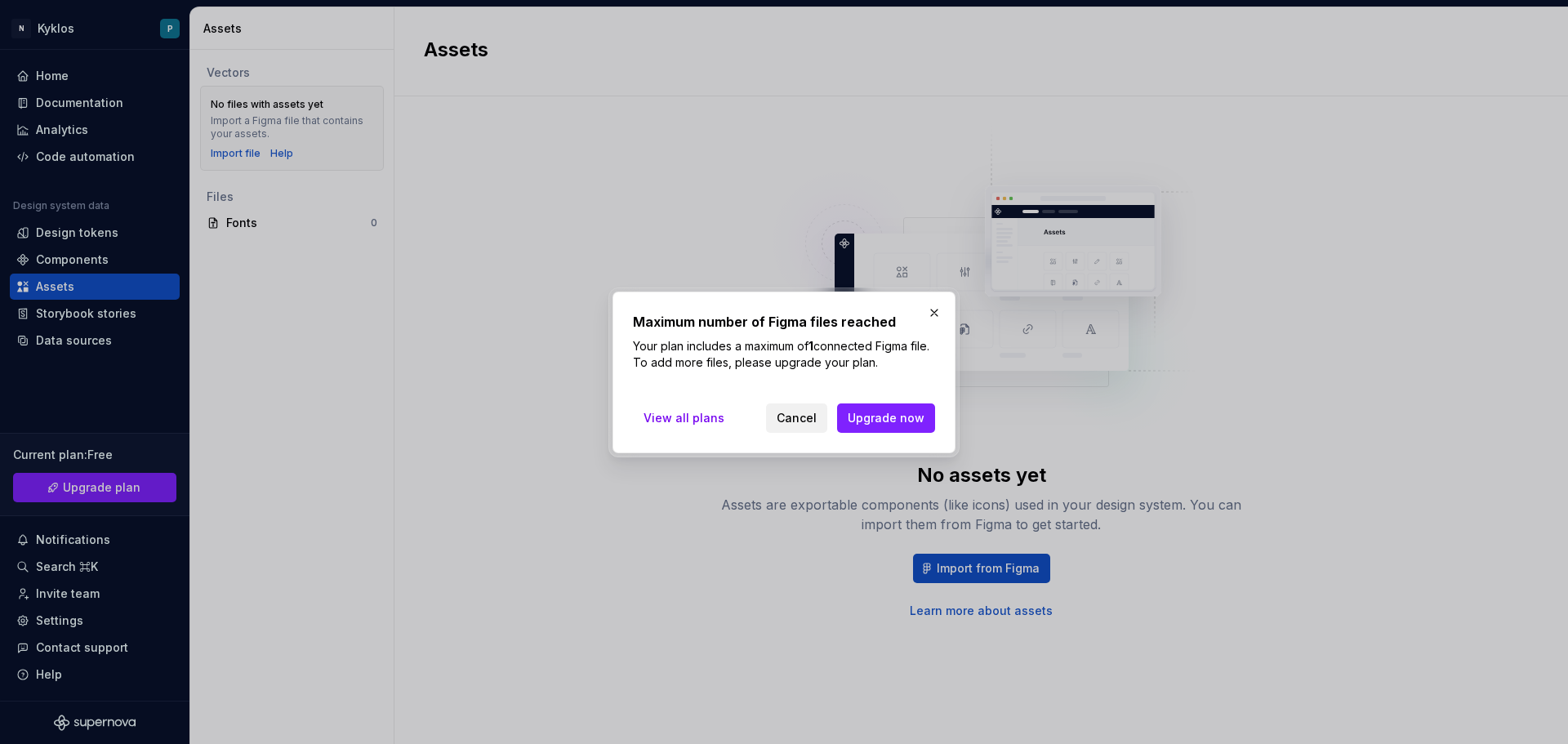 click on "Cancel" at bounding box center [796, 418] 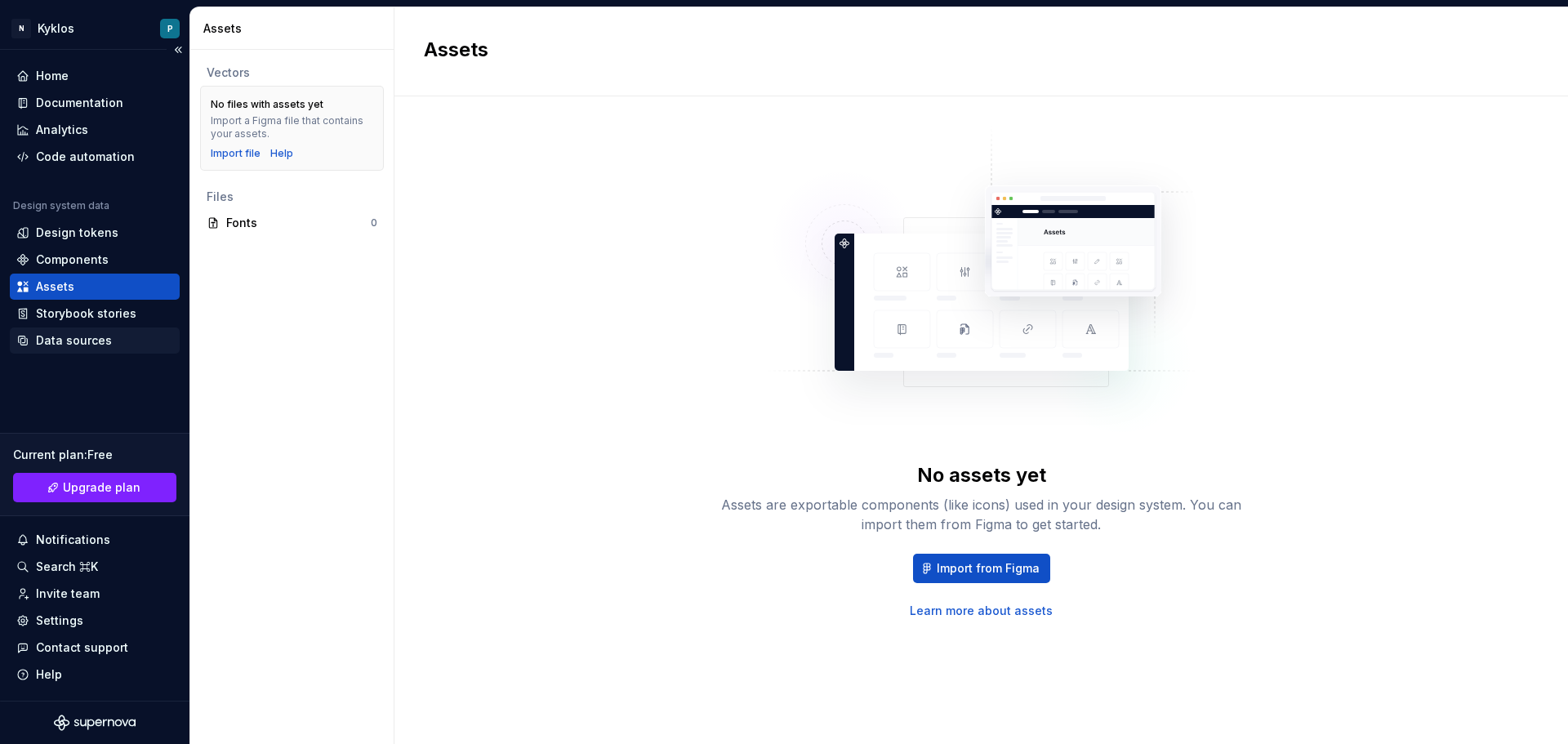 click on "Data sources" at bounding box center (95, 341) 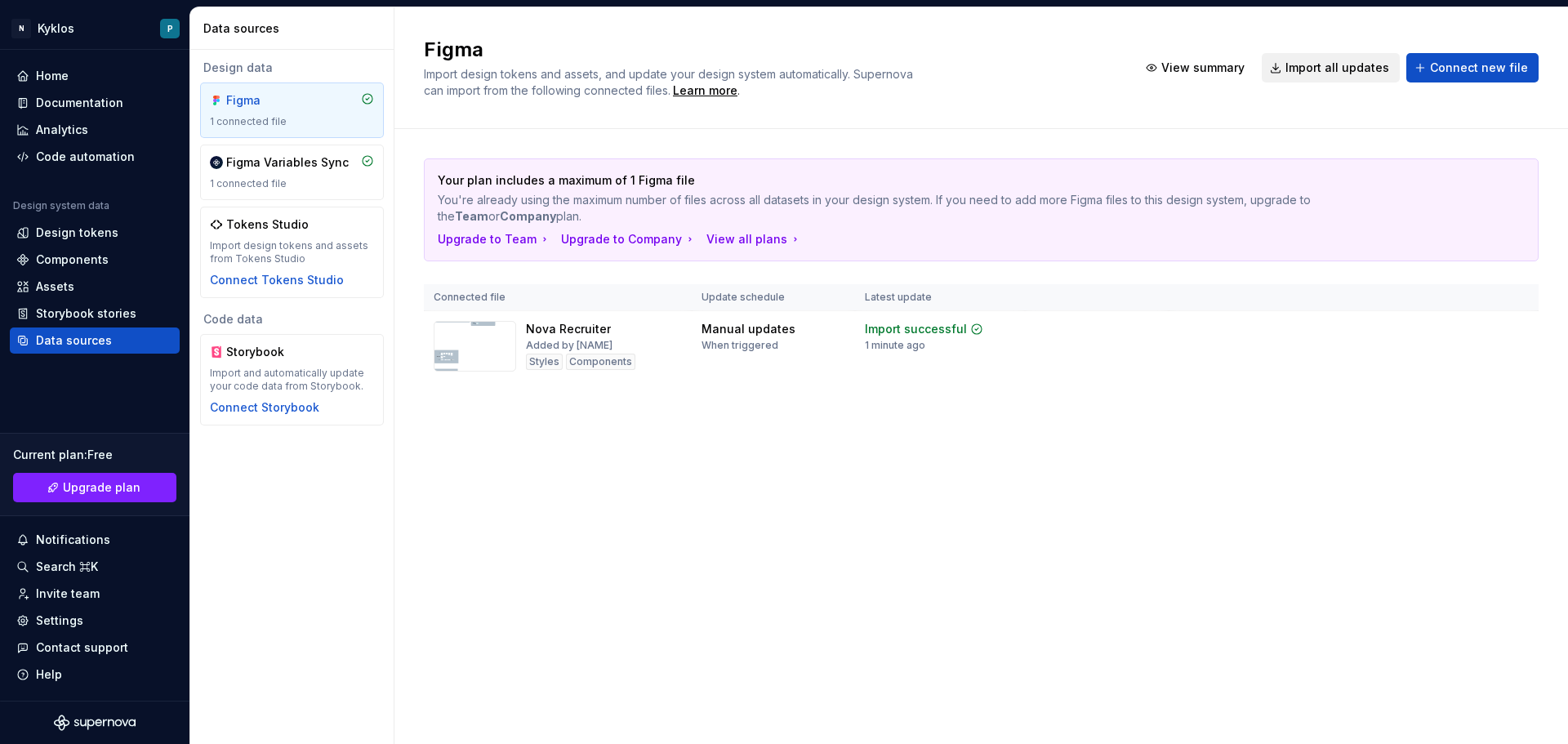 click on "Import all updates" at bounding box center [1337, 68] 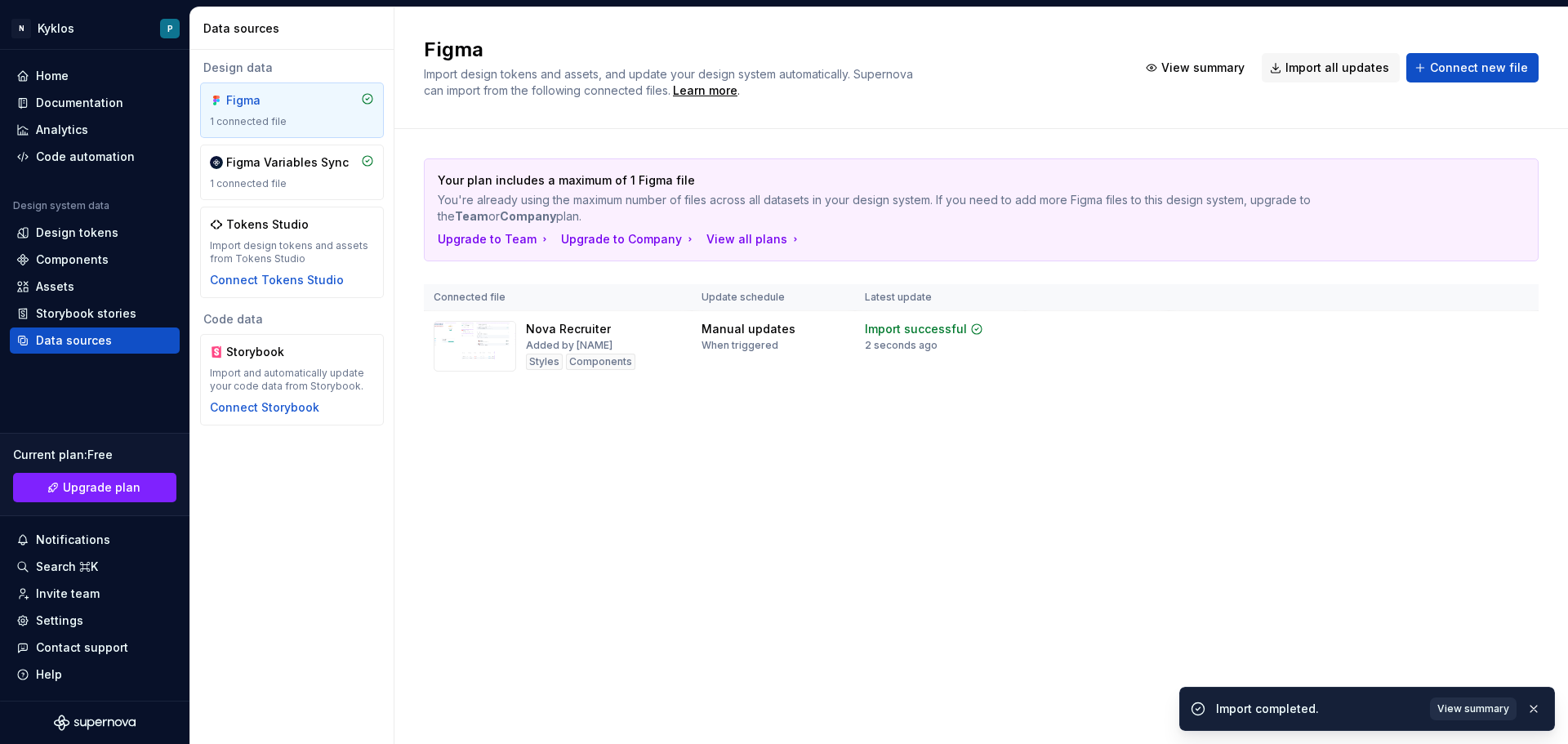 click on "View summary" at bounding box center (1473, 709) 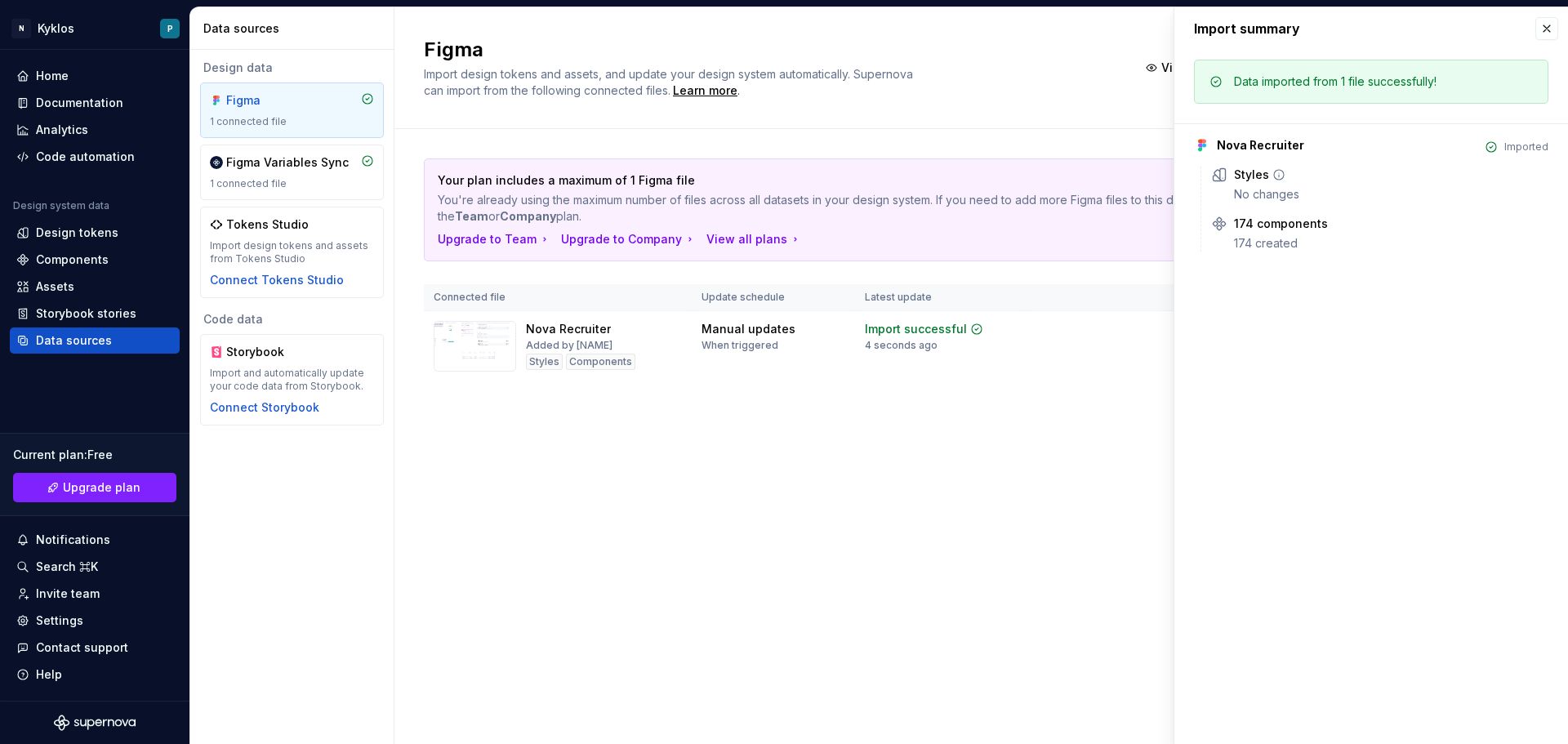 click on "Styles" at bounding box center (1391, 175) 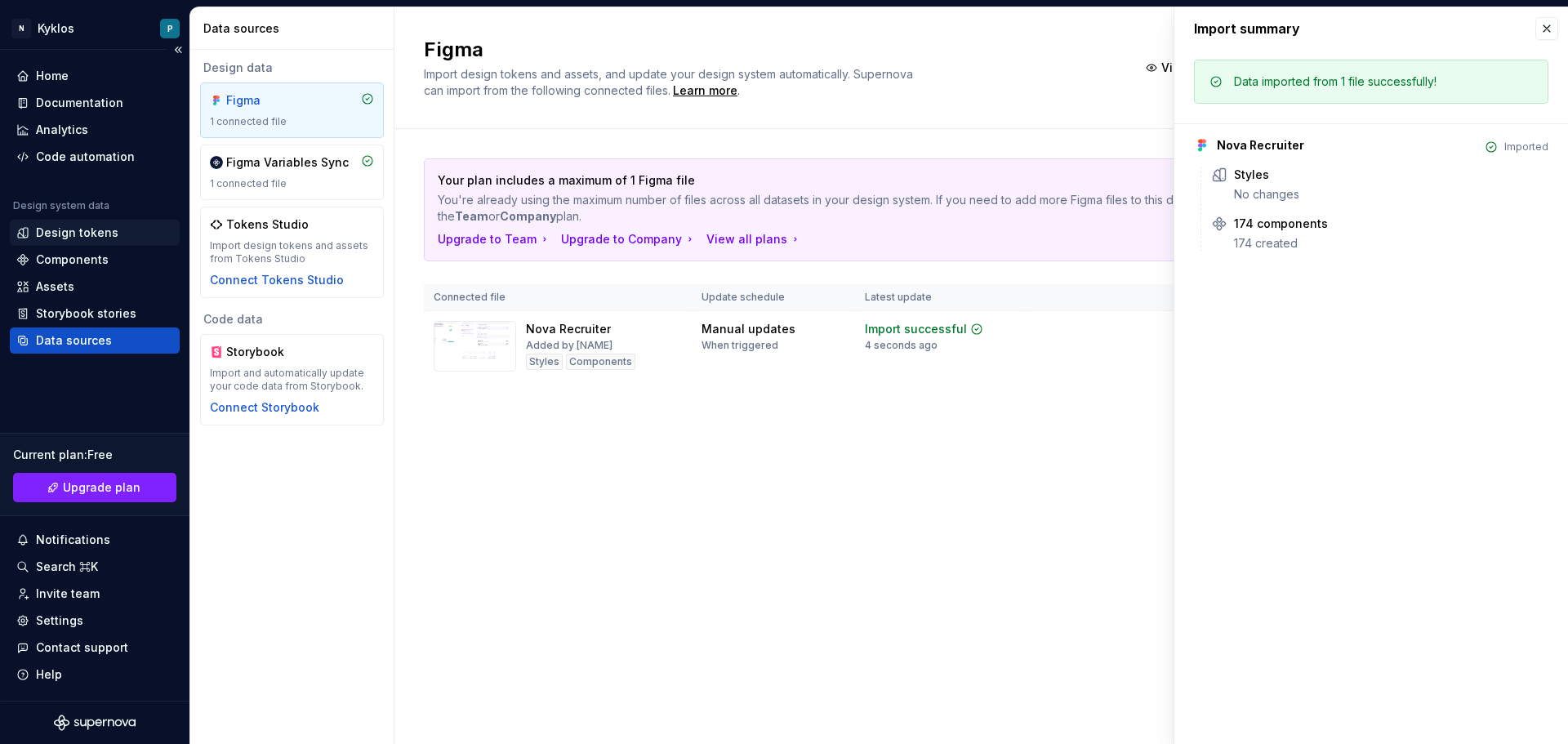 click on "Design tokens" at bounding box center (95, 233) 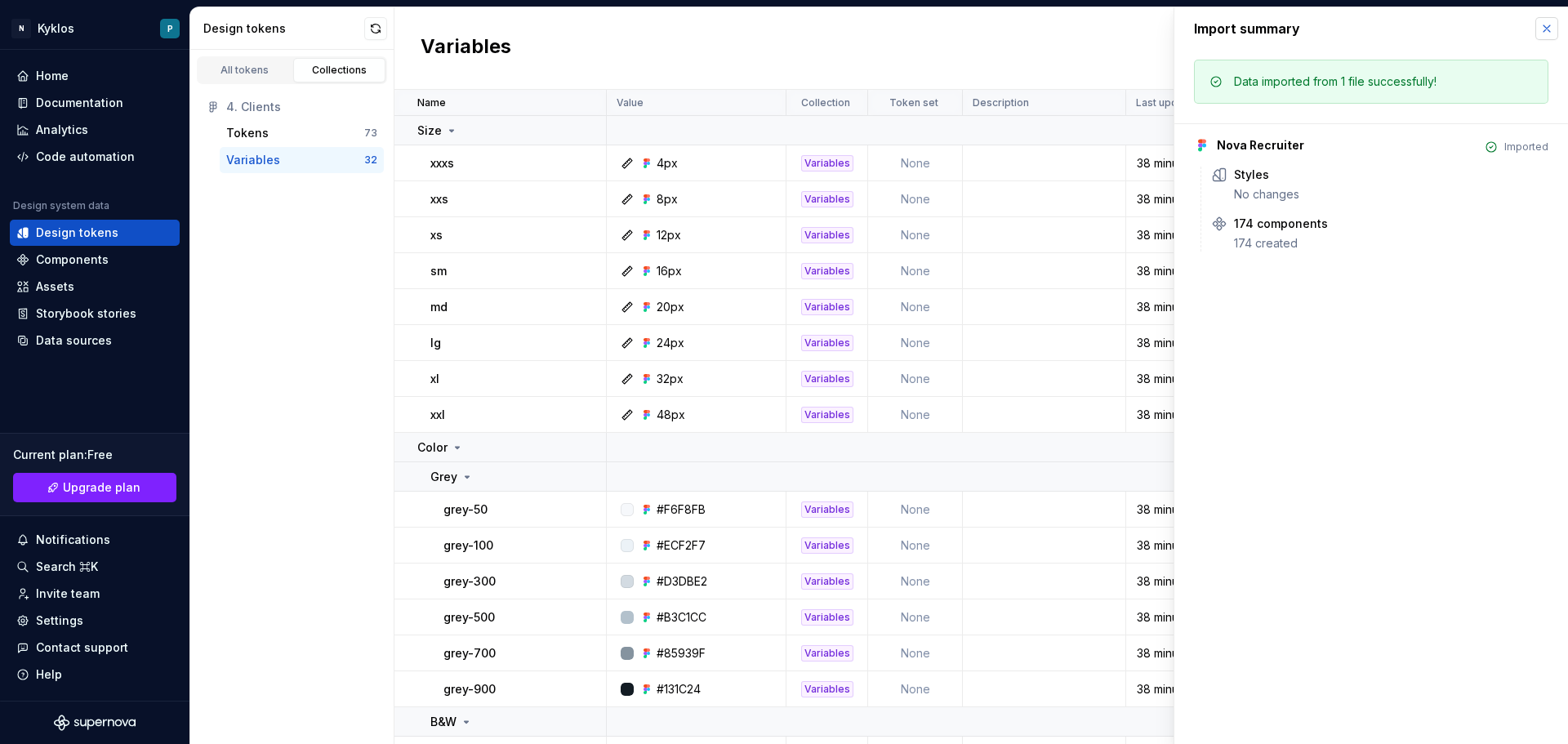 click at bounding box center (1547, 29) 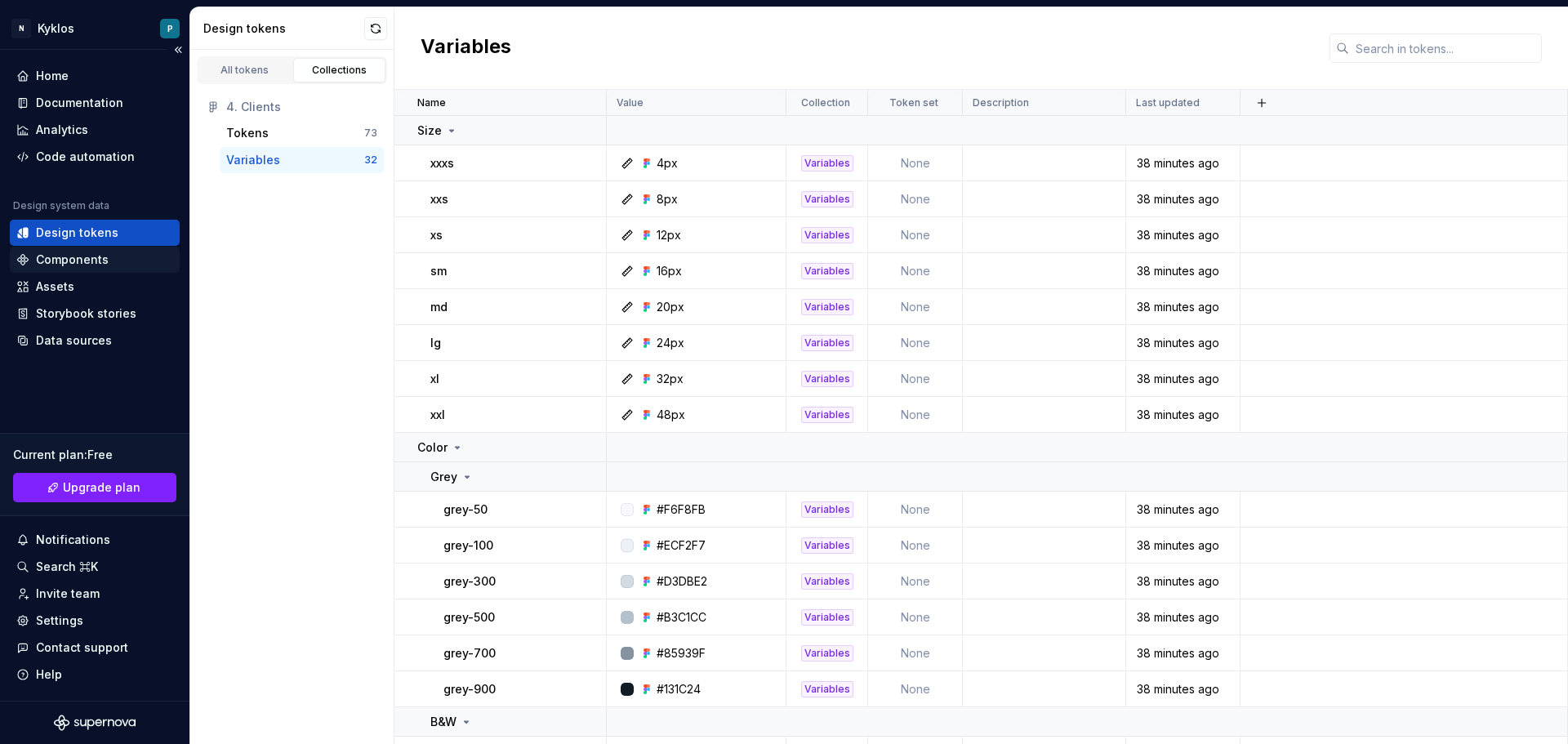 click on "Components" at bounding box center (72, 260) 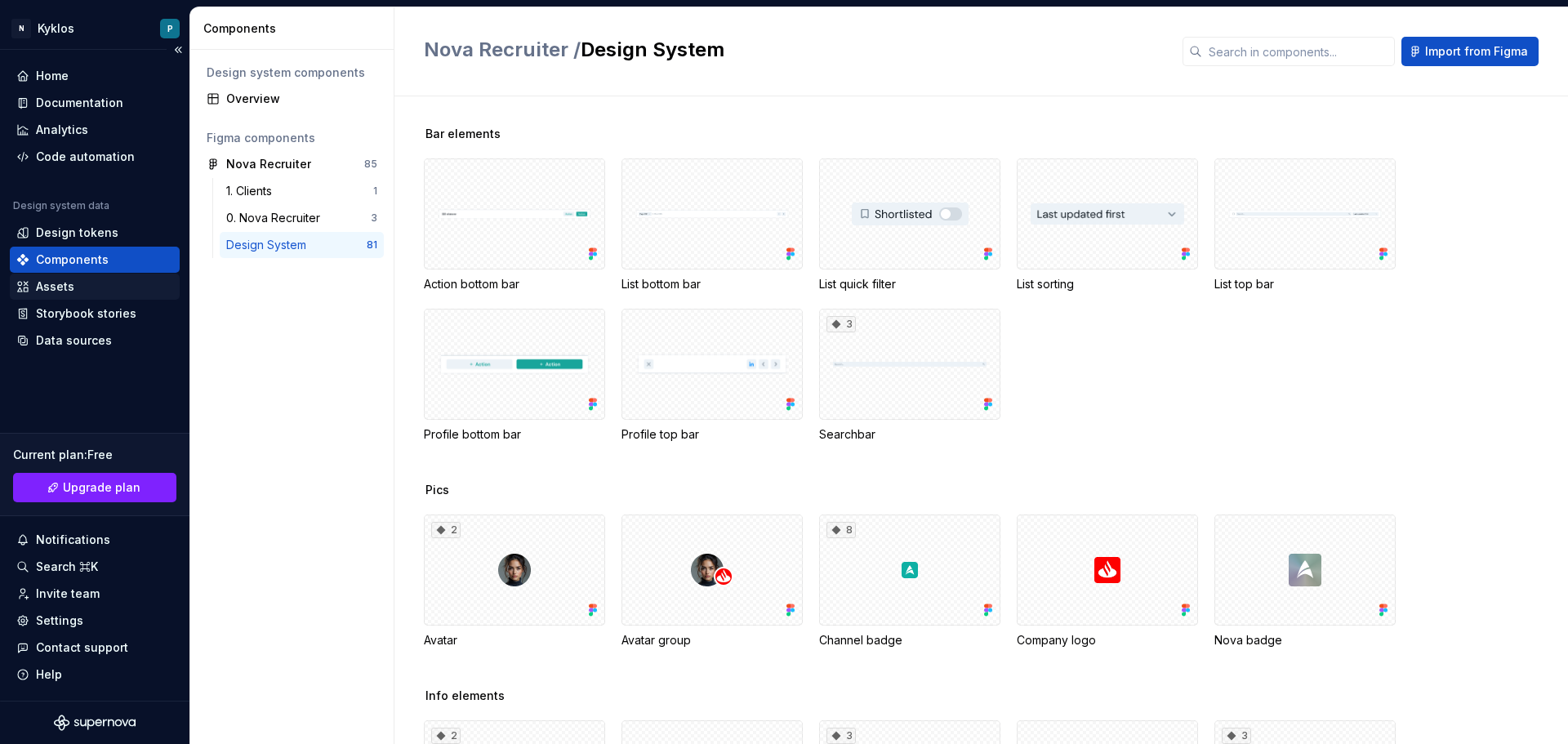click on "Assets" at bounding box center [95, 287] 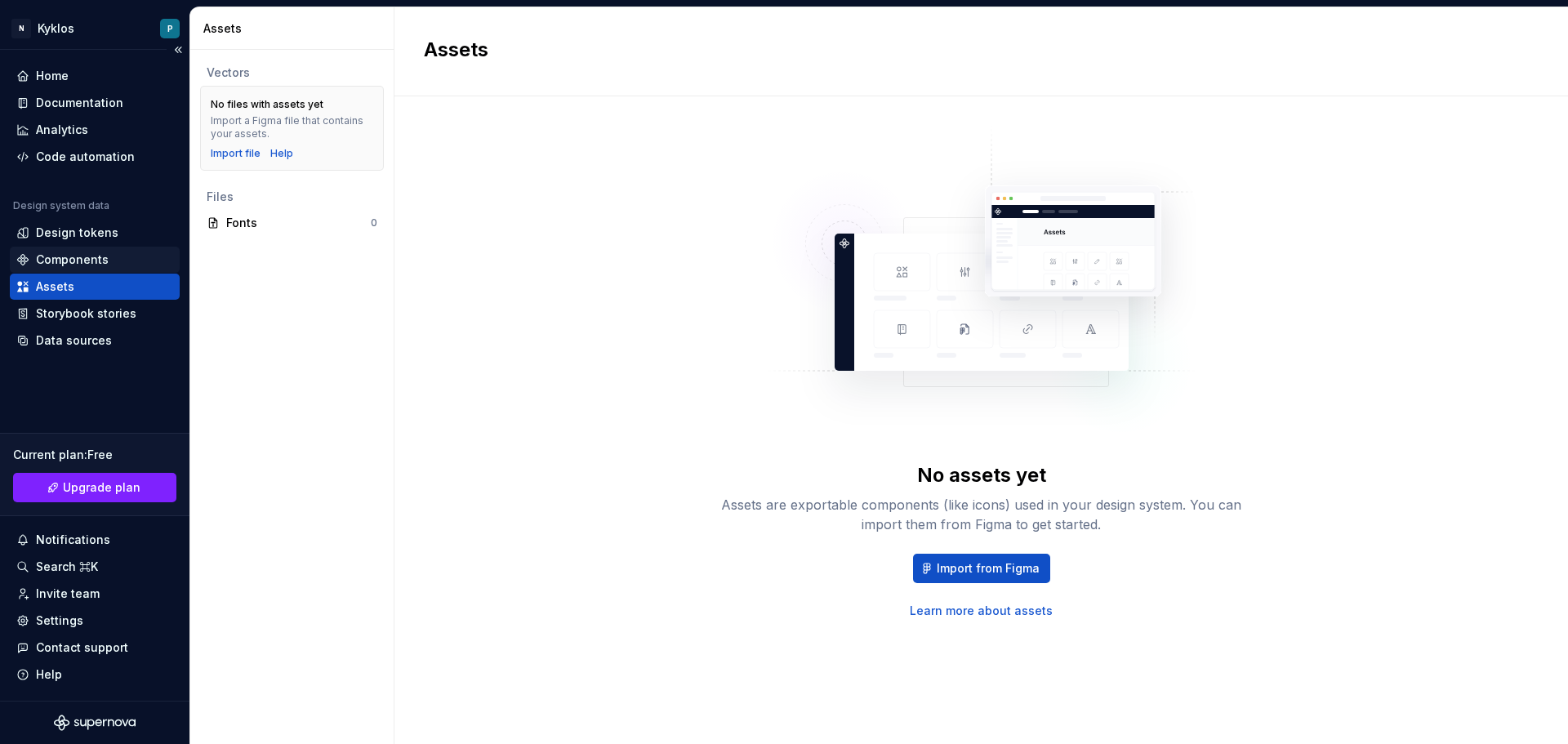 click on "Components" at bounding box center (72, 260) 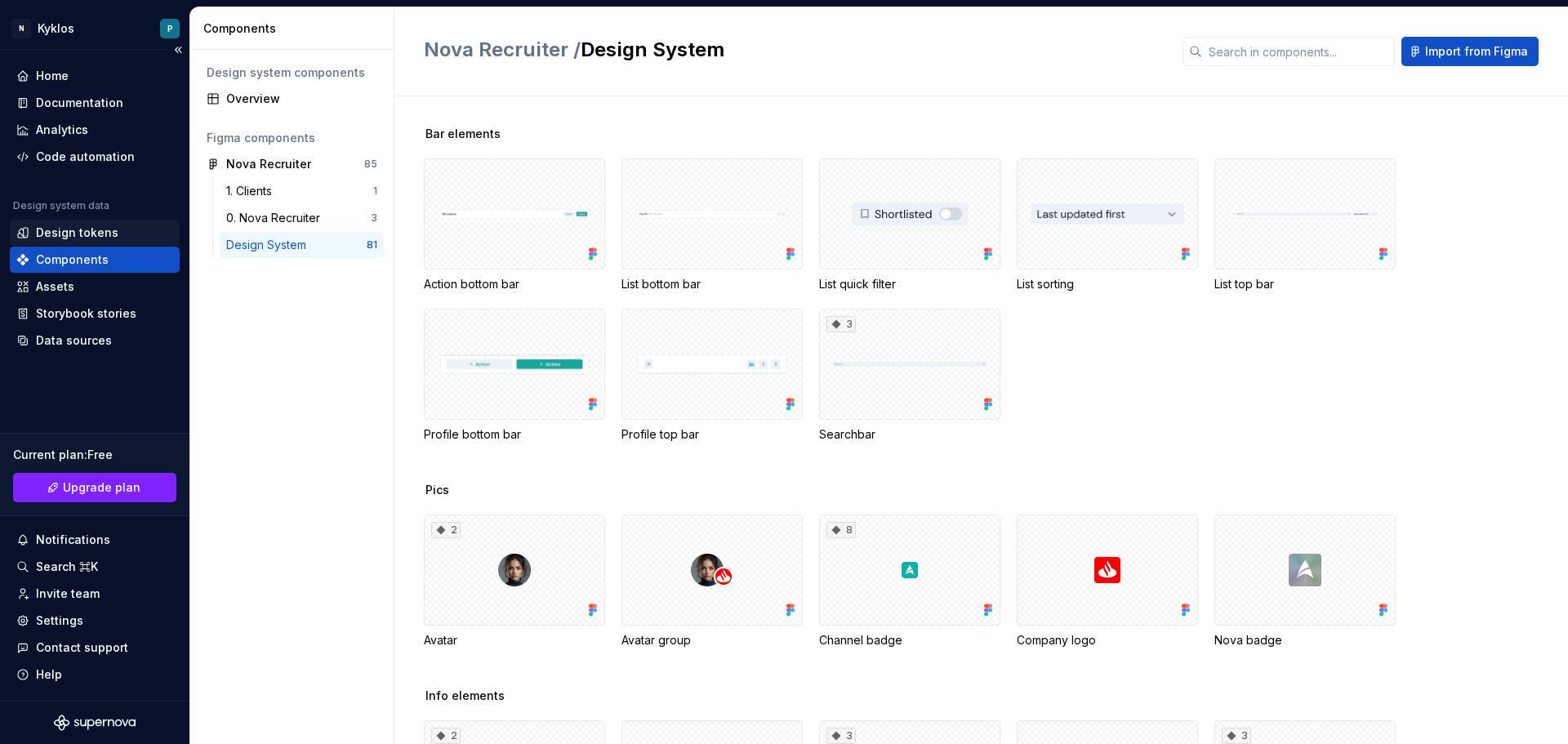 click on "Design tokens" at bounding box center [77, 233] 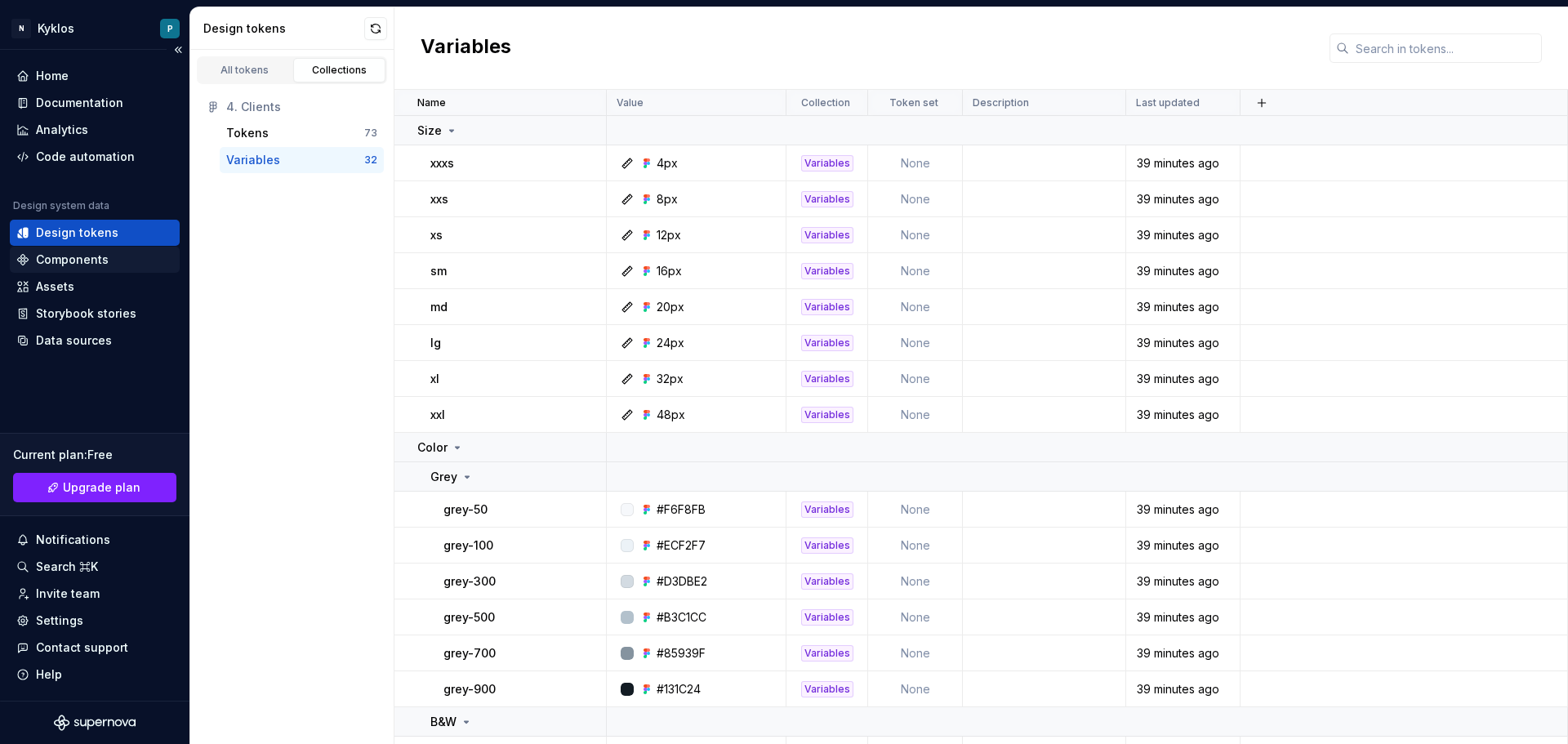 click on "Components" at bounding box center [72, 260] 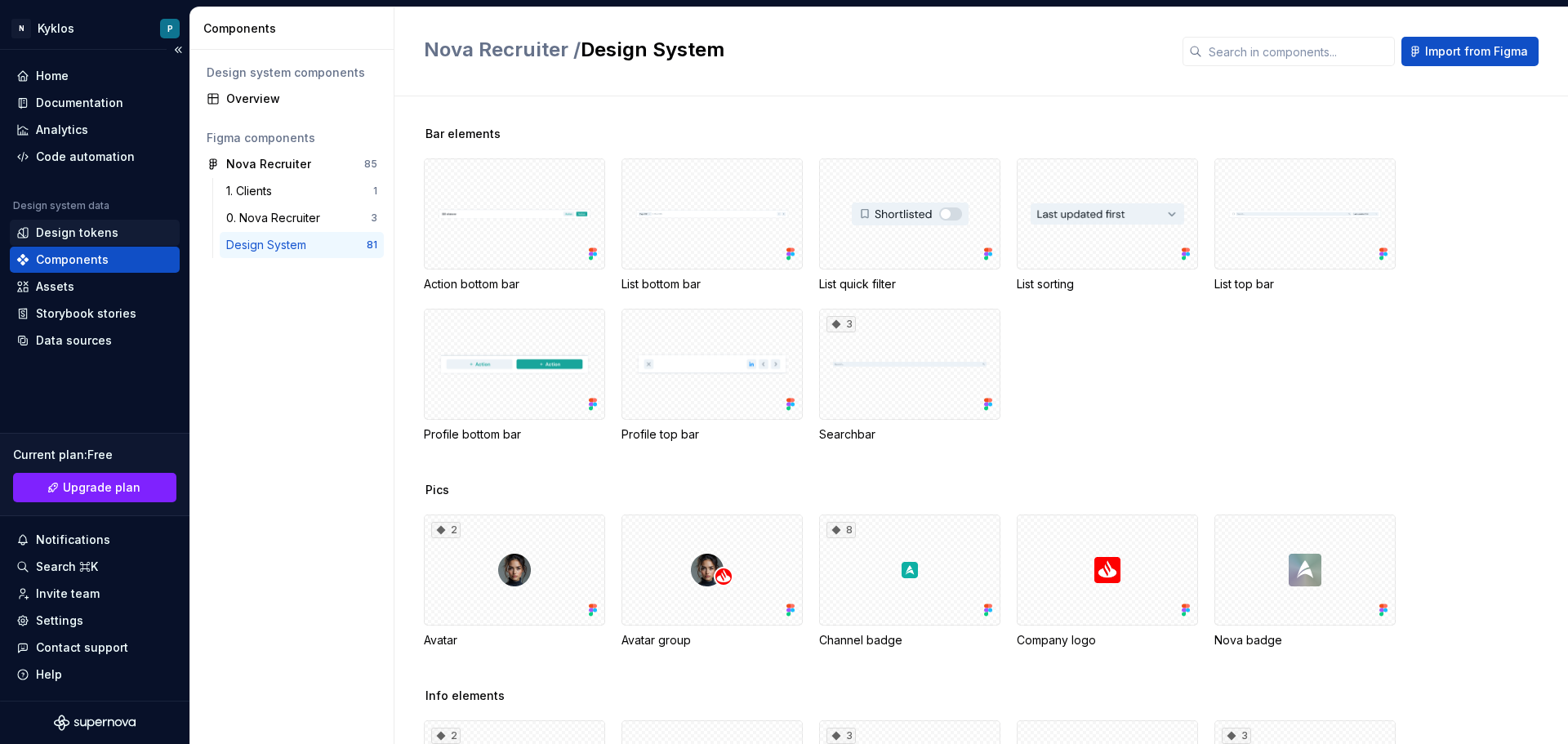 click on "Design tokens" at bounding box center [95, 233] 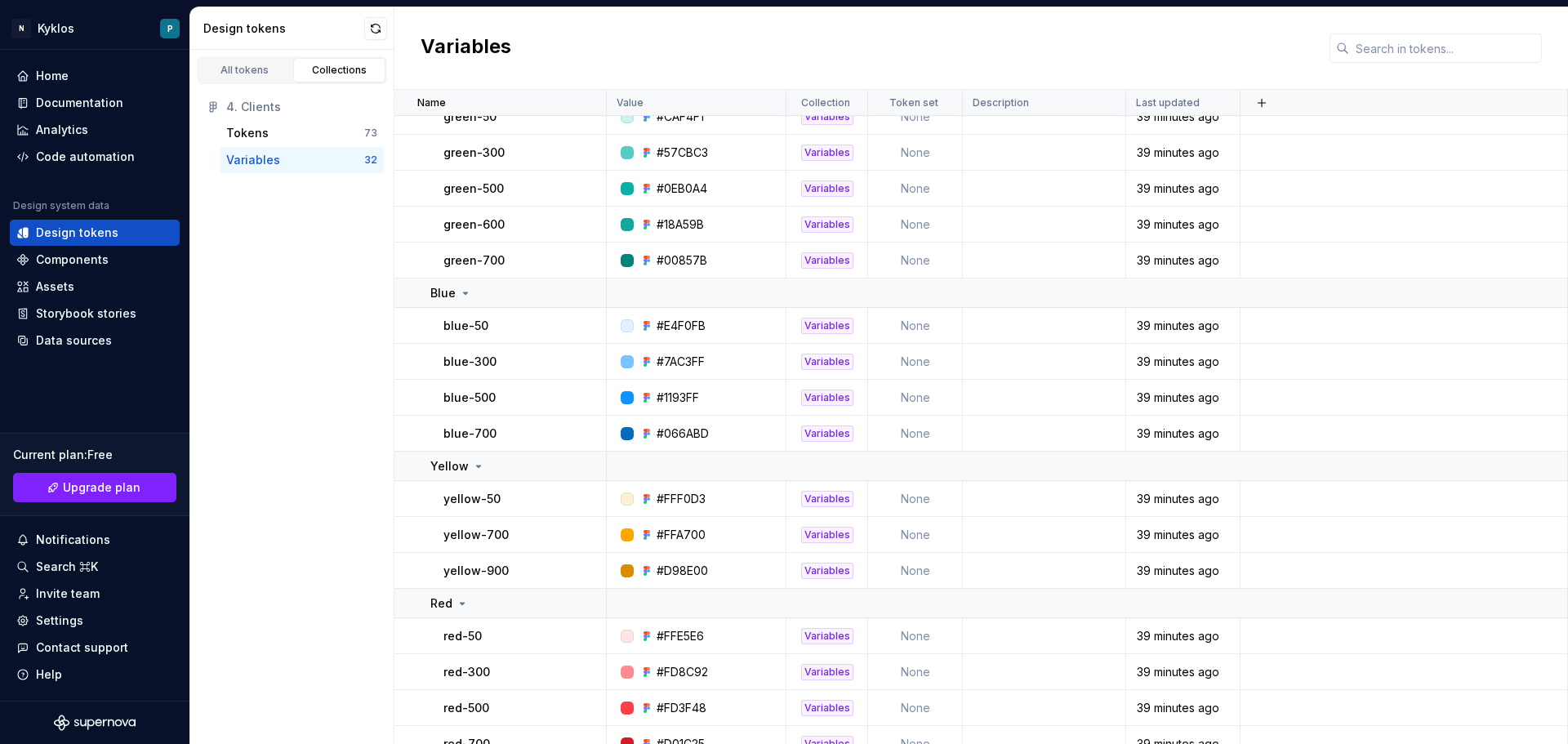scroll, scrollTop: 757, scrollLeft: 0, axis: vertical 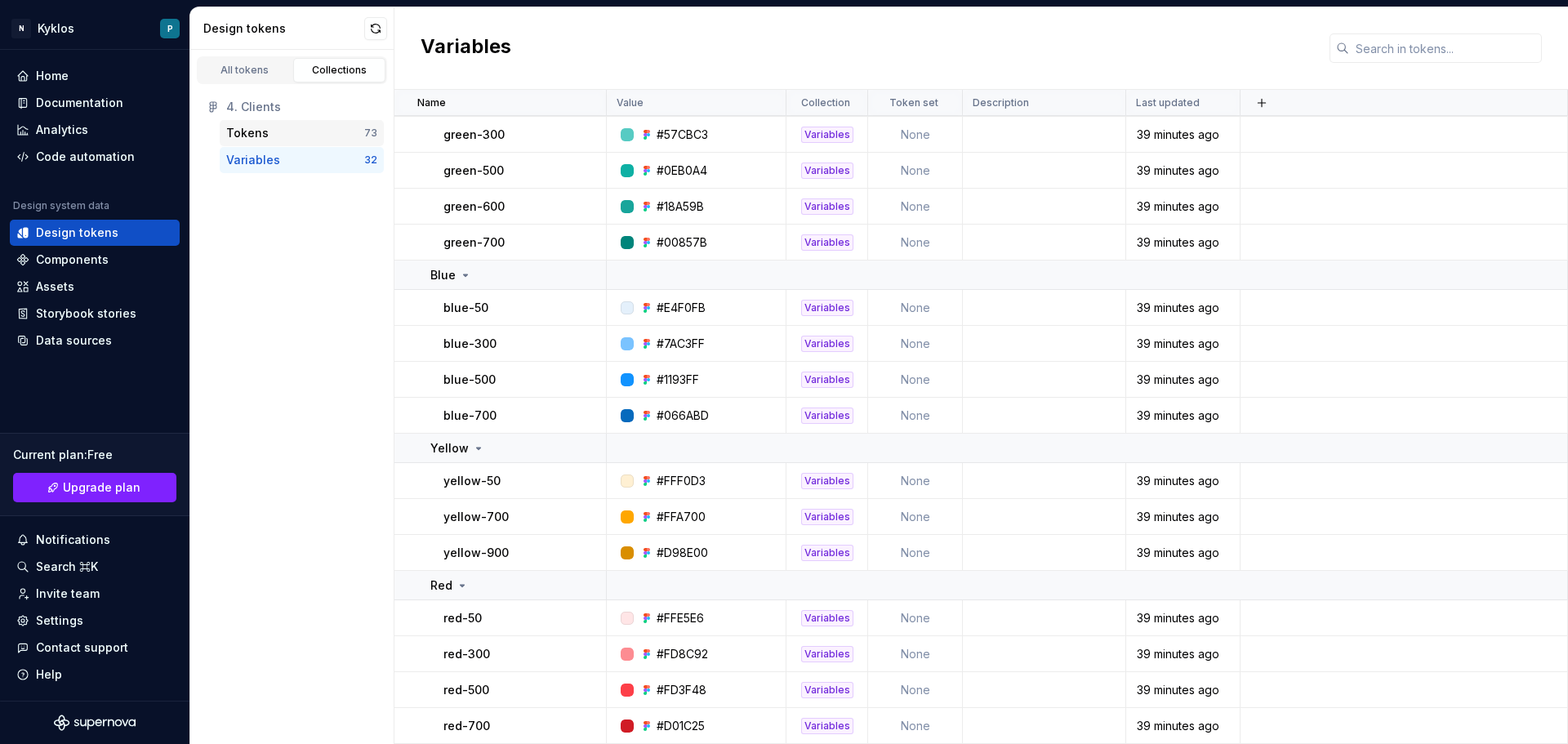 click on "Tokens 73" at bounding box center (301, 133) 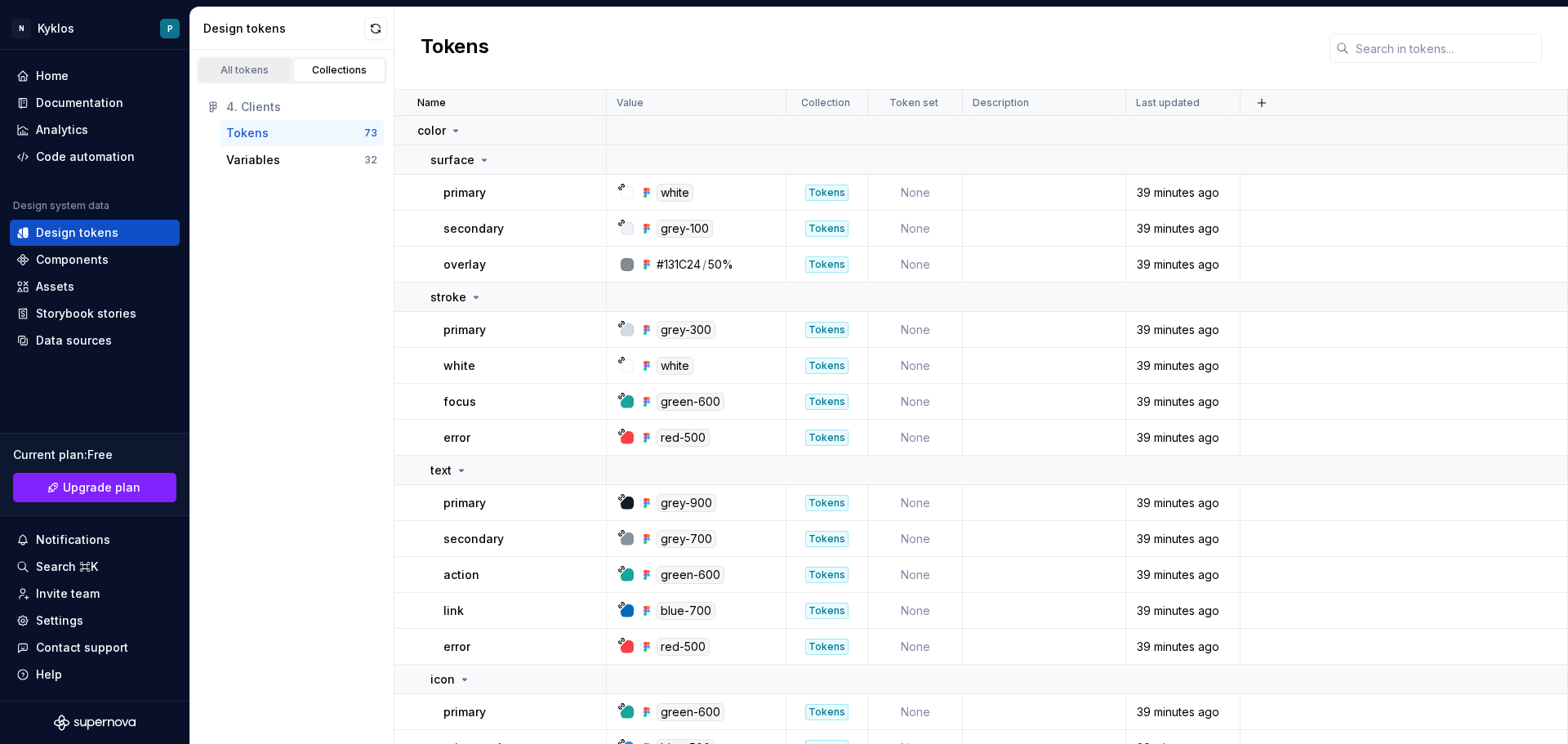 click on "All tokens" at bounding box center [245, 70] 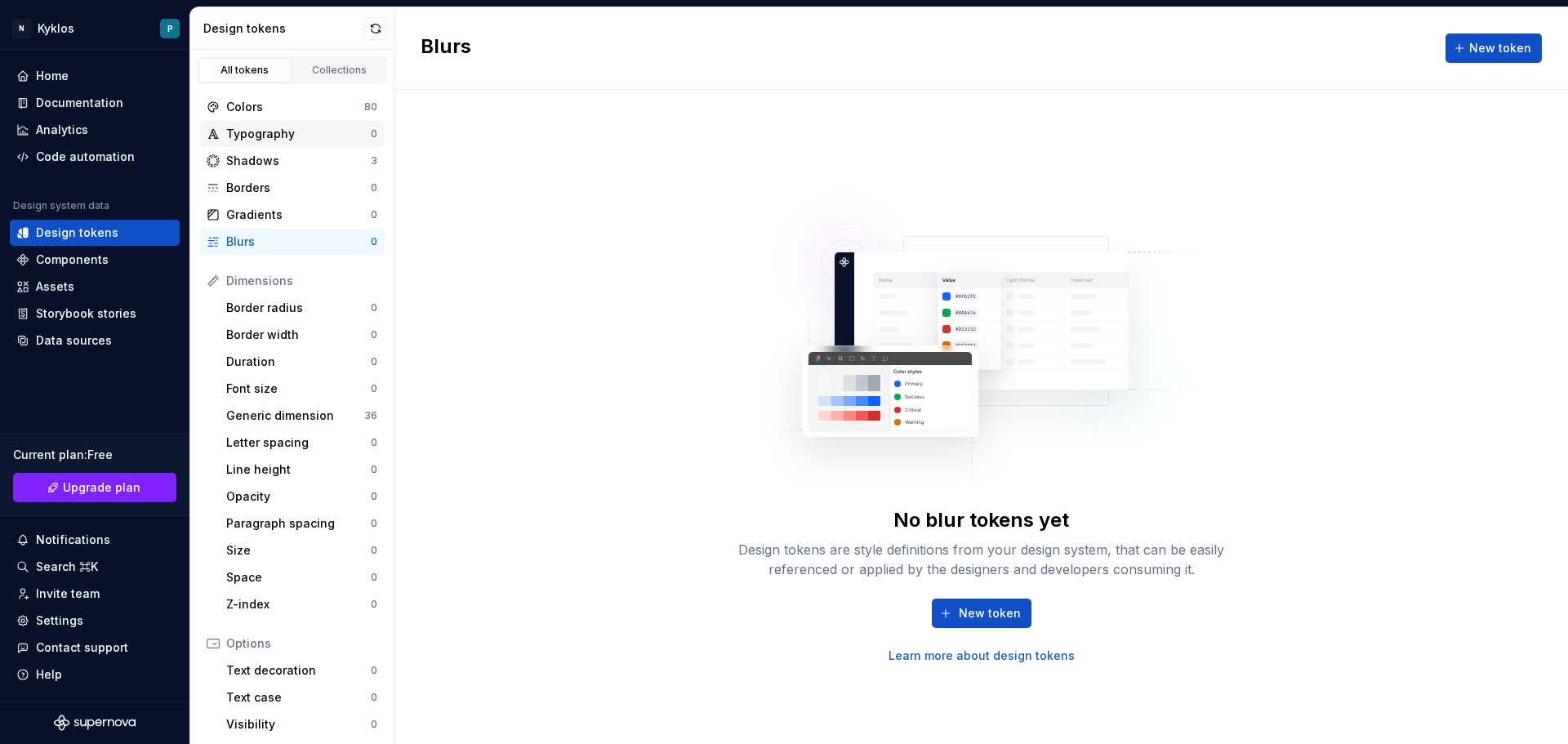 click on "Typography" at bounding box center [298, 134] 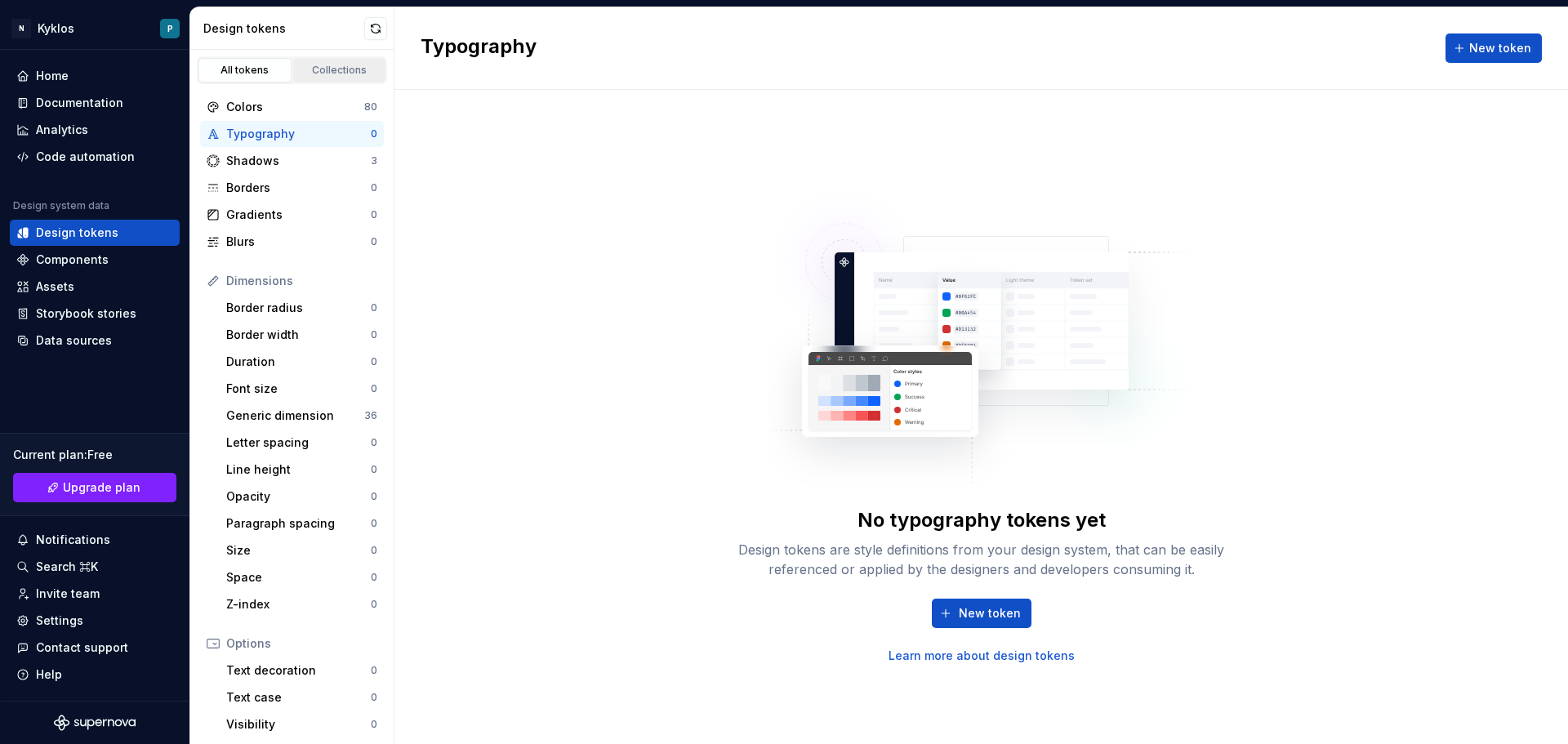 click on "Collections" at bounding box center (340, 70) 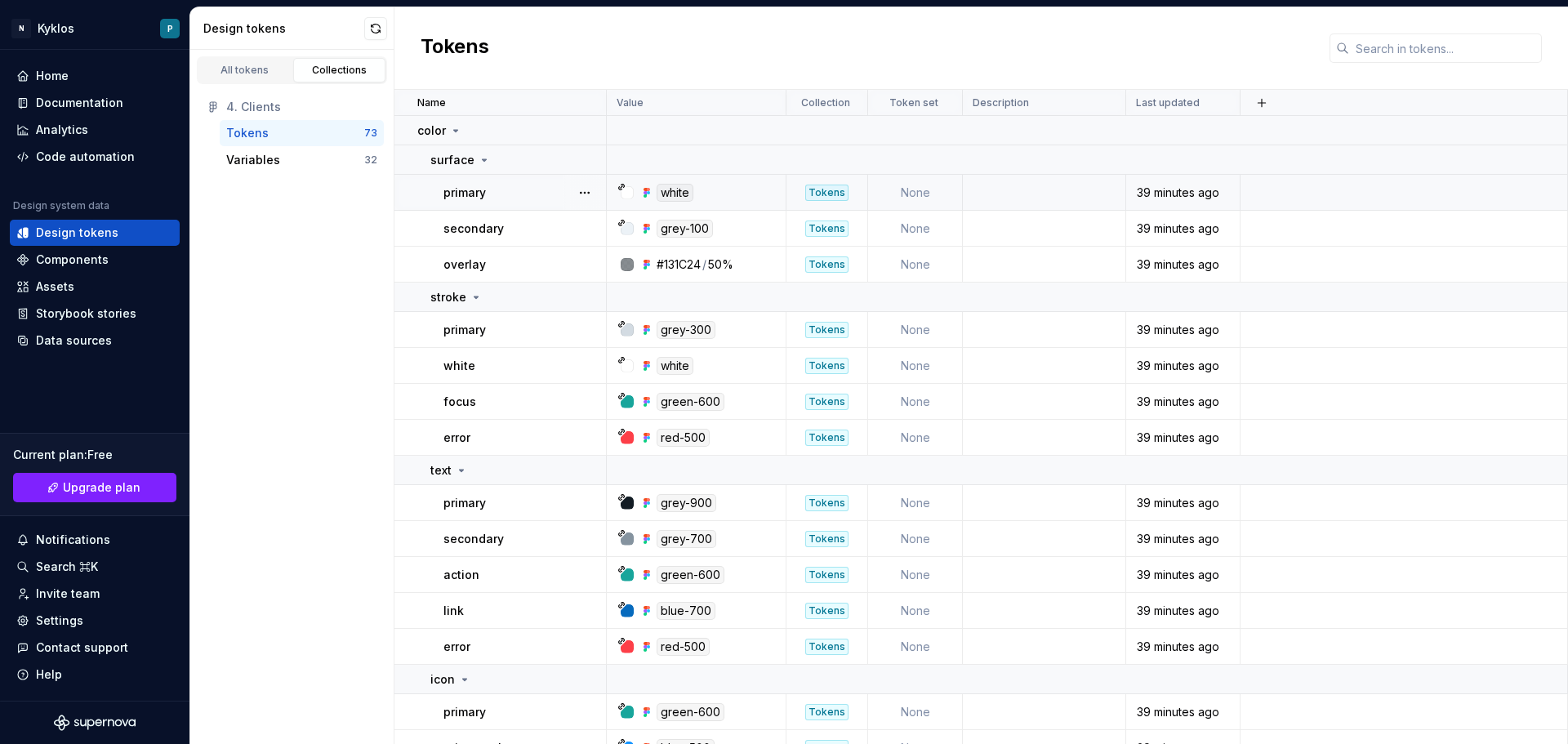 click at bounding box center [1045, 193] 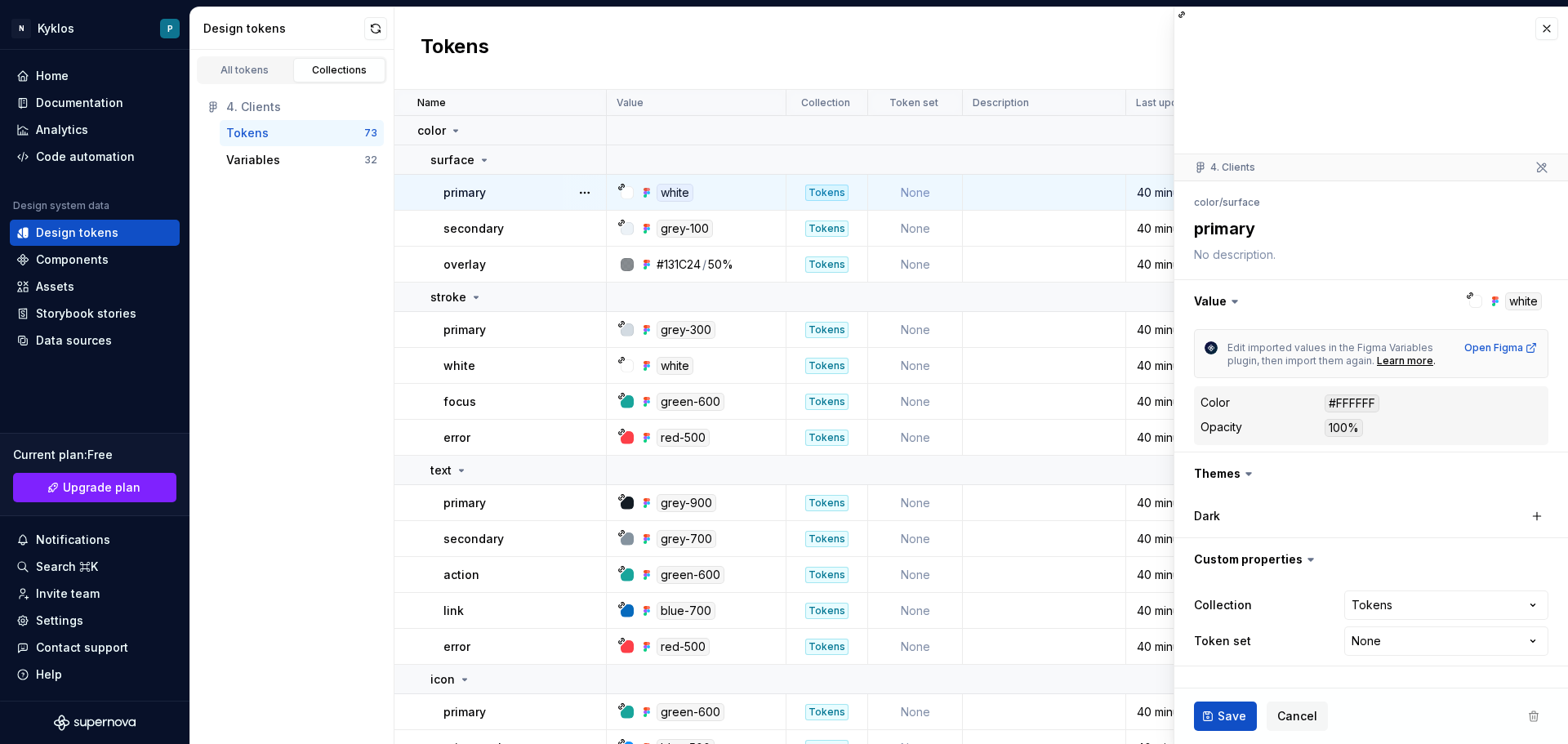 type on "*" 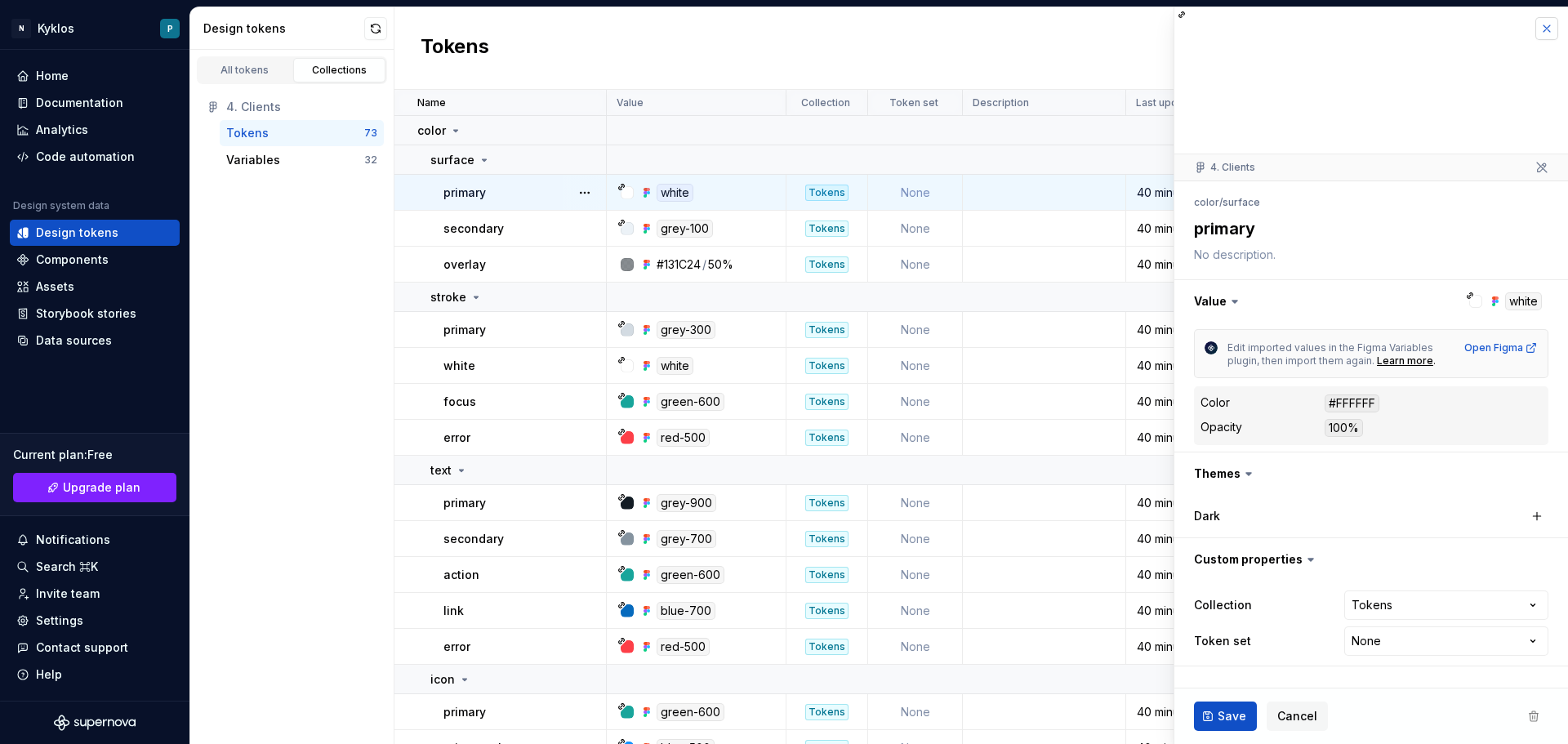 click at bounding box center [1547, 29] 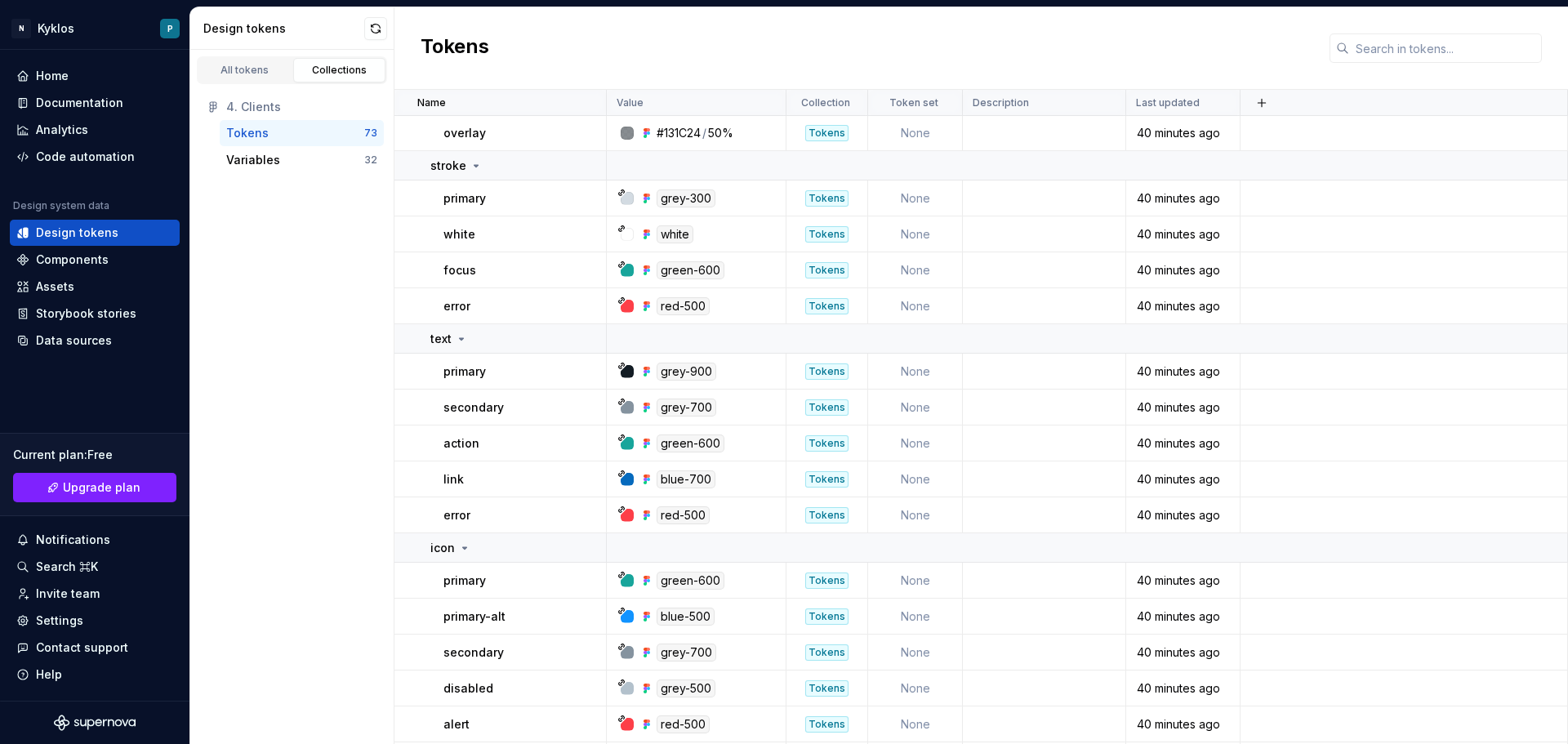 scroll, scrollTop: 207, scrollLeft: 0, axis: vertical 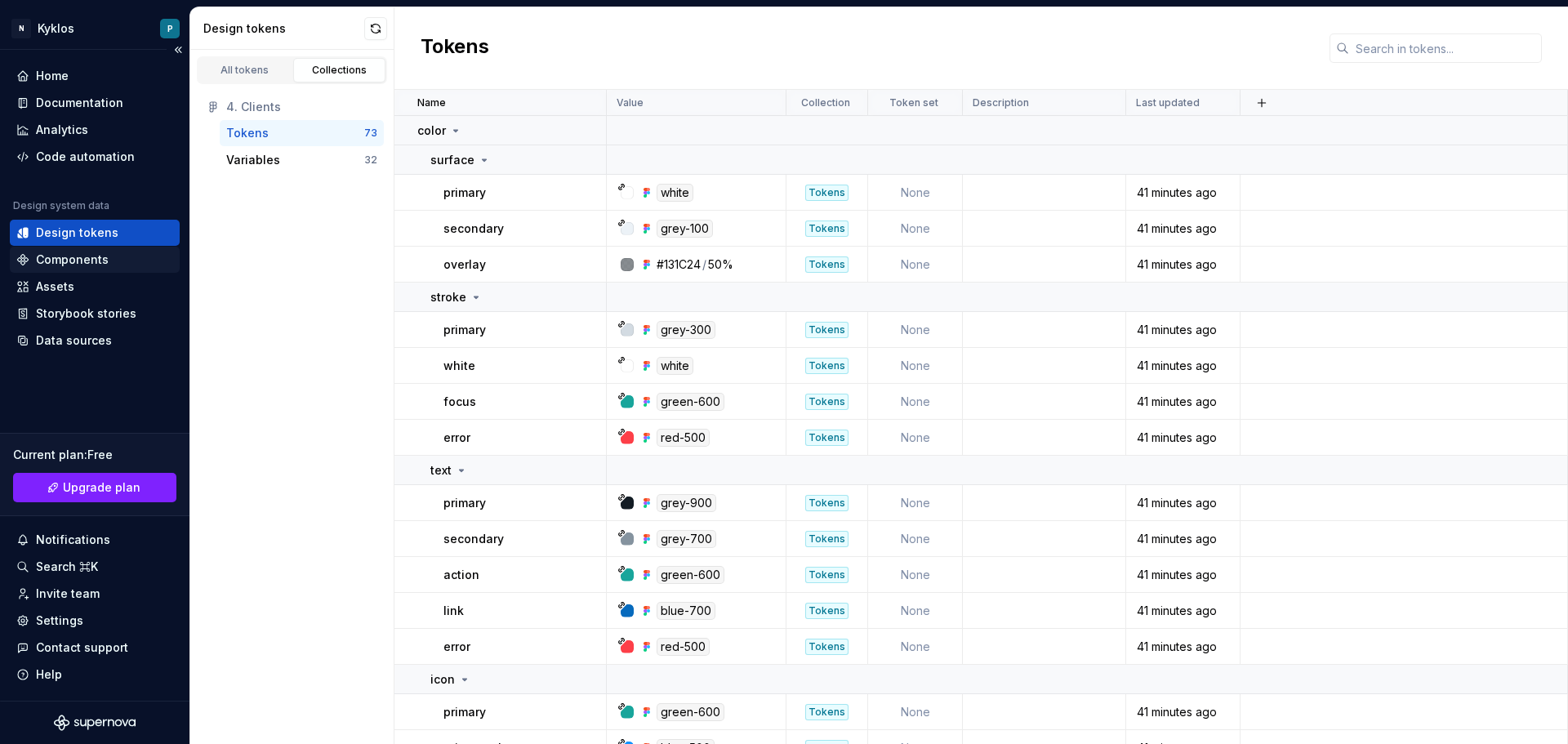 click on "Components" at bounding box center [72, 260] 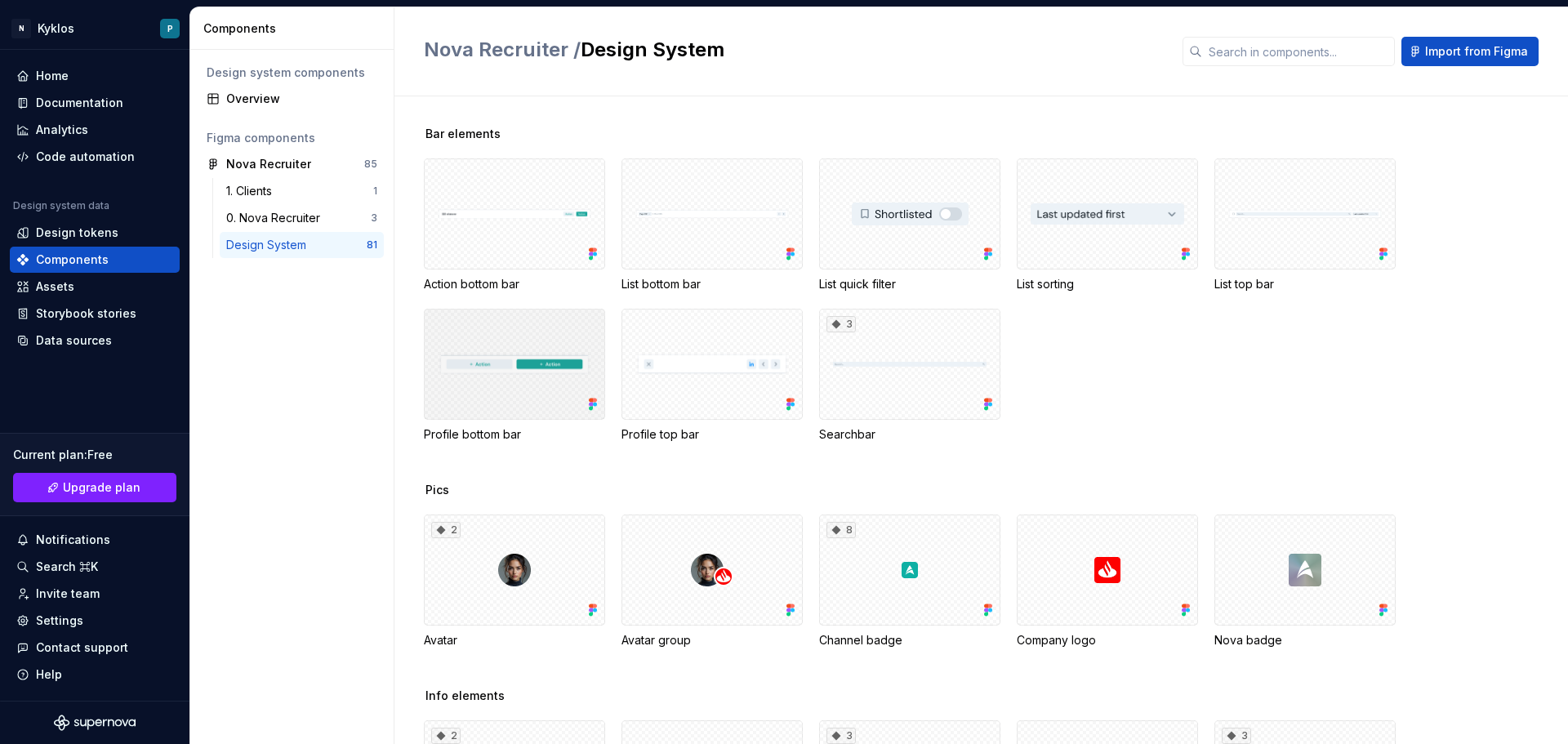 click at bounding box center [514, 364] 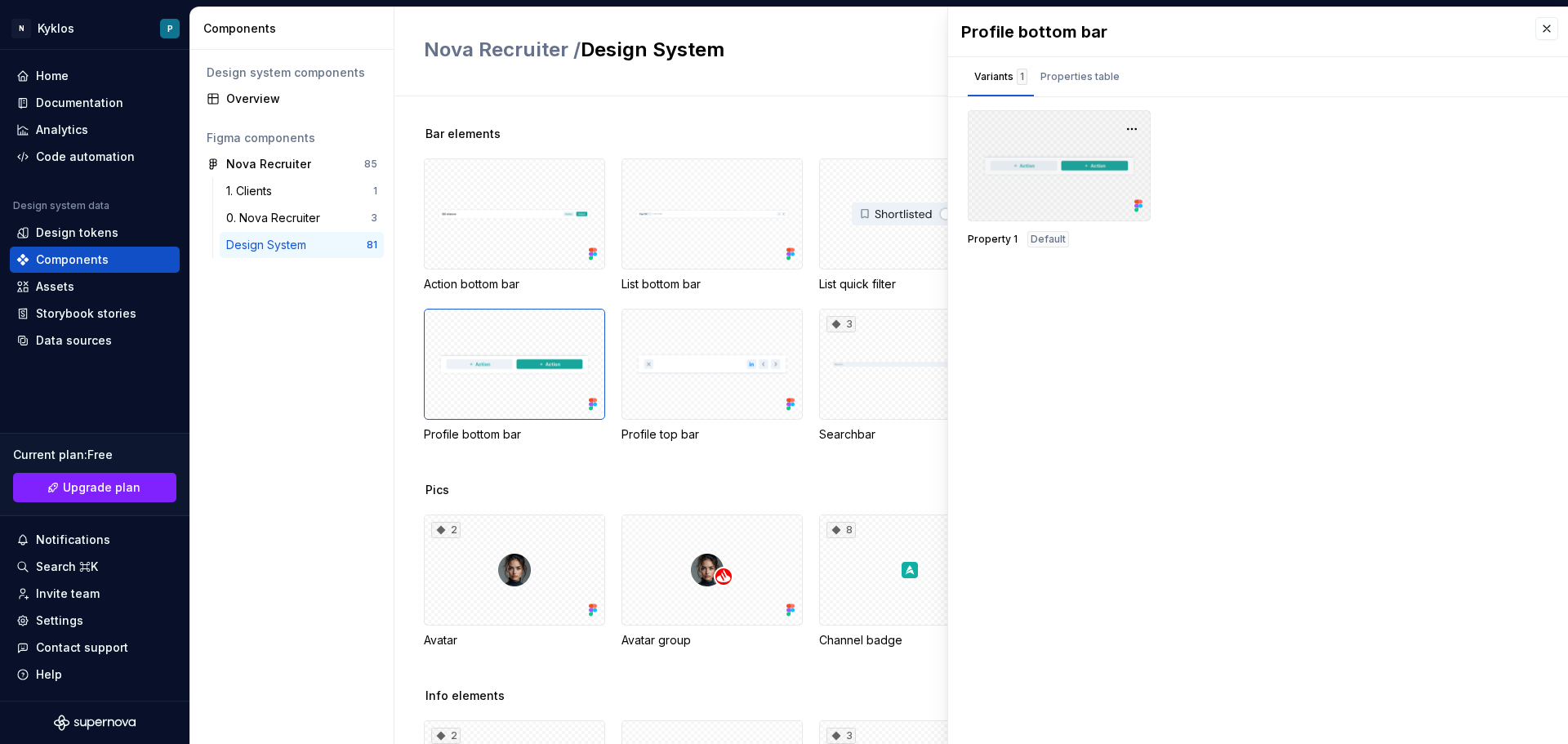 click at bounding box center (1059, 166) 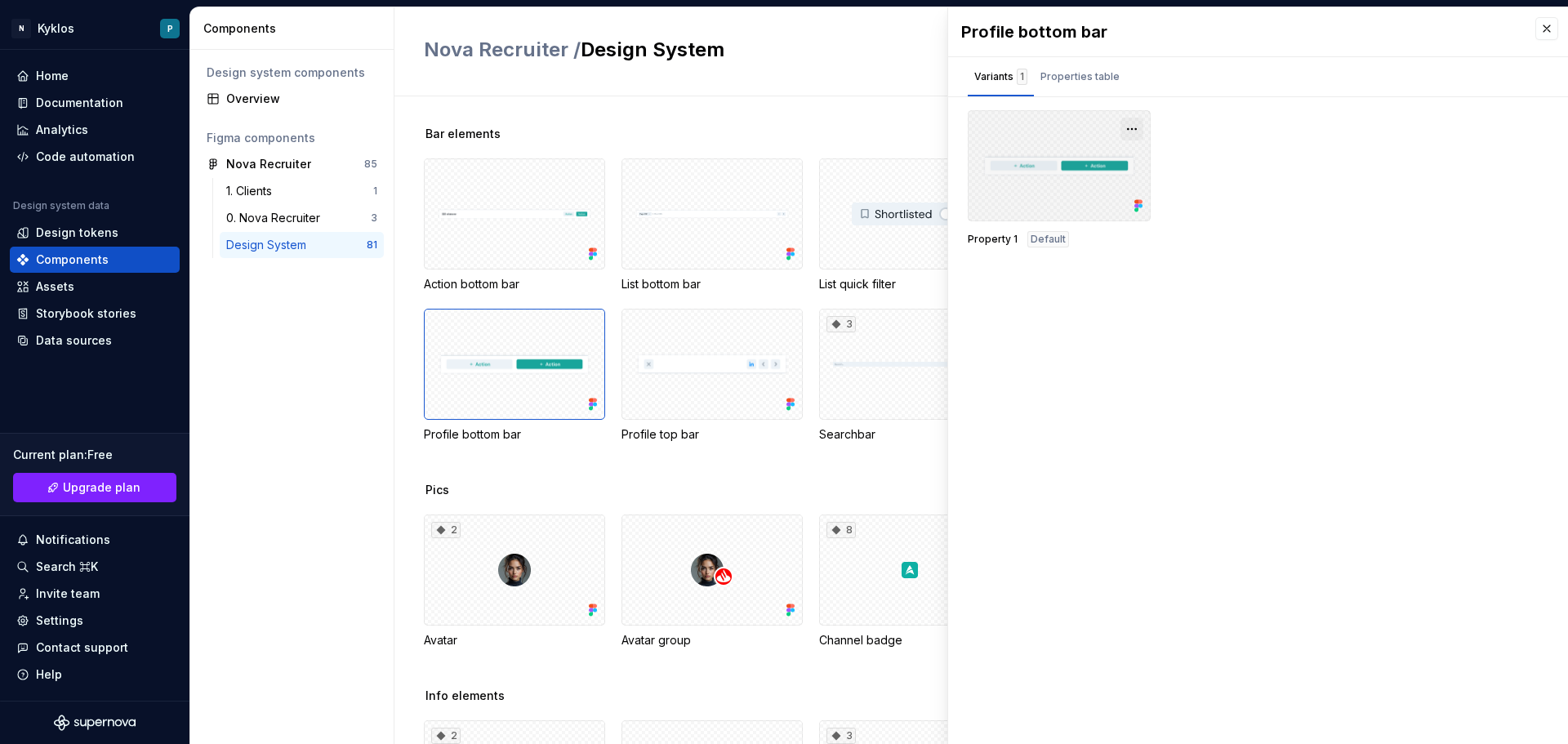 click at bounding box center [1132, 129] 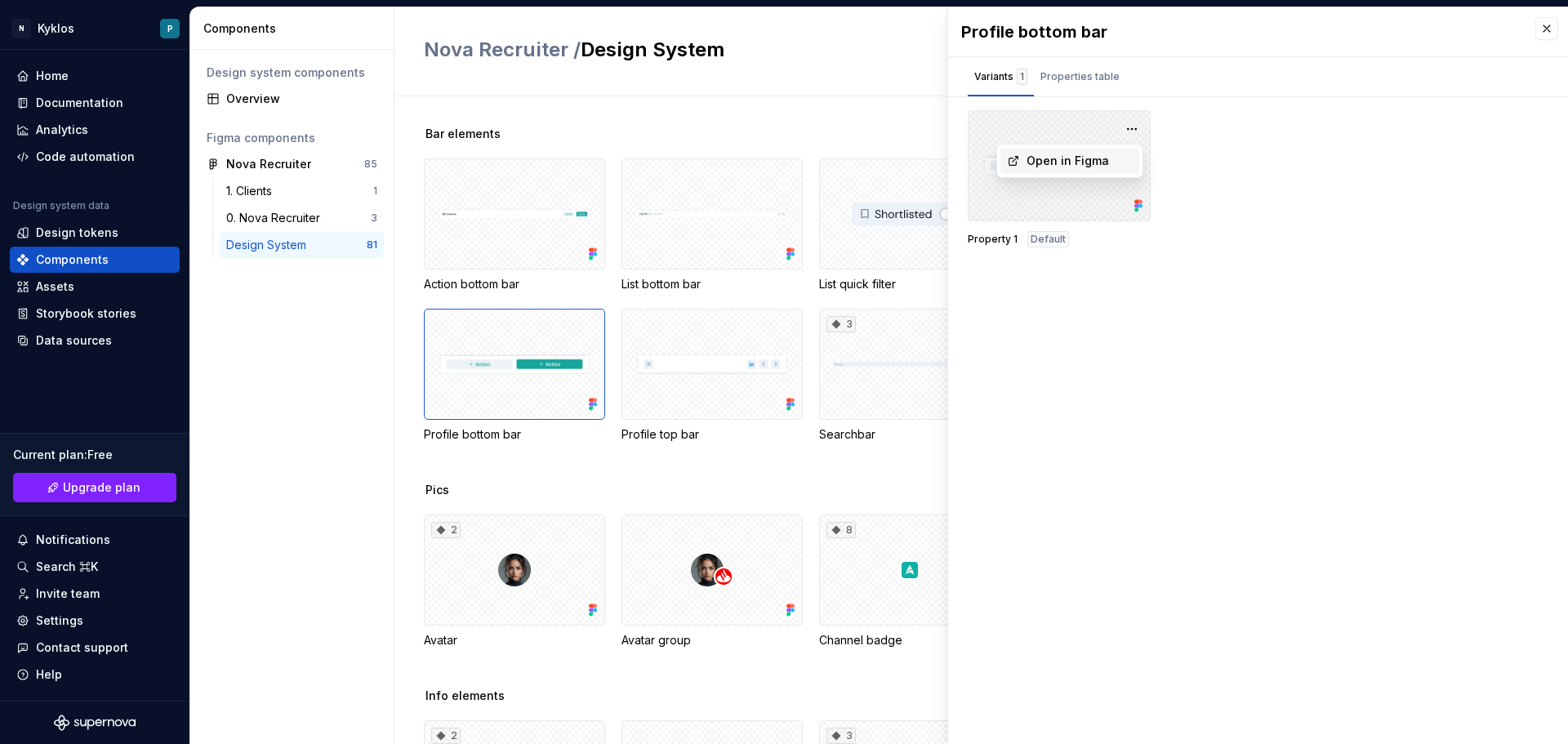 click on "Open in Figma" at bounding box center [1067, 161] 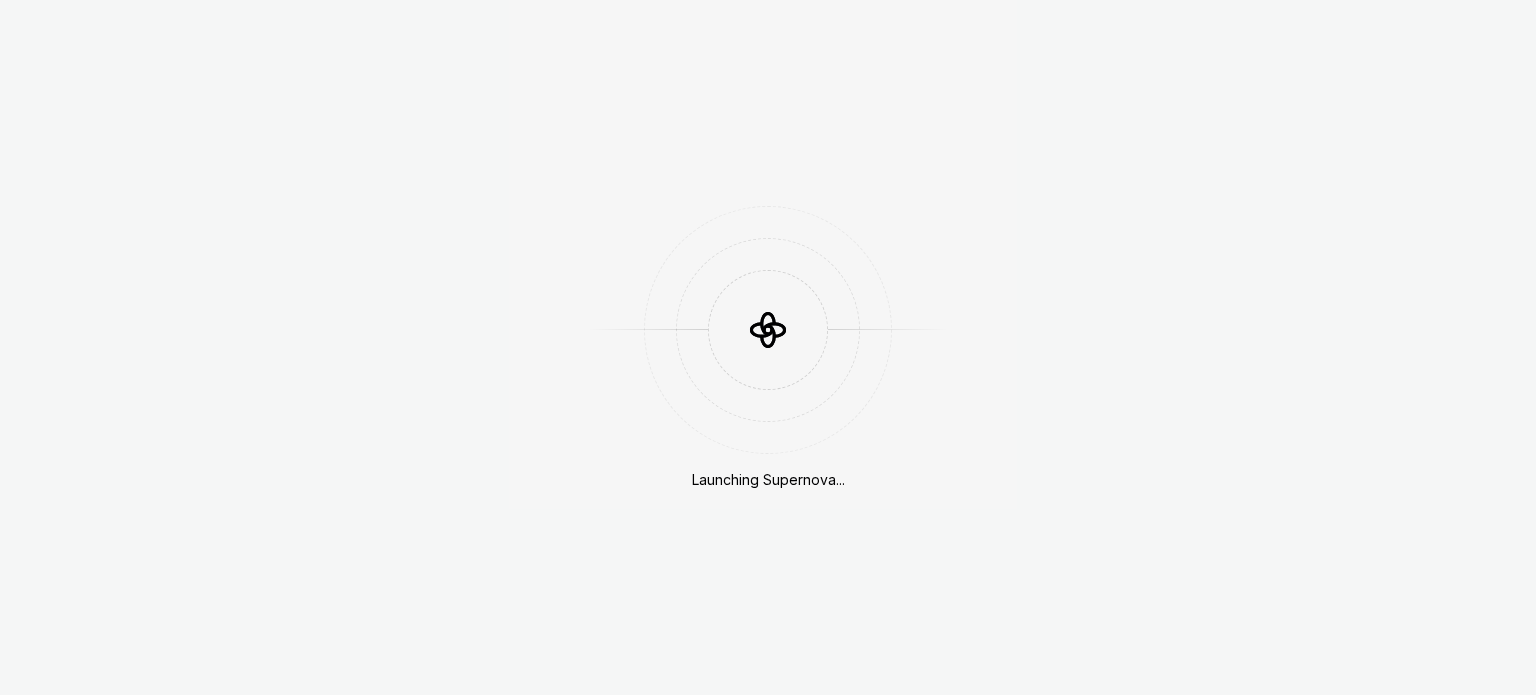 scroll, scrollTop: 0, scrollLeft: 0, axis: both 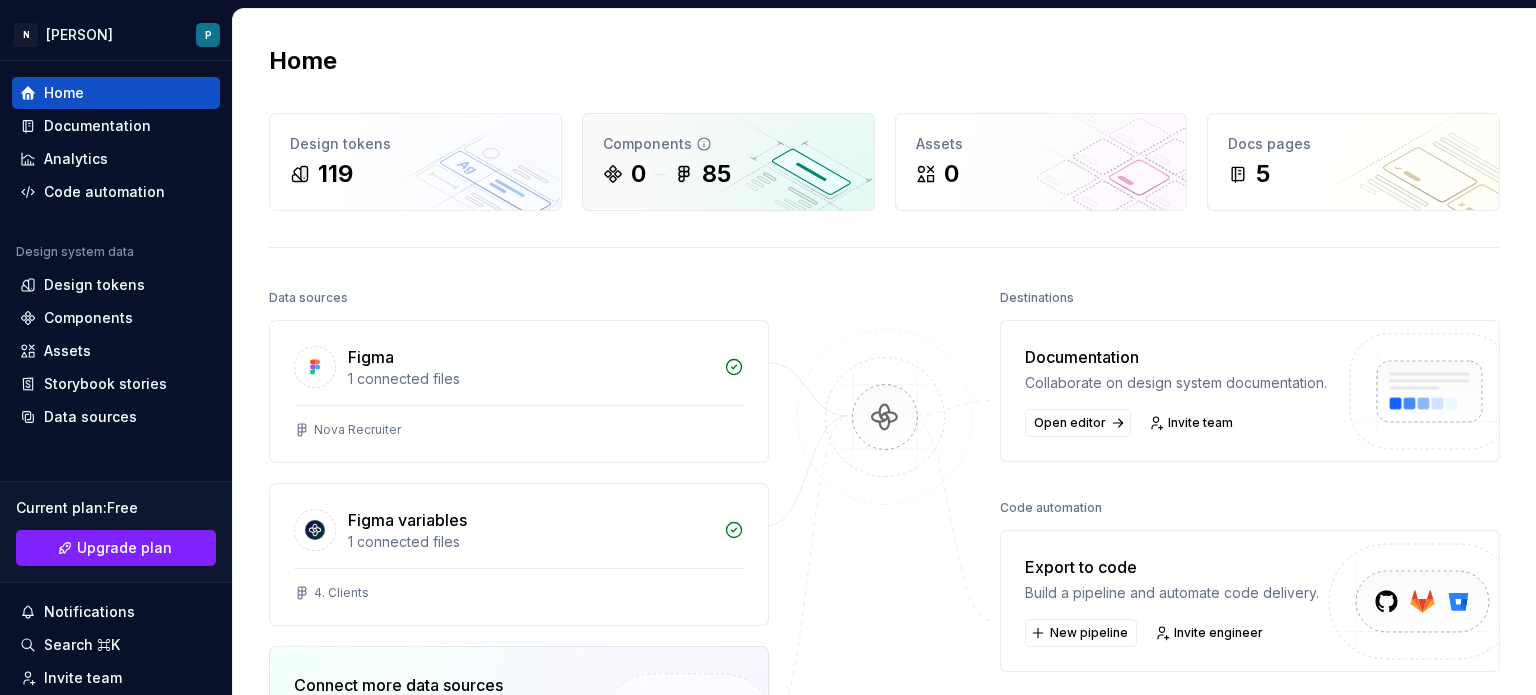click on "Components 0 85" at bounding box center [728, 162] 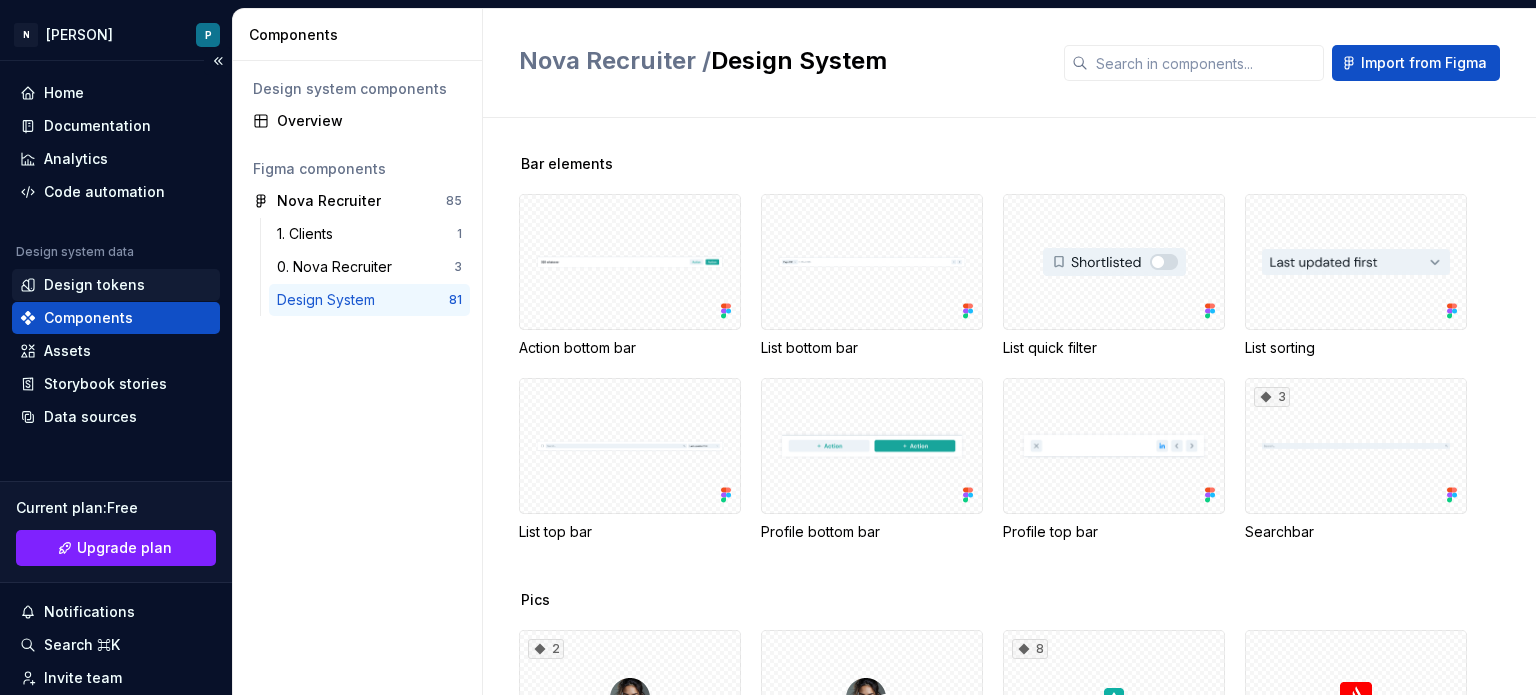 click on "Design tokens" at bounding box center [94, 285] 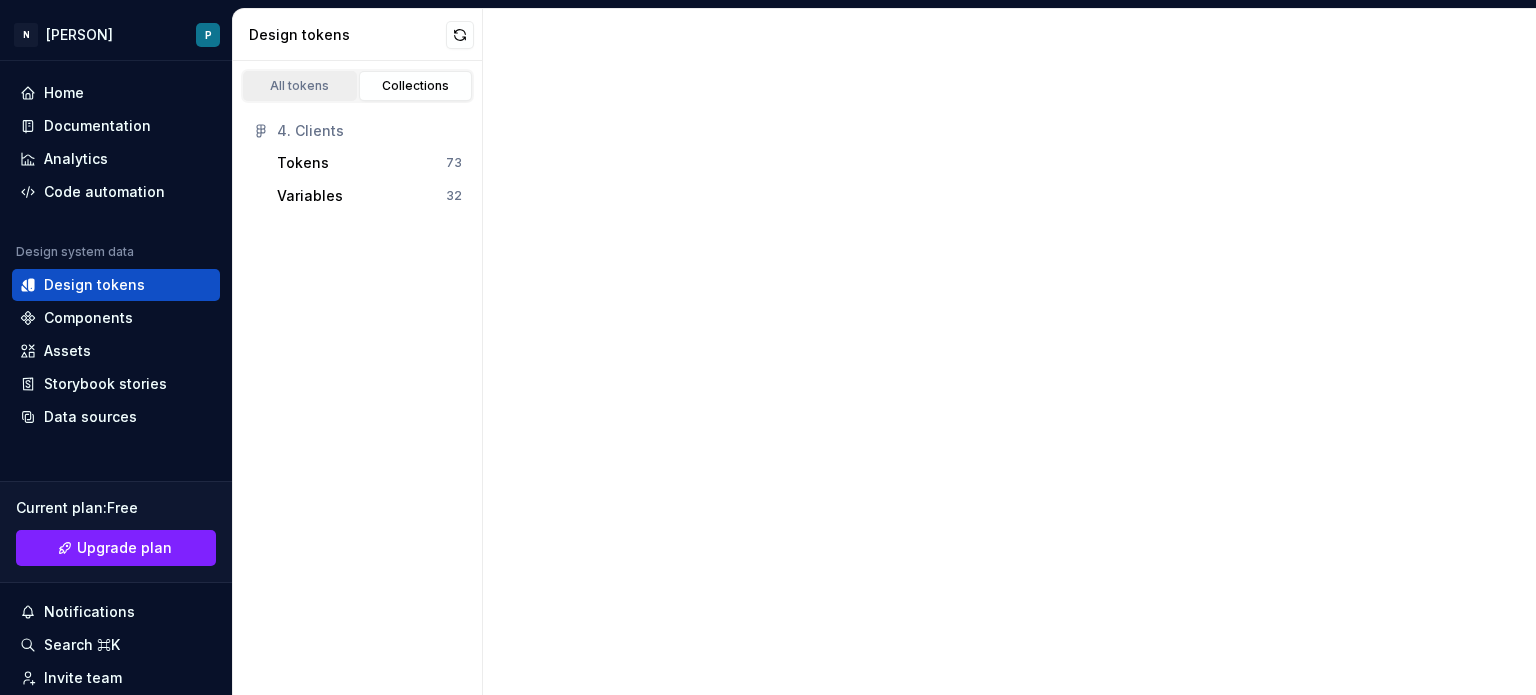 click on "All tokens" at bounding box center (300, 86) 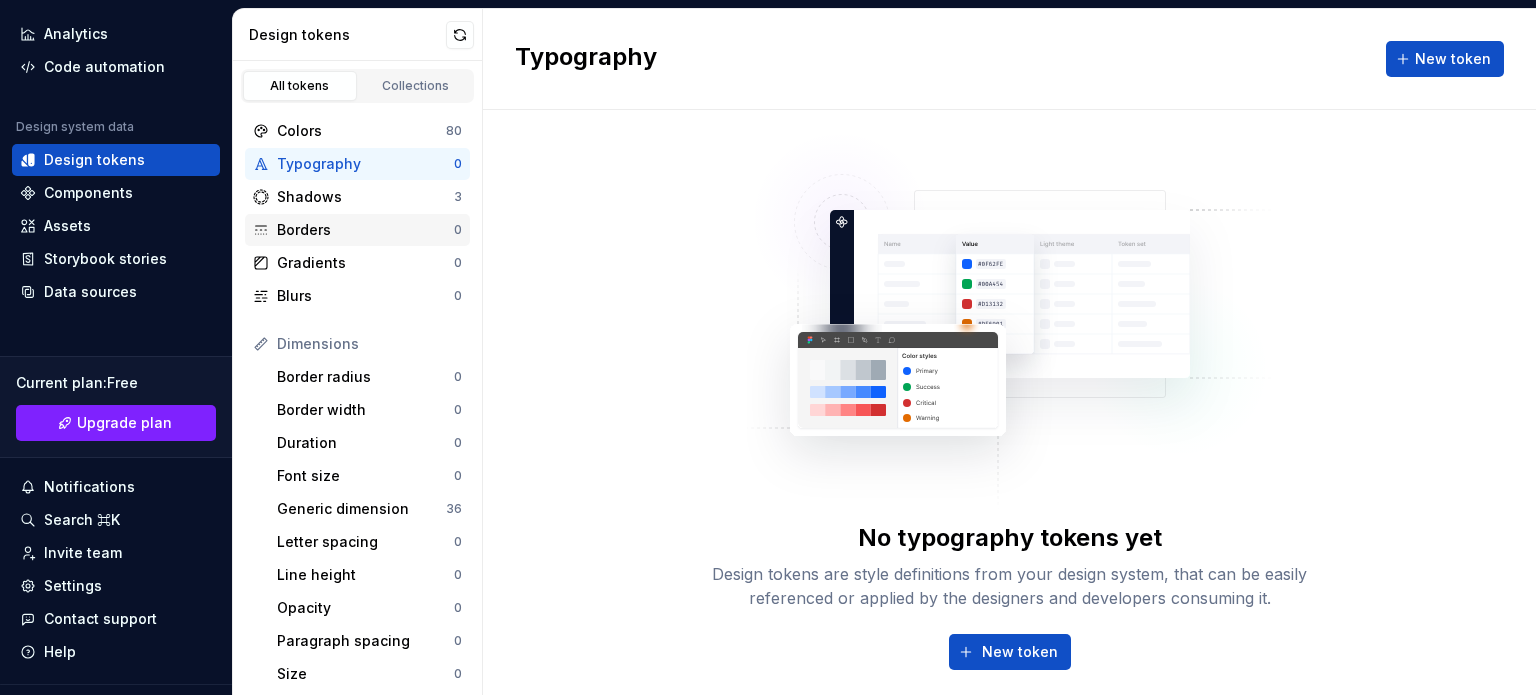 scroll, scrollTop: 136, scrollLeft: 0, axis: vertical 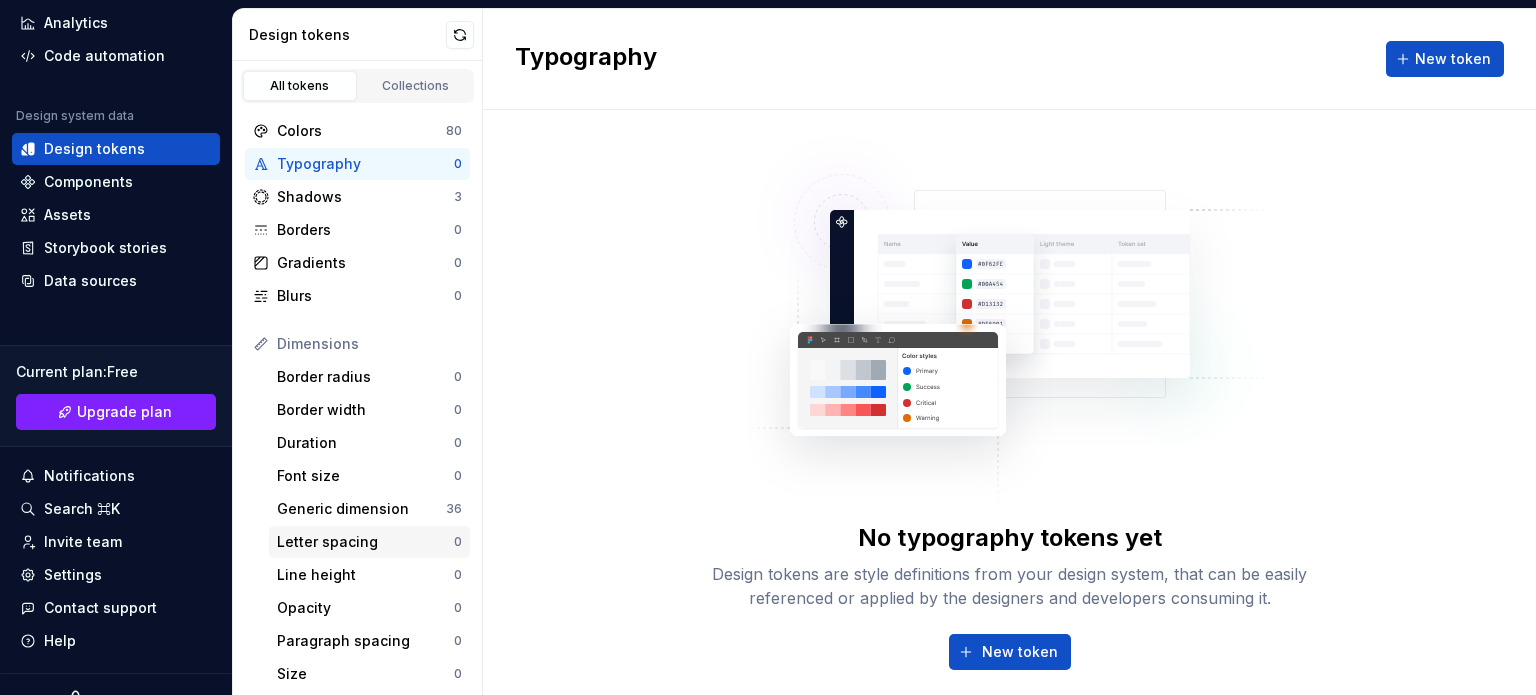 click on "Letter spacing" at bounding box center (365, 542) 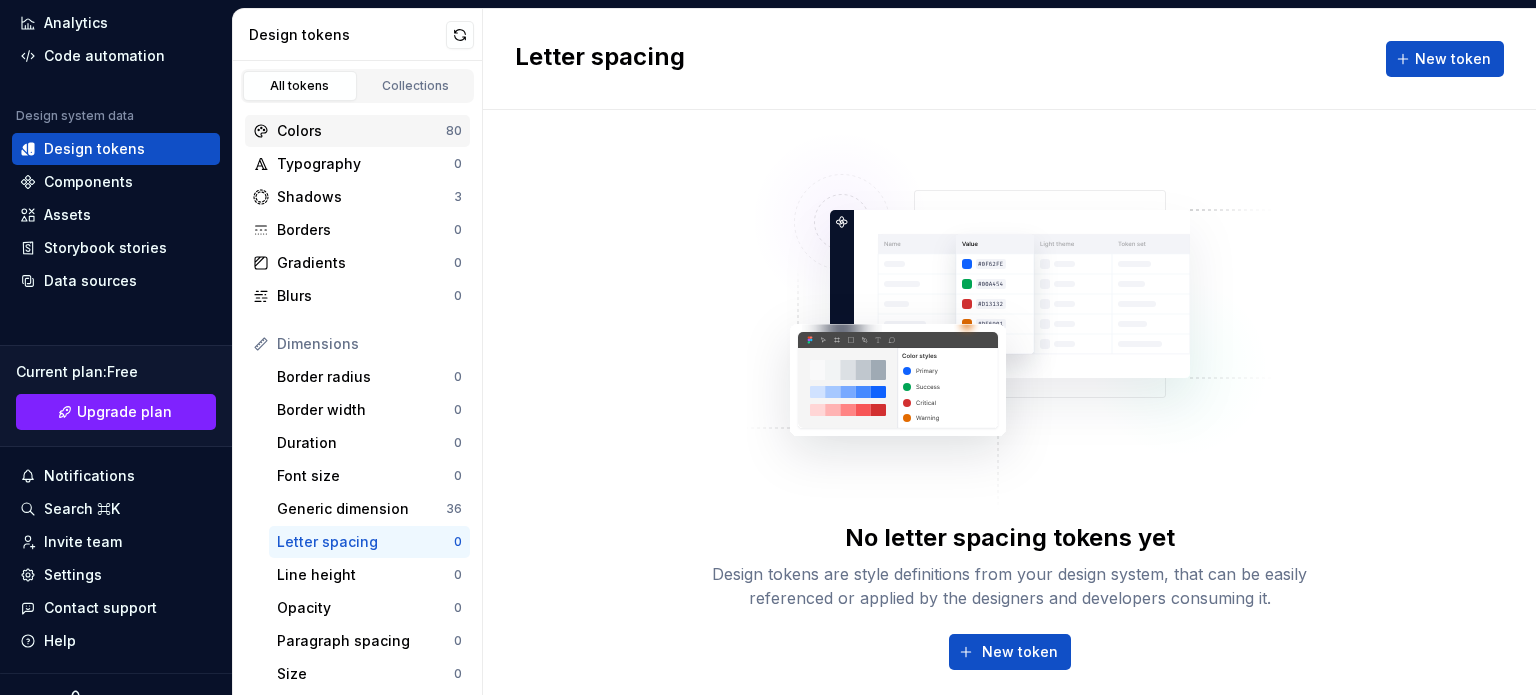 click on "Colors" at bounding box center [361, 131] 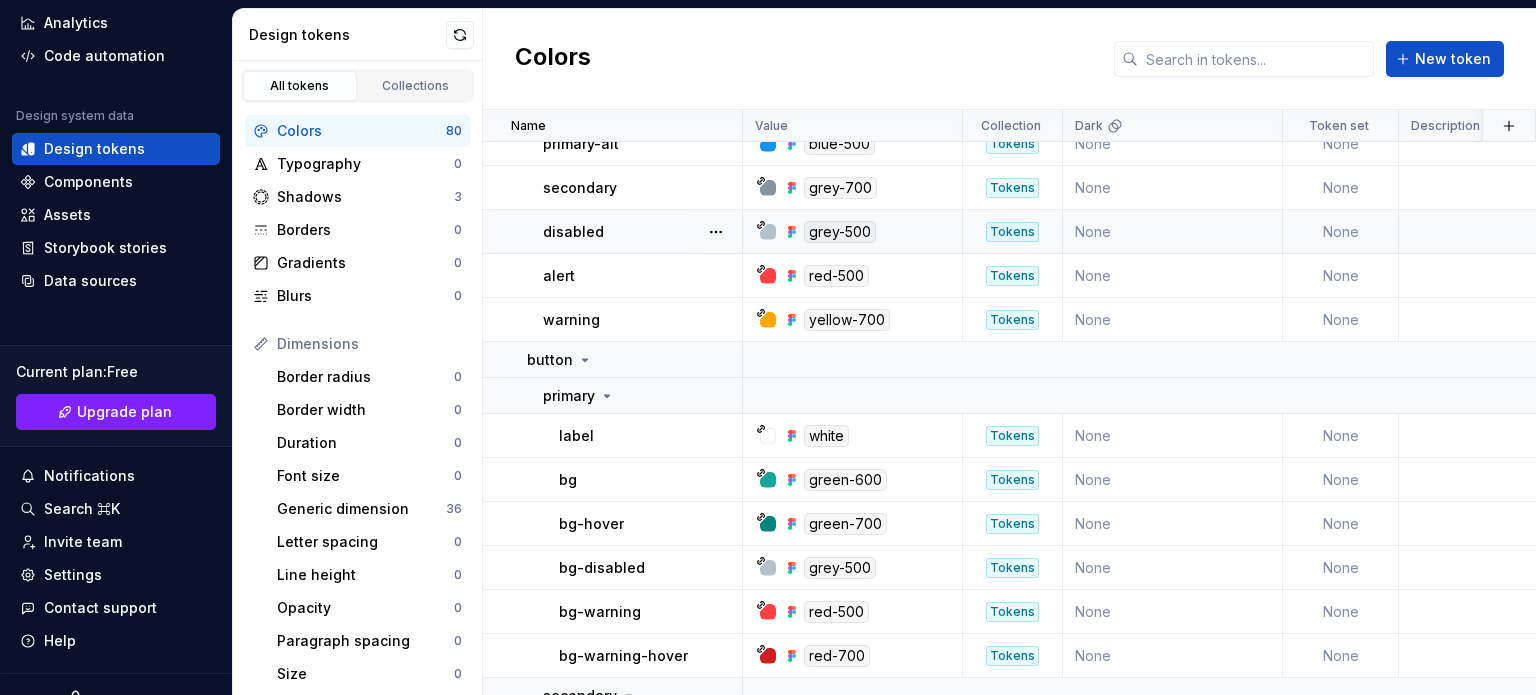 scroll, scrollTop: 2216, scrollLeft: 0, axis: vertical 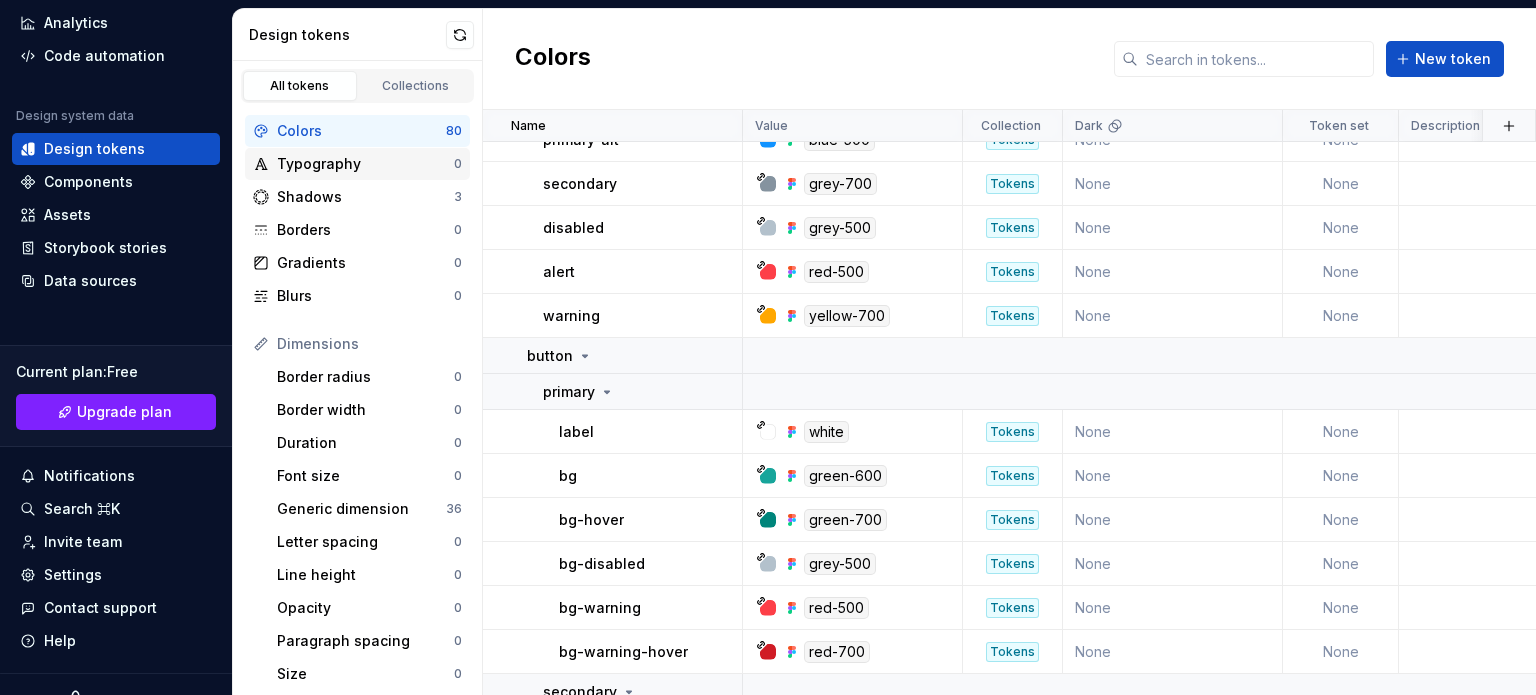 click on "Typography 0" at bounding box center [357, 164] 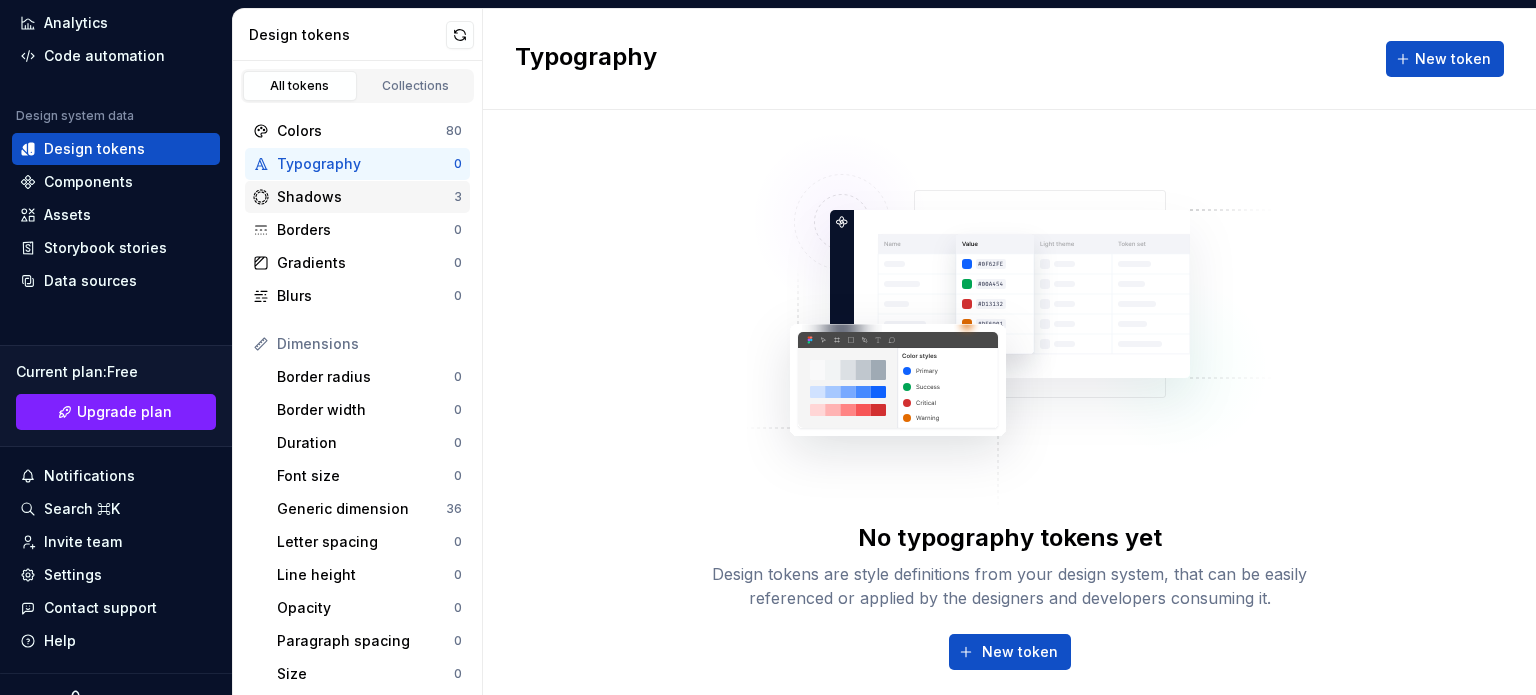 click on "Shadows 3" at bounding box center [357, 197] 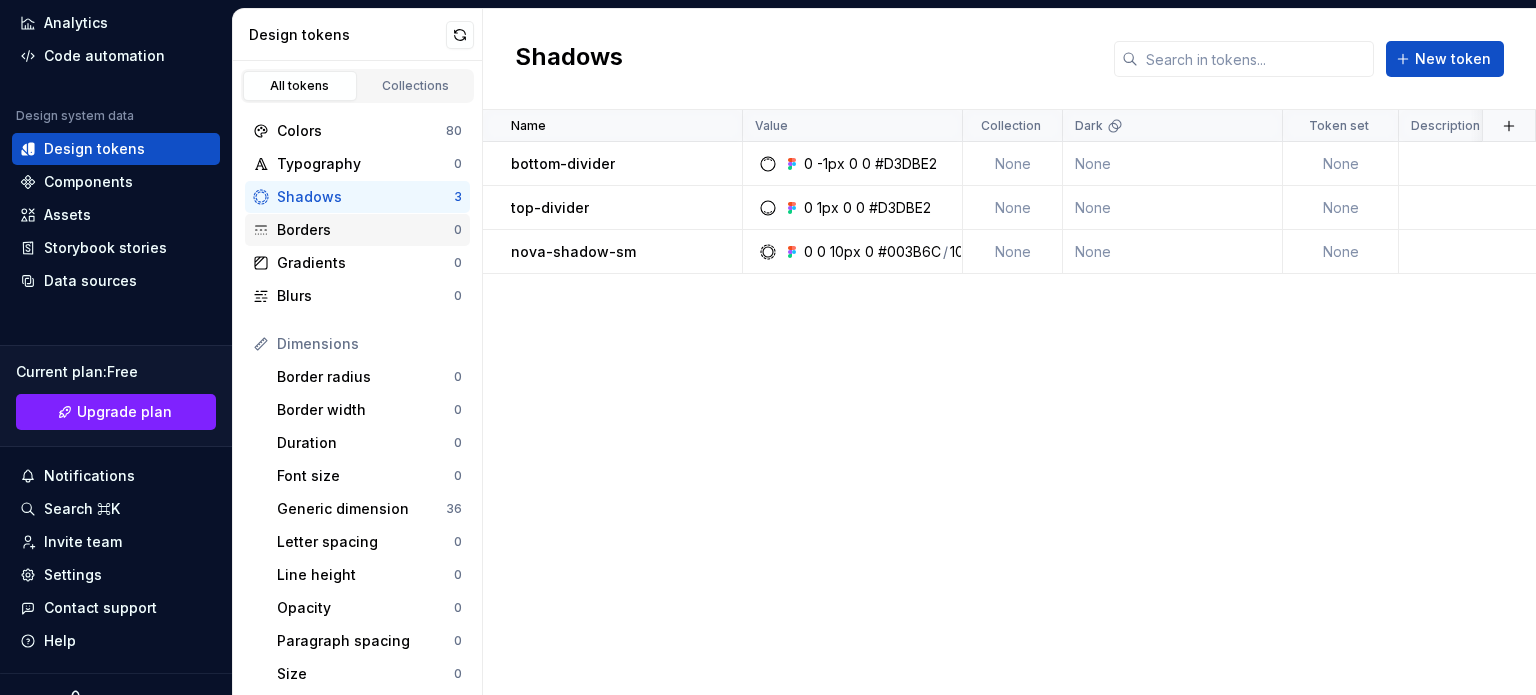click on "Borders" at bounding box center [365, 230] 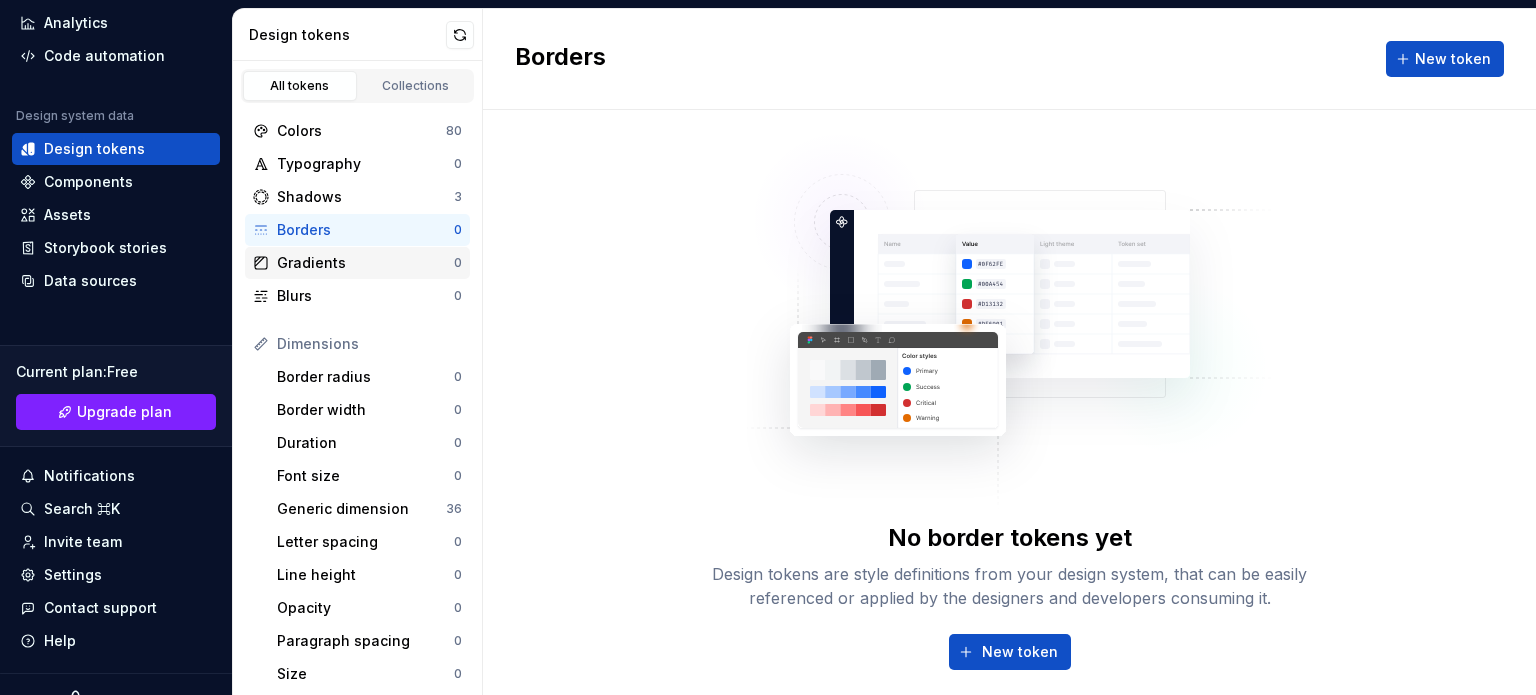 click on "Gradients 0" at bounding box center [357, 263] 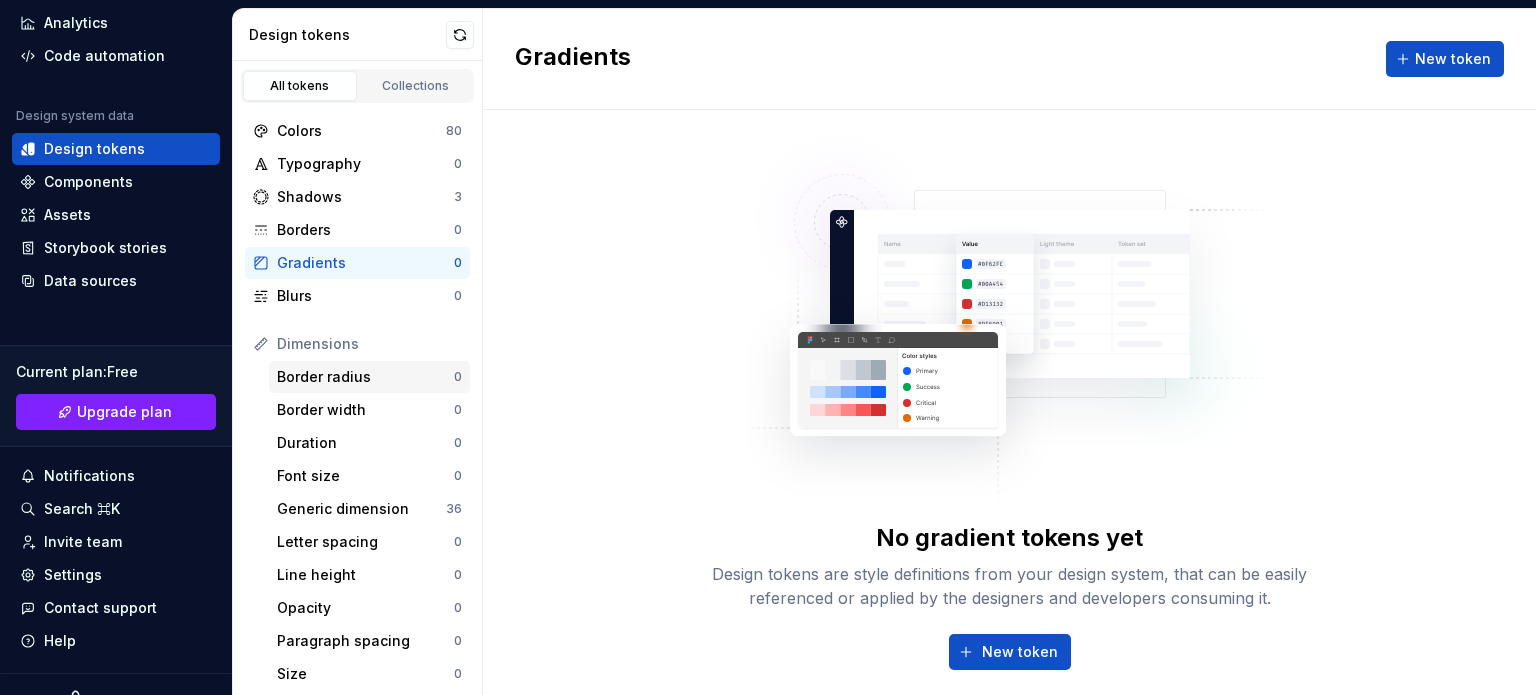 click on "Border radius" at bounding box center [365, 377] 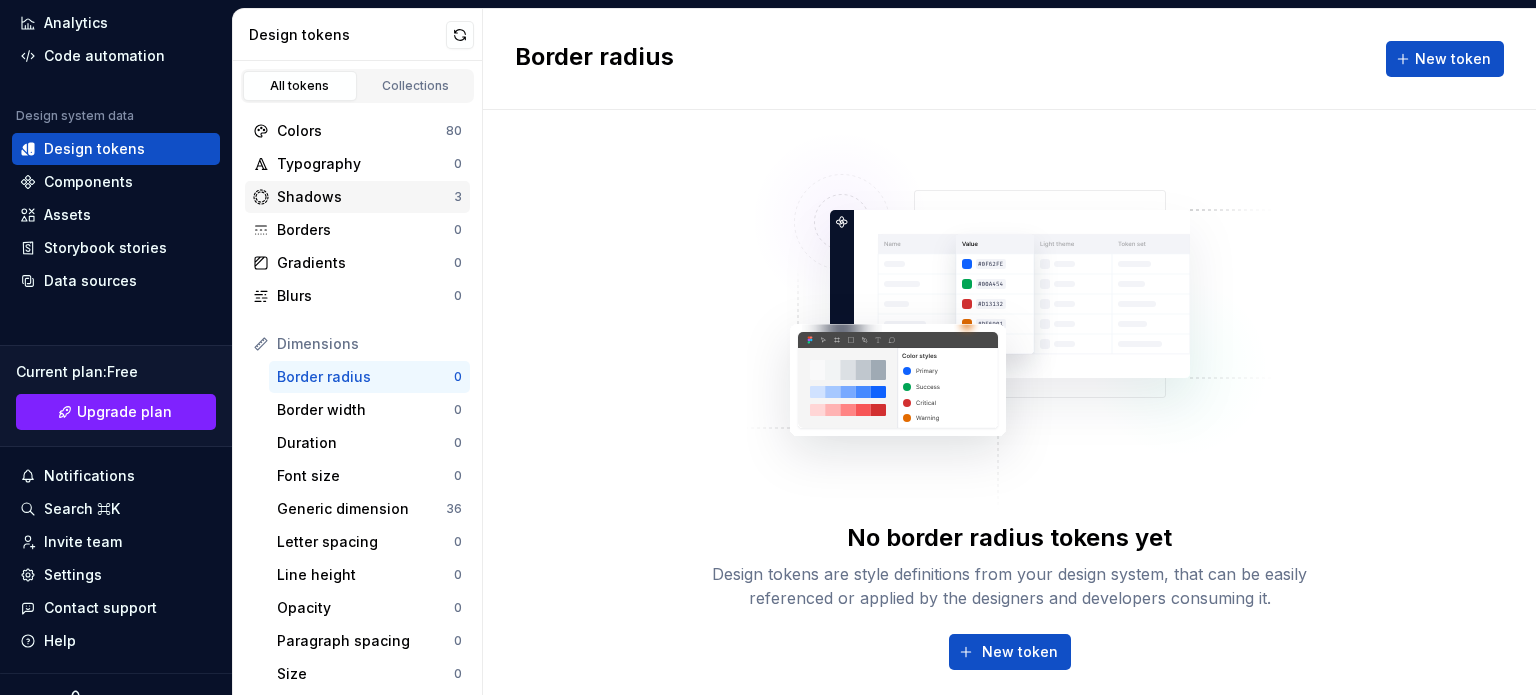 click on "Shadows" at bounding box center [365, 197] 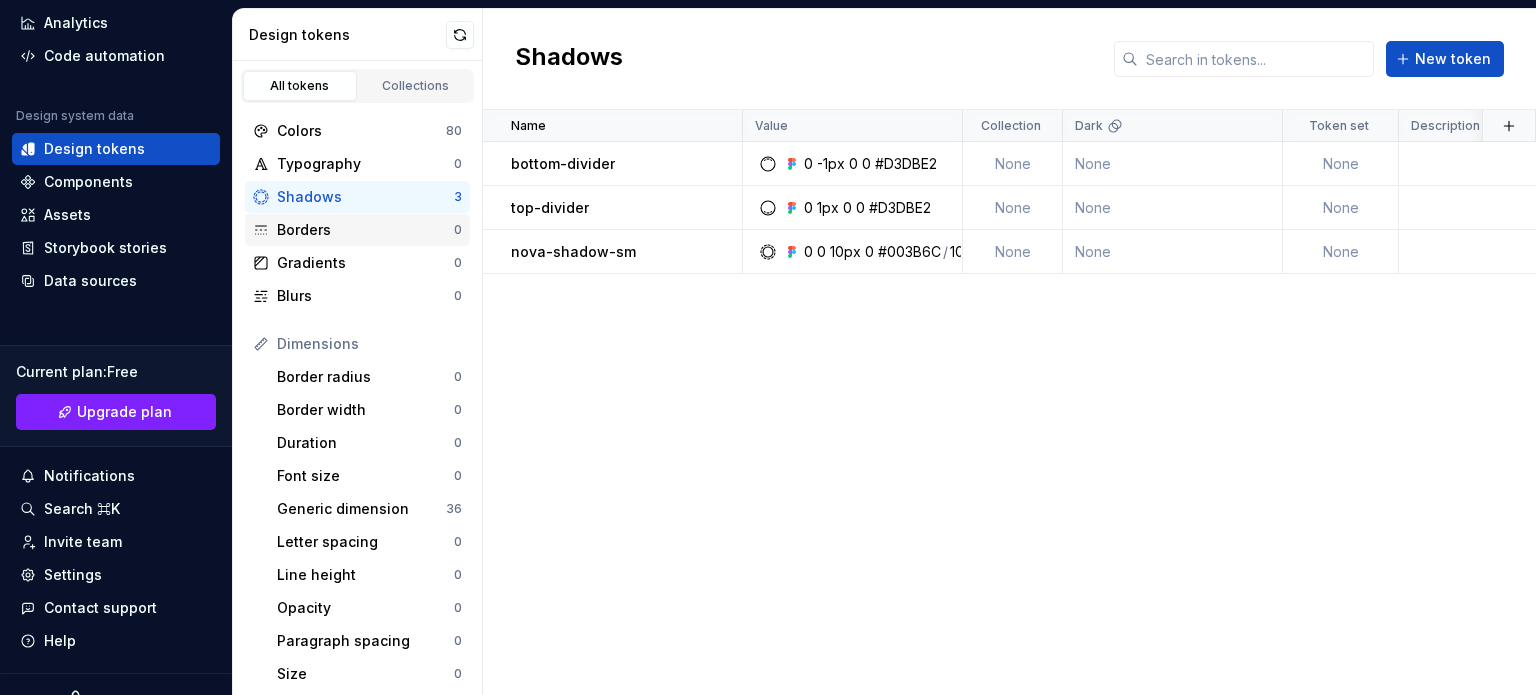click on "Borders" at bounding box center [365, 230] 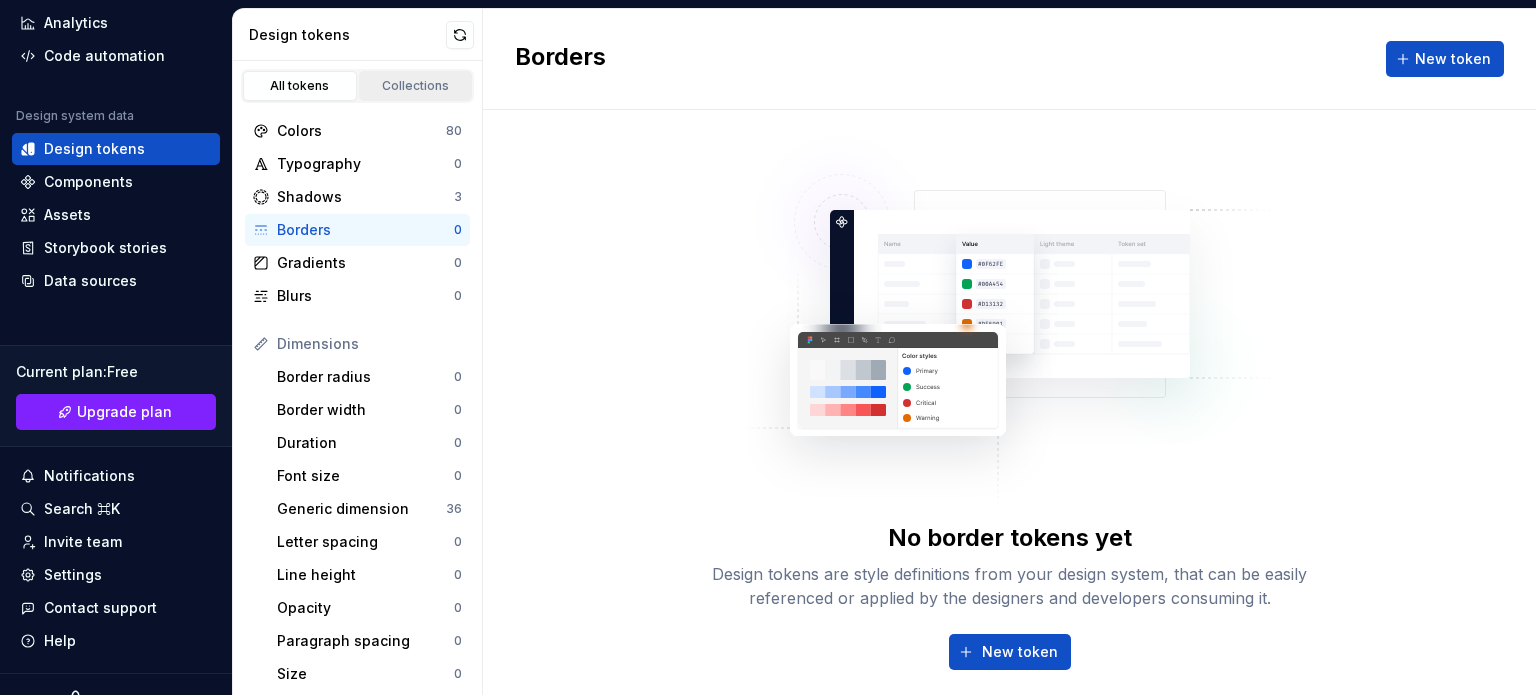 click on "Collections" at bounding box center (416, 86) 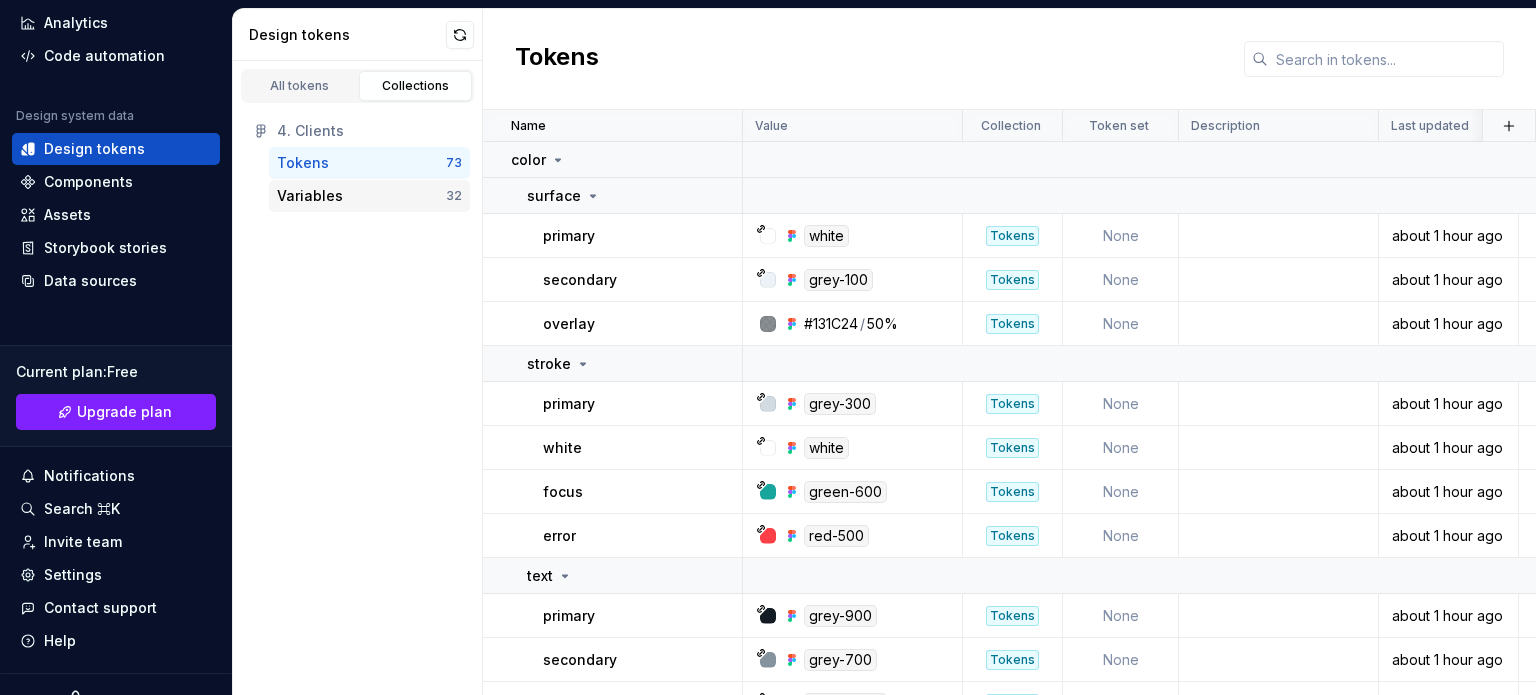 click on "Variables" at bounding box center (361, 196) 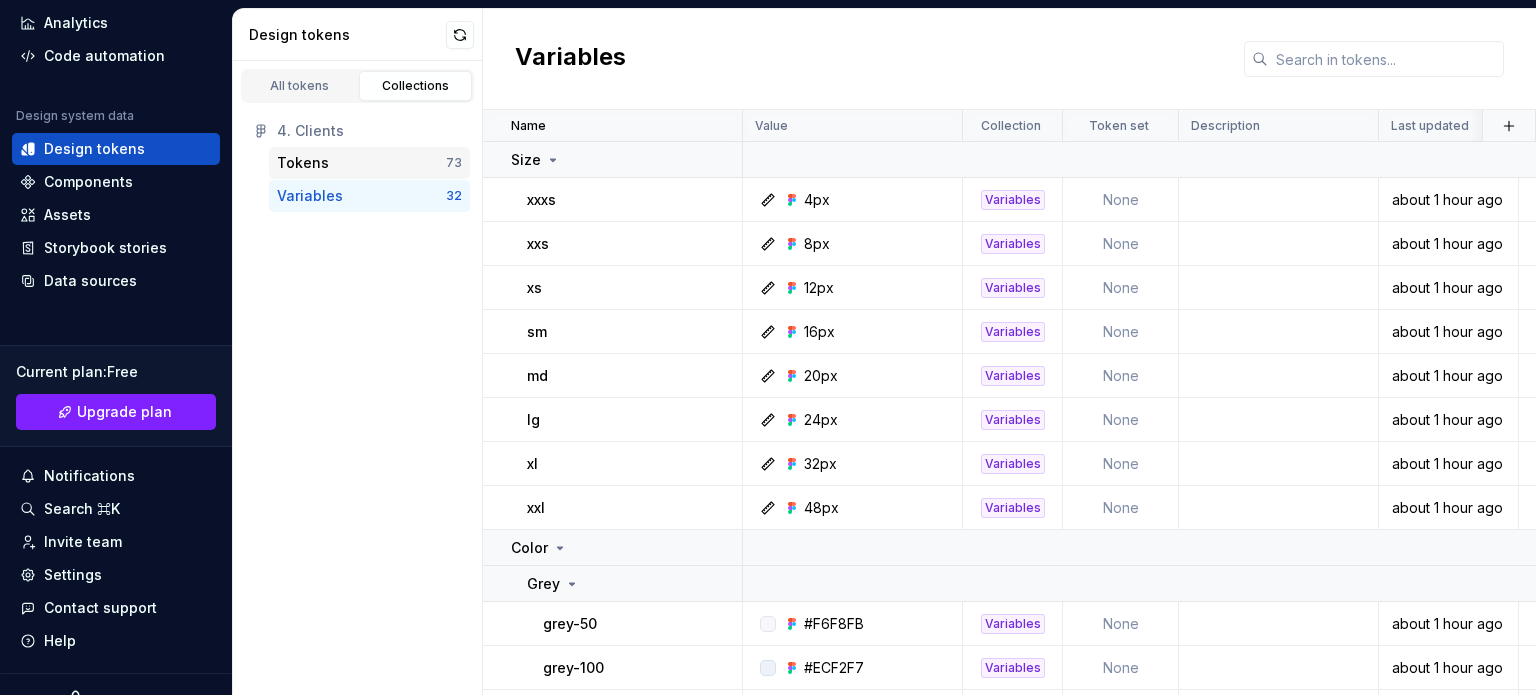 click on "Tokens" at bounding box center [361, 163] 